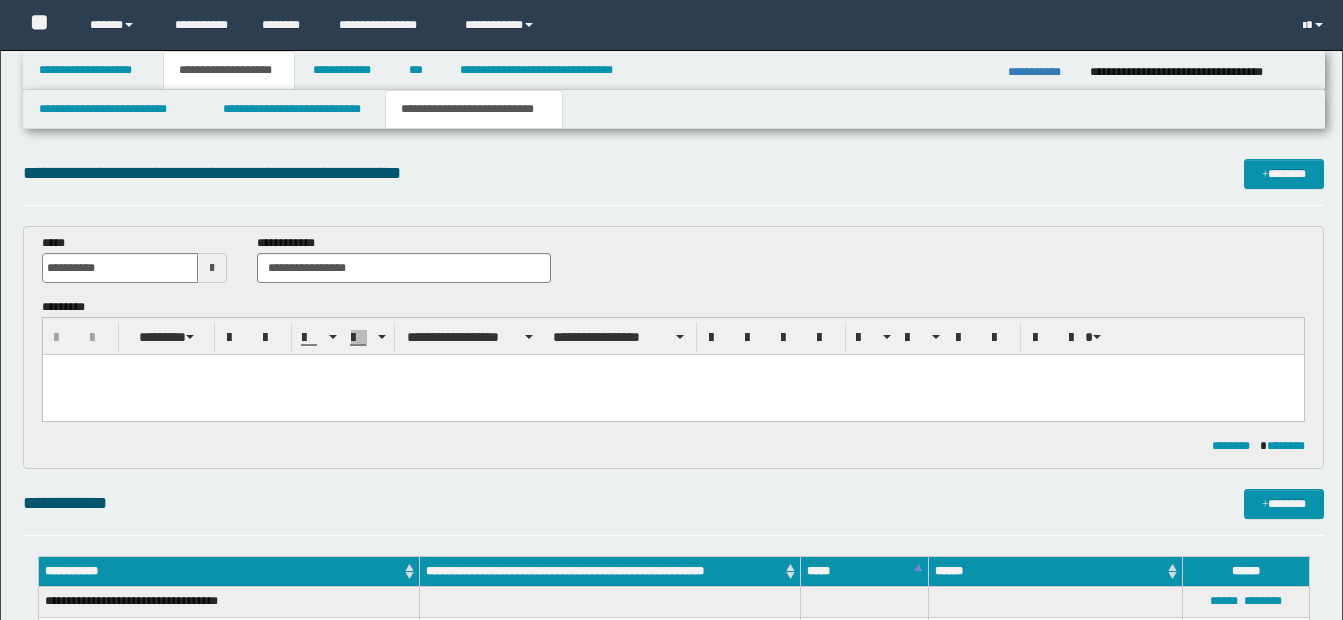 scroll, scrollTop: 463, scrollLeft: 0, axis: vertical 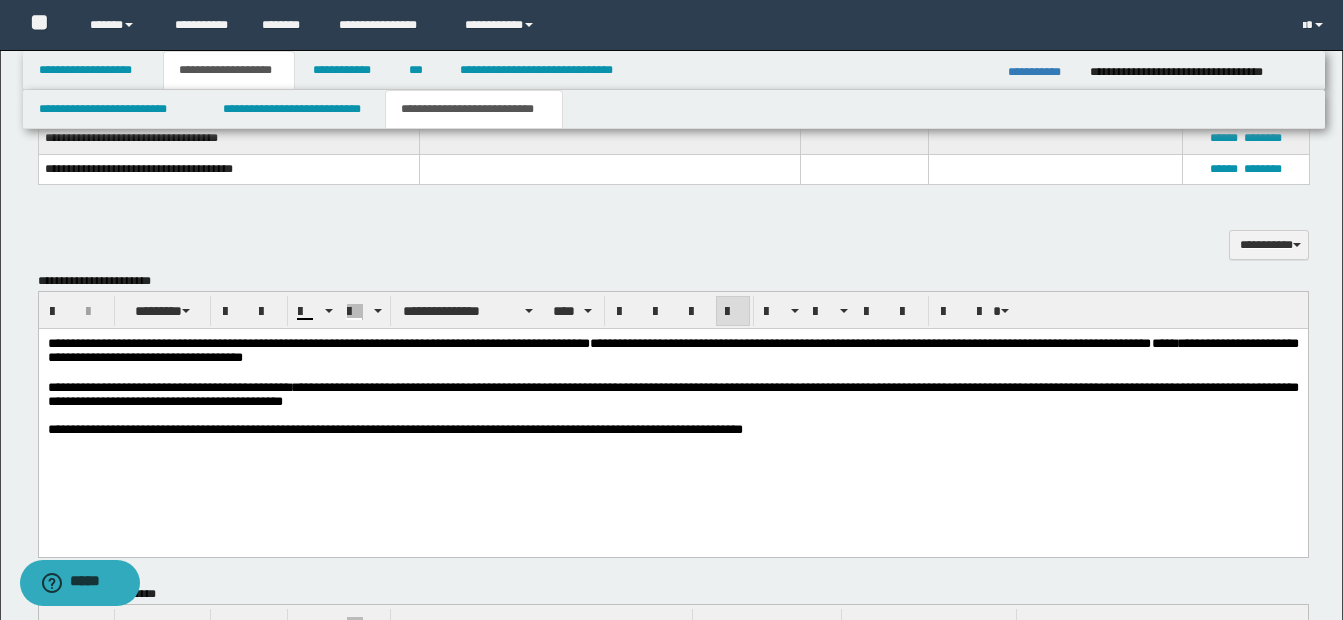 click on "**********" at bounding box center [672, 395] 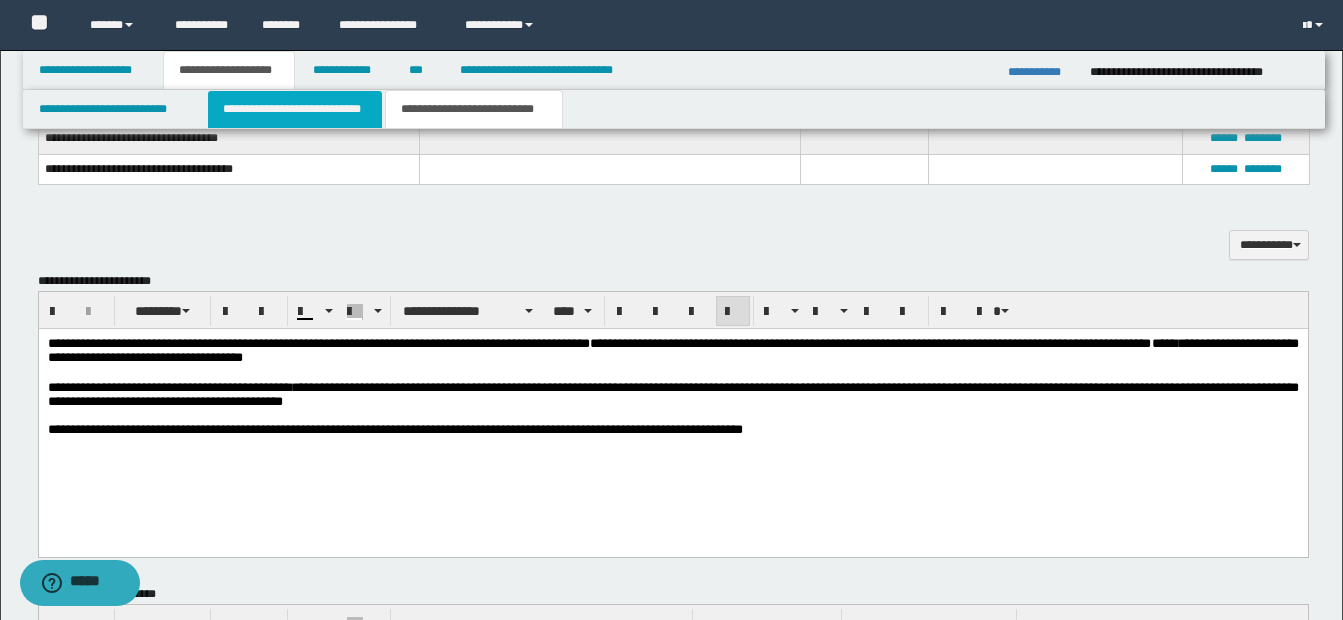 click on "**********" at bounding box center [295, 109] 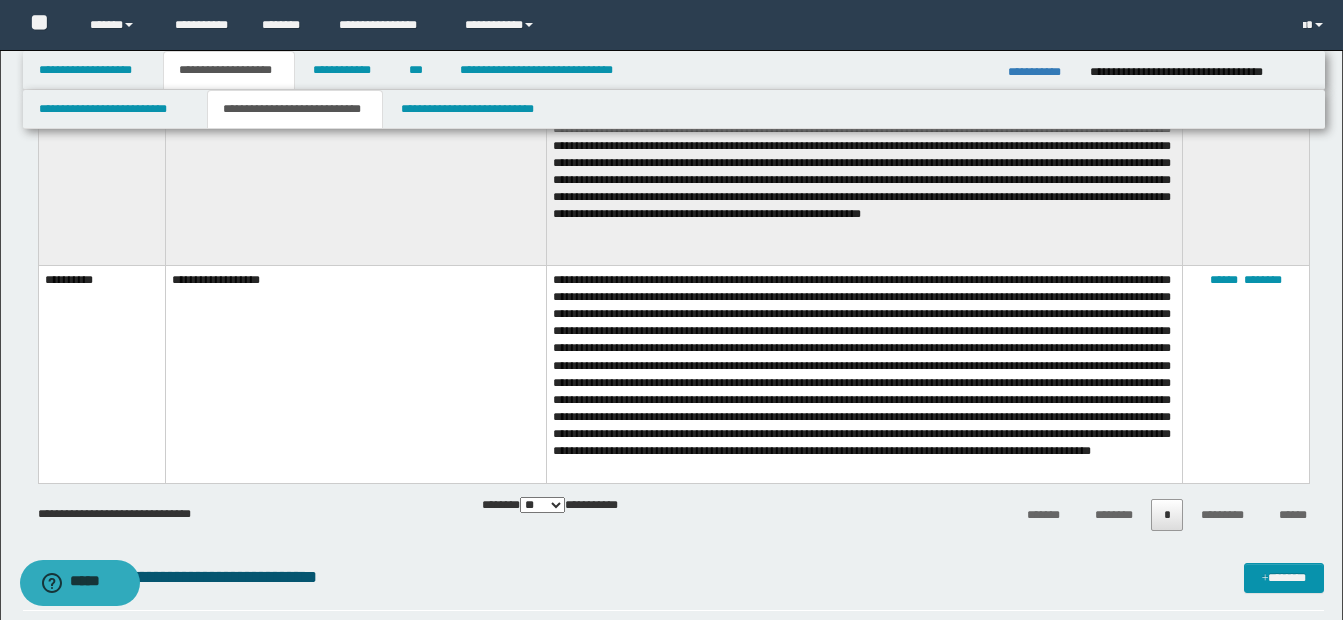 scroll, scrollTop: 1163, scrollLeft: 0, axis: vertical 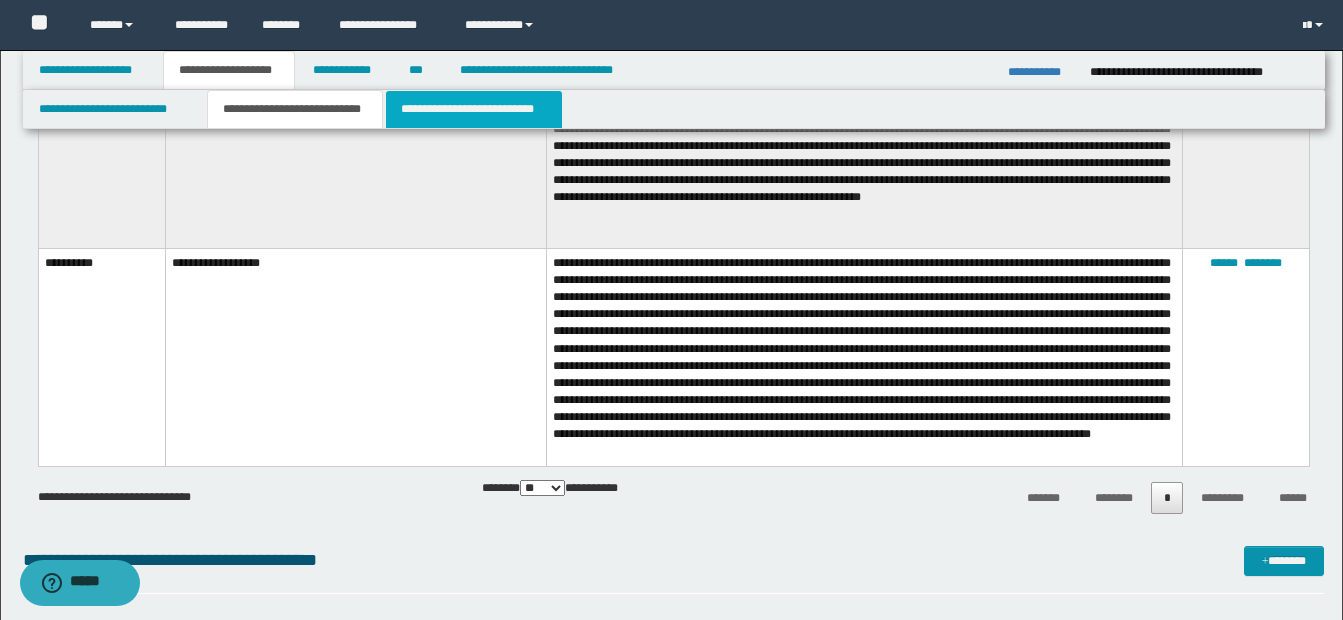 click on "**********" at bounding box center (474, 109) 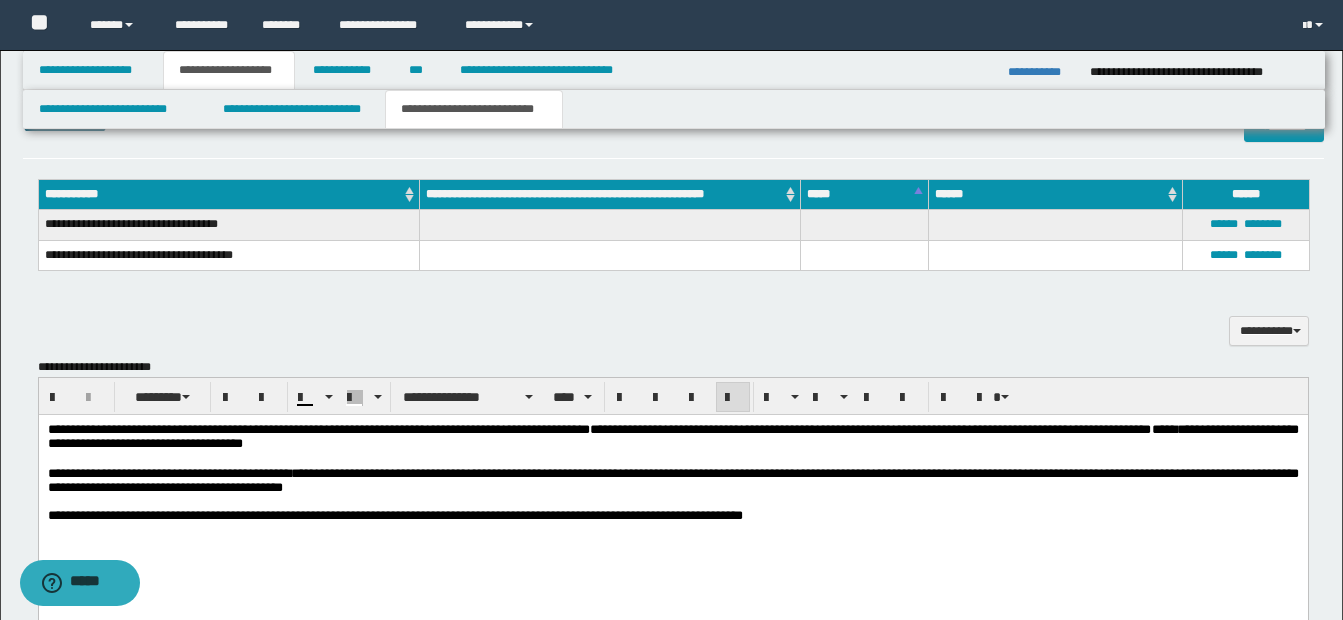 scroll, scrollTop: 400, scrollLeft: 0, axis: vertical 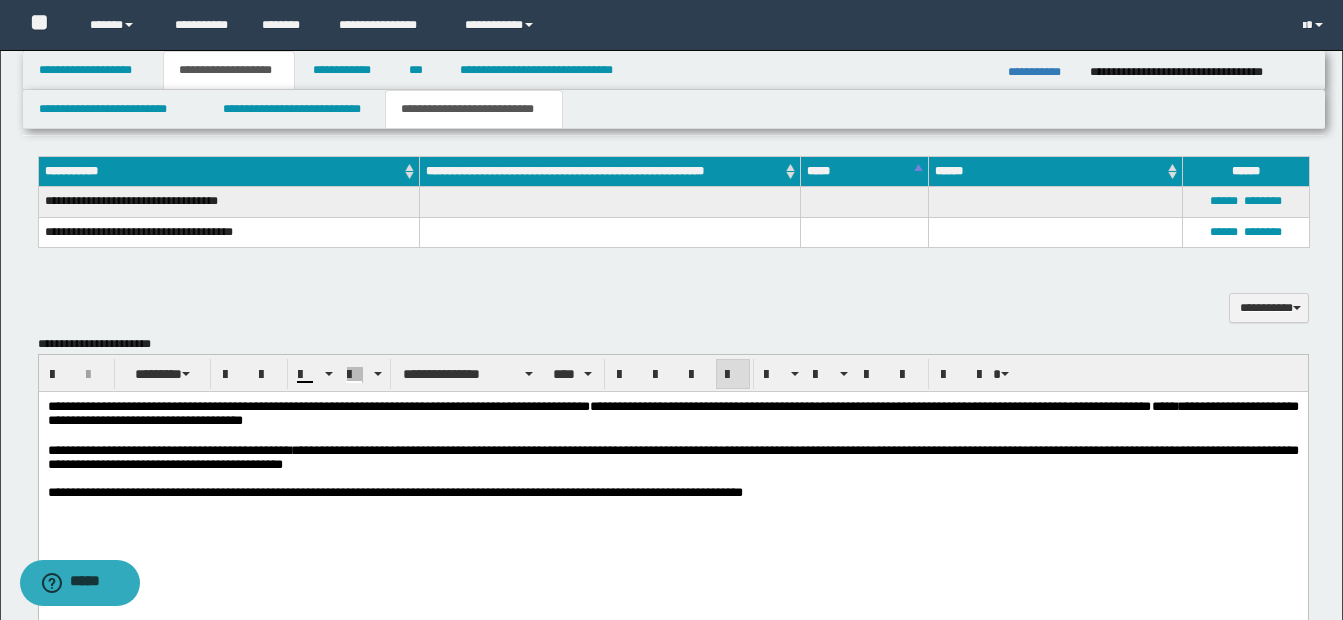 click on "**********" at bounding box center [672, 458] 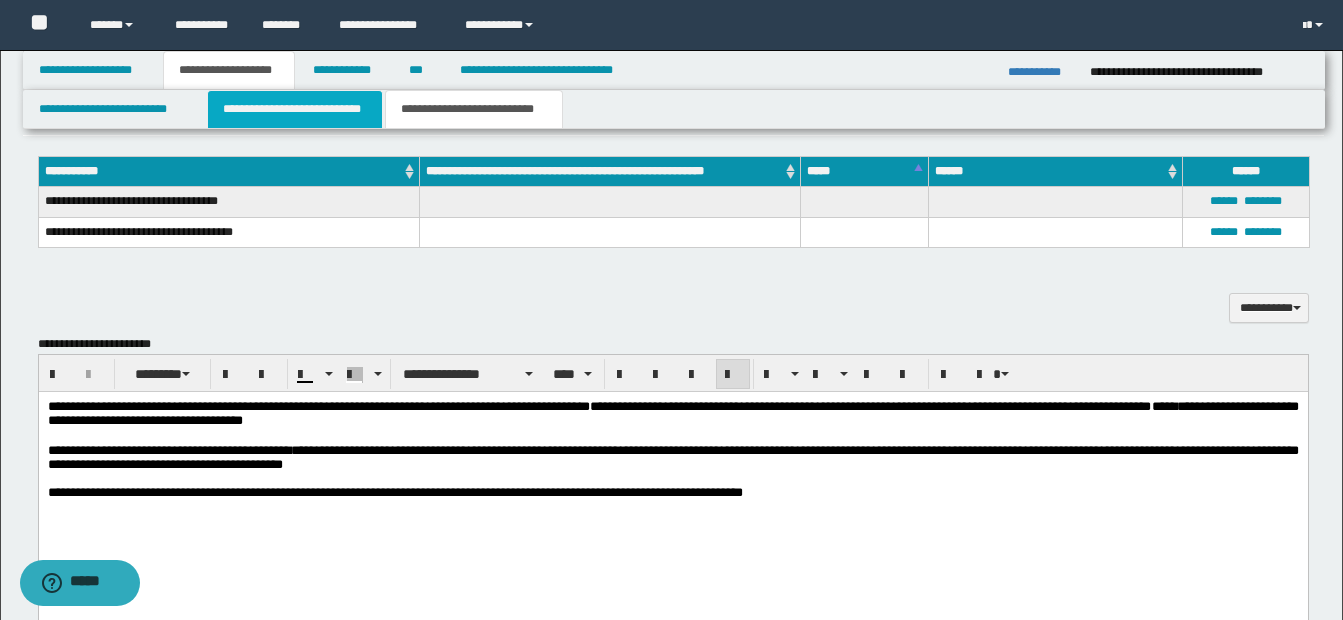 click on "**********" at bounding box center [295, 109] 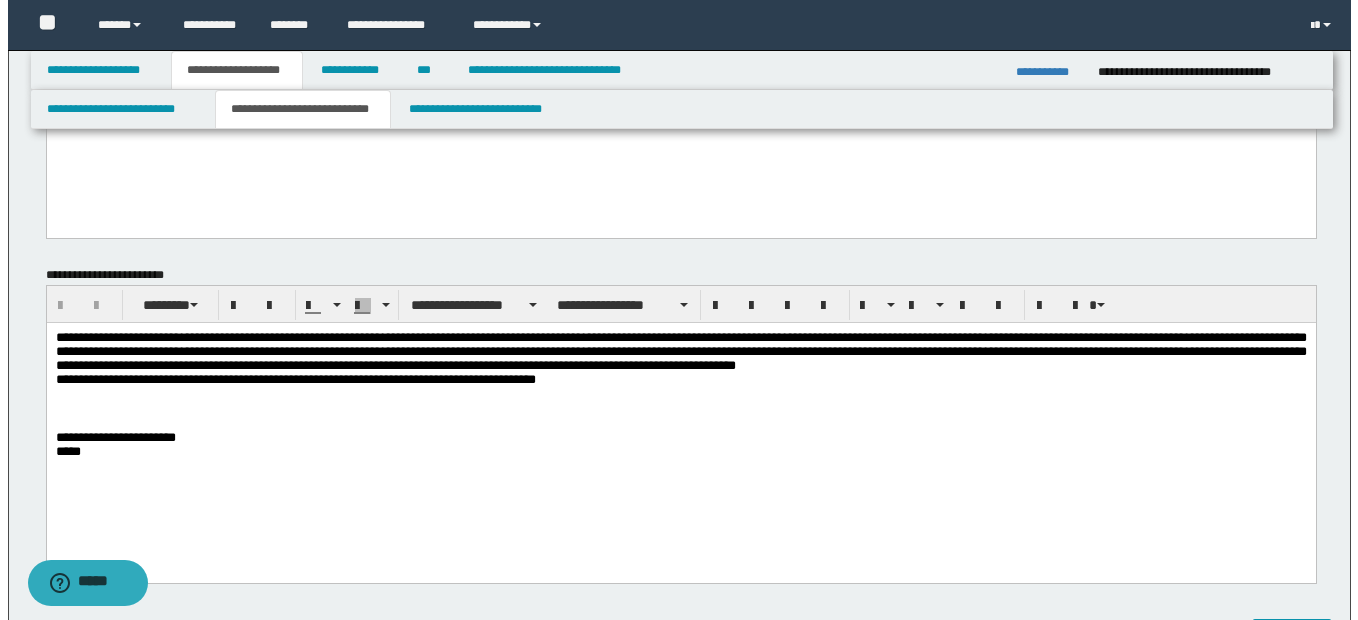 scroll, scrollTop: 200, scrollLeft: 0, axis: vertical 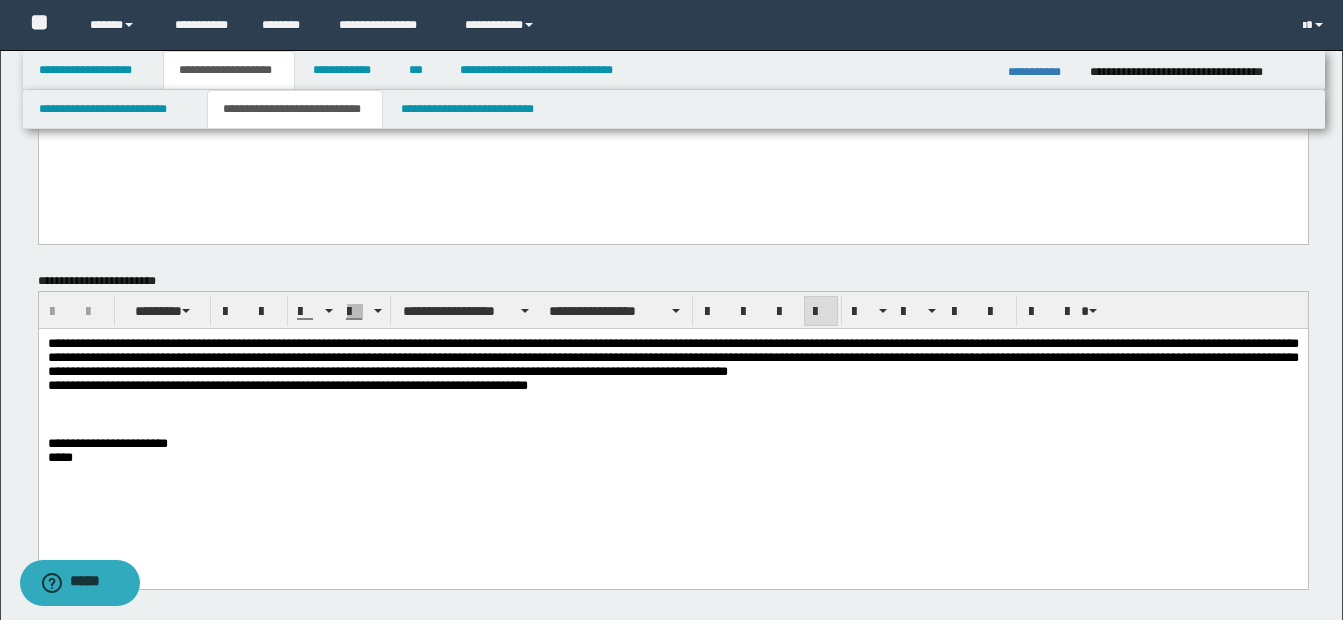 click at bounding box center (672, 414) 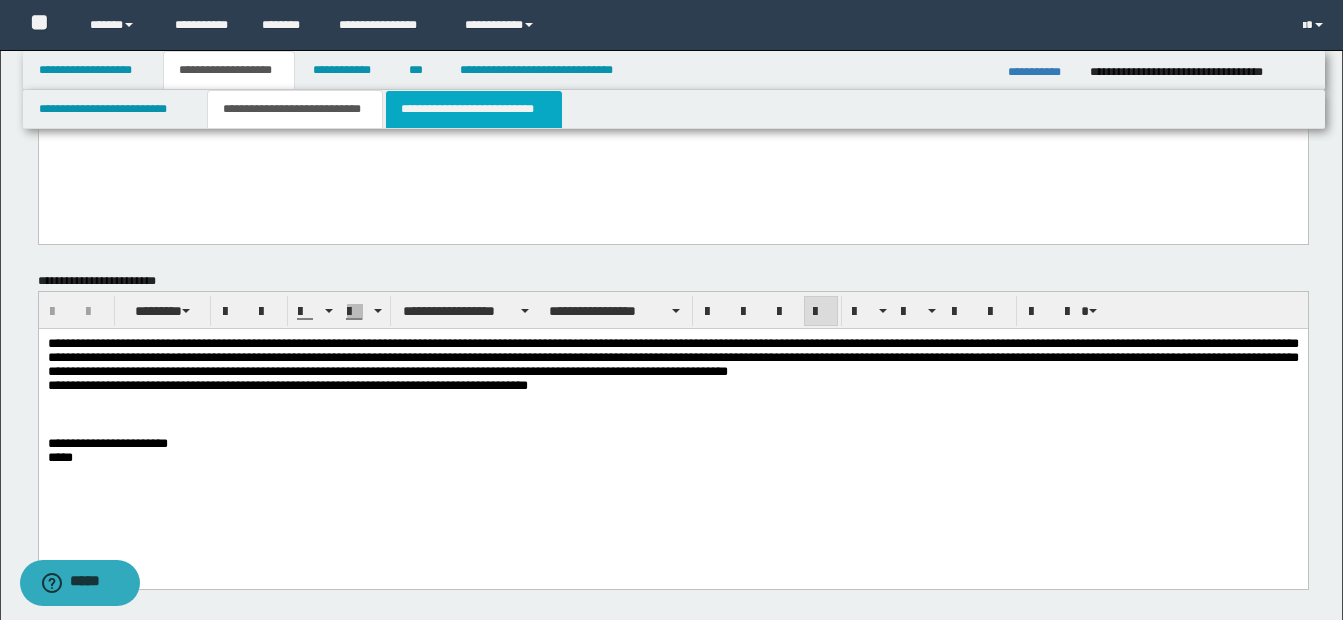 click on "**********" at bounding box center [474, 109] 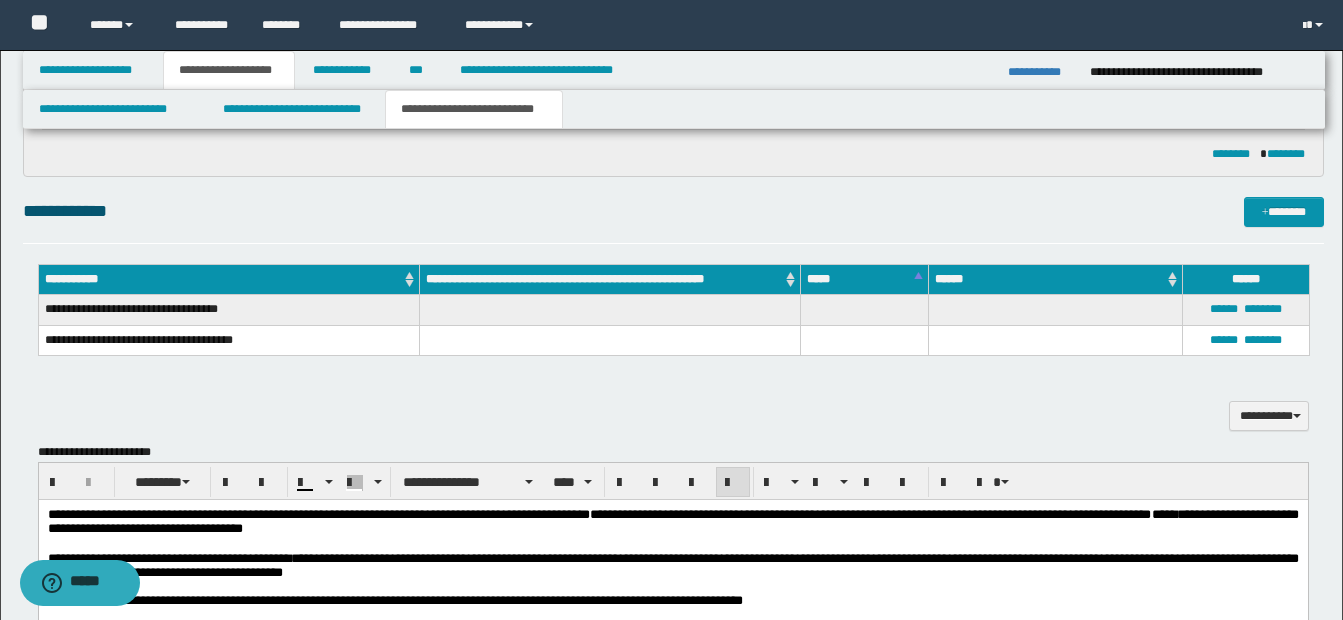 scroll, scrollTop: 600, scrollLeft: 0, axis: vertical 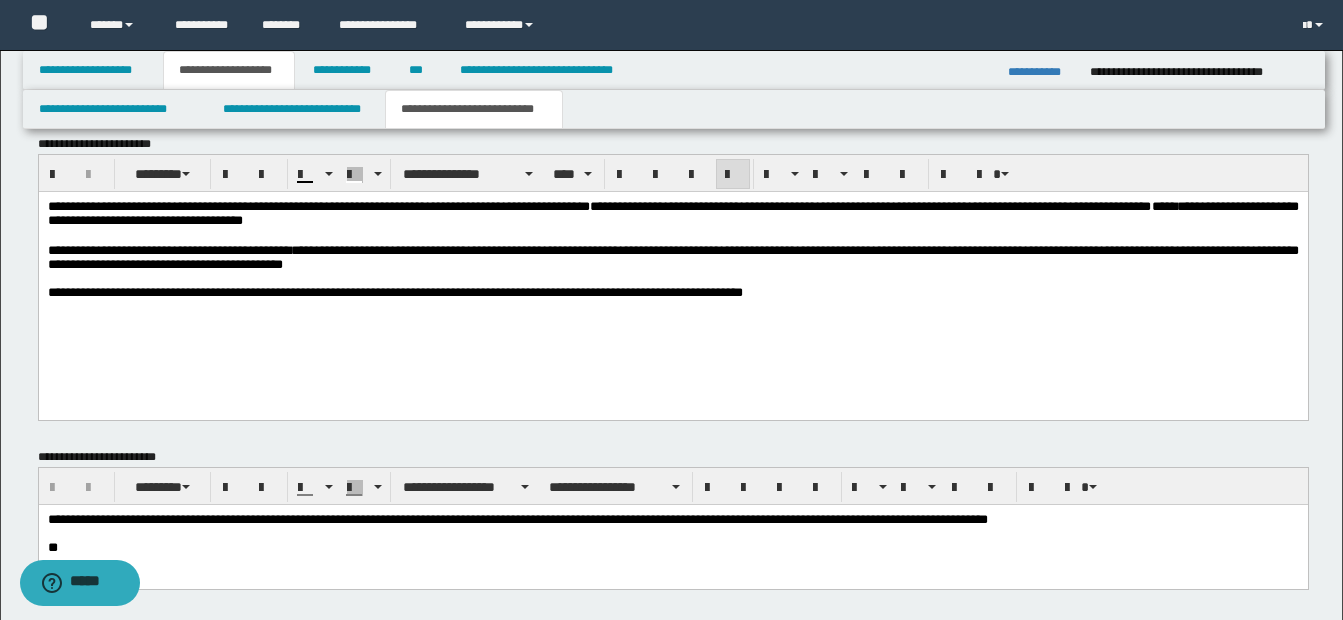 click on "**********" at bounding box center [672, 258] 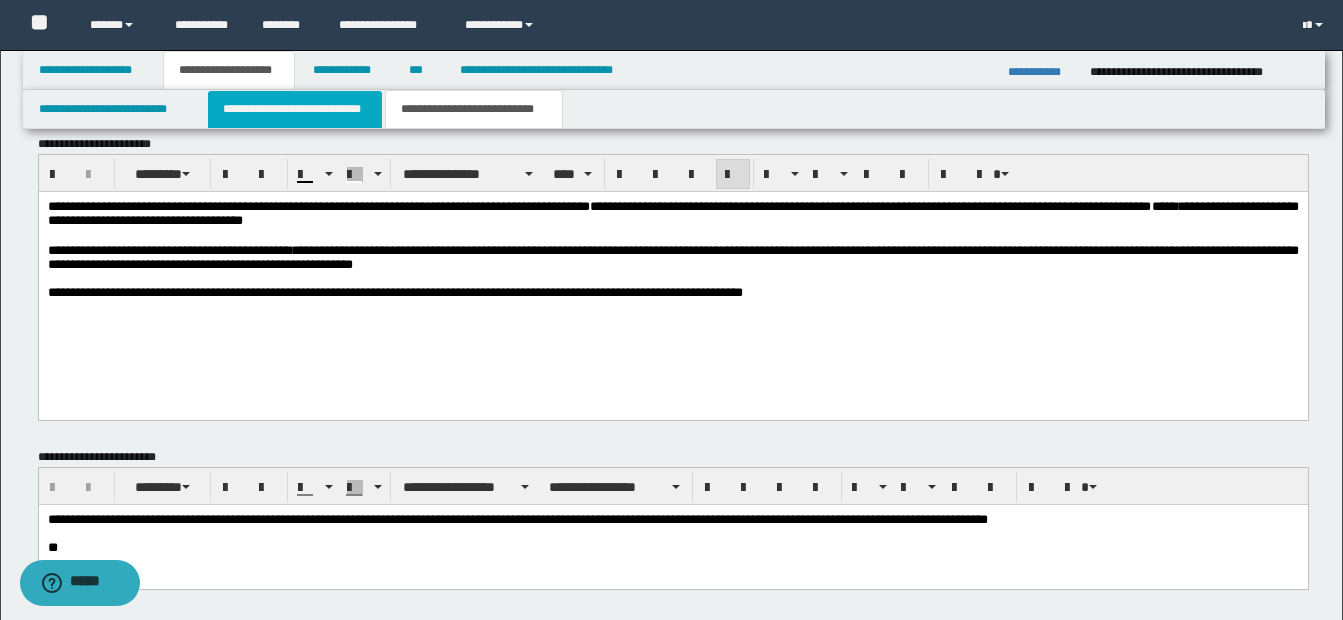click on "**********" at bounding box center [295, 109] 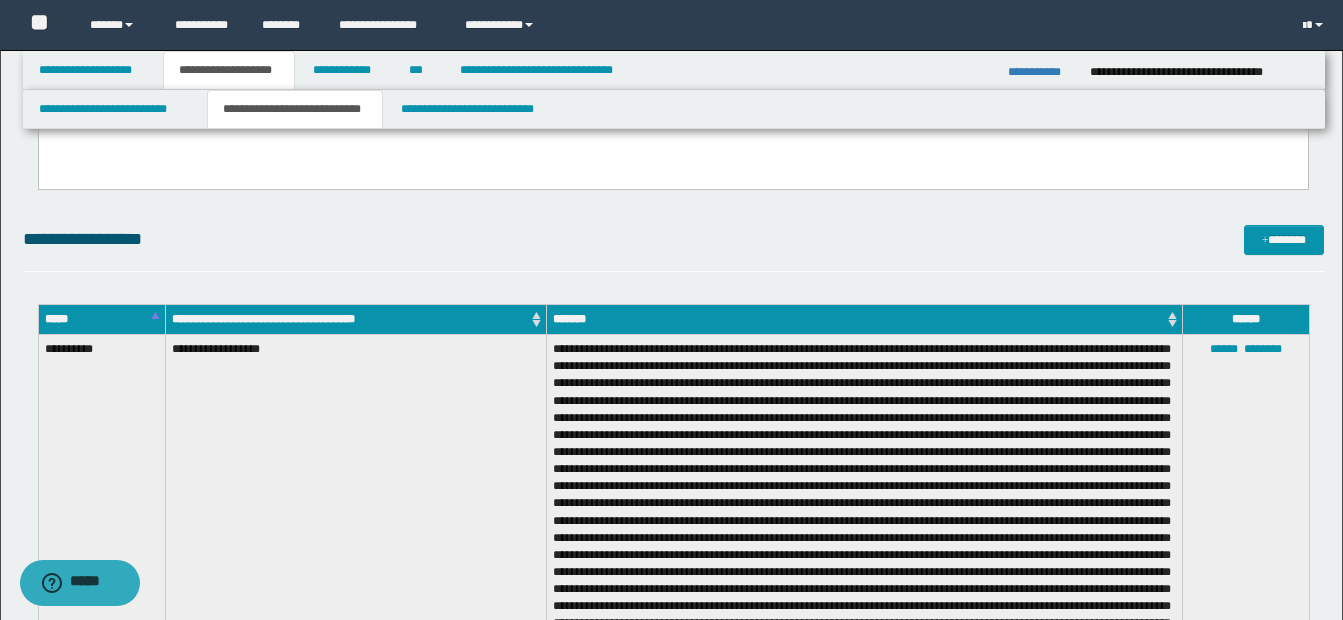 scroll, scrollTop: 0, scrollLeft: 0, axis: both 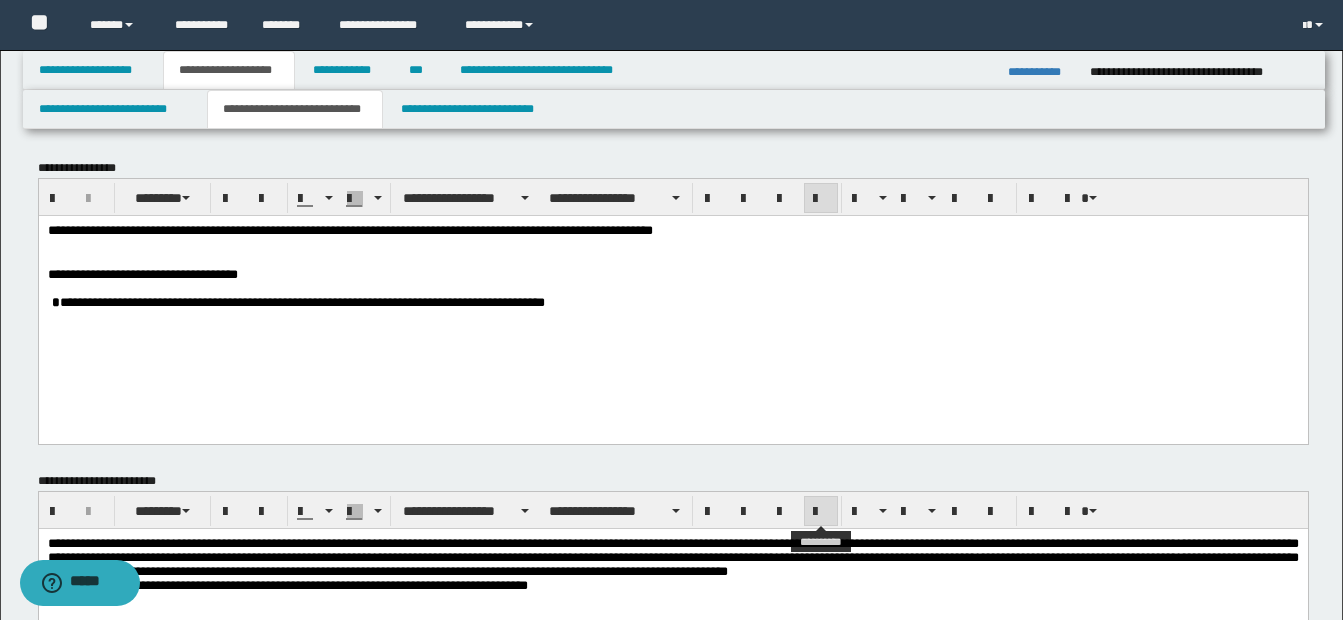 type 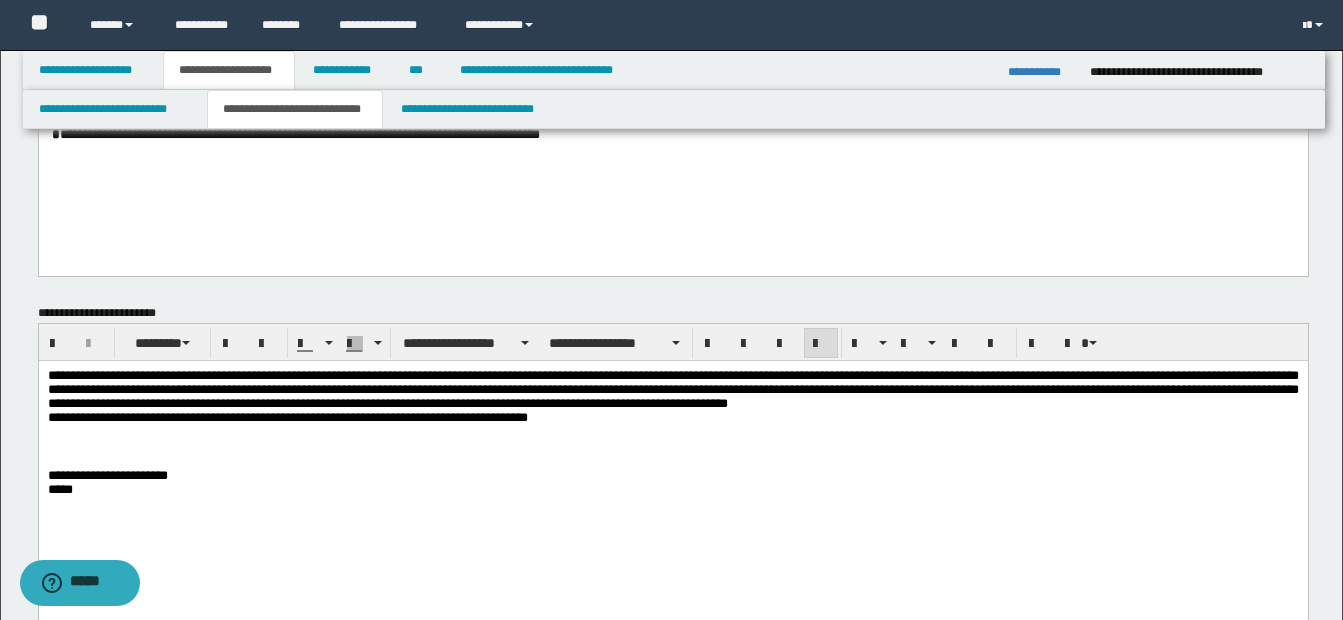 scroll, scrollTop: 200, scrollLeft: 0, axis: vertical 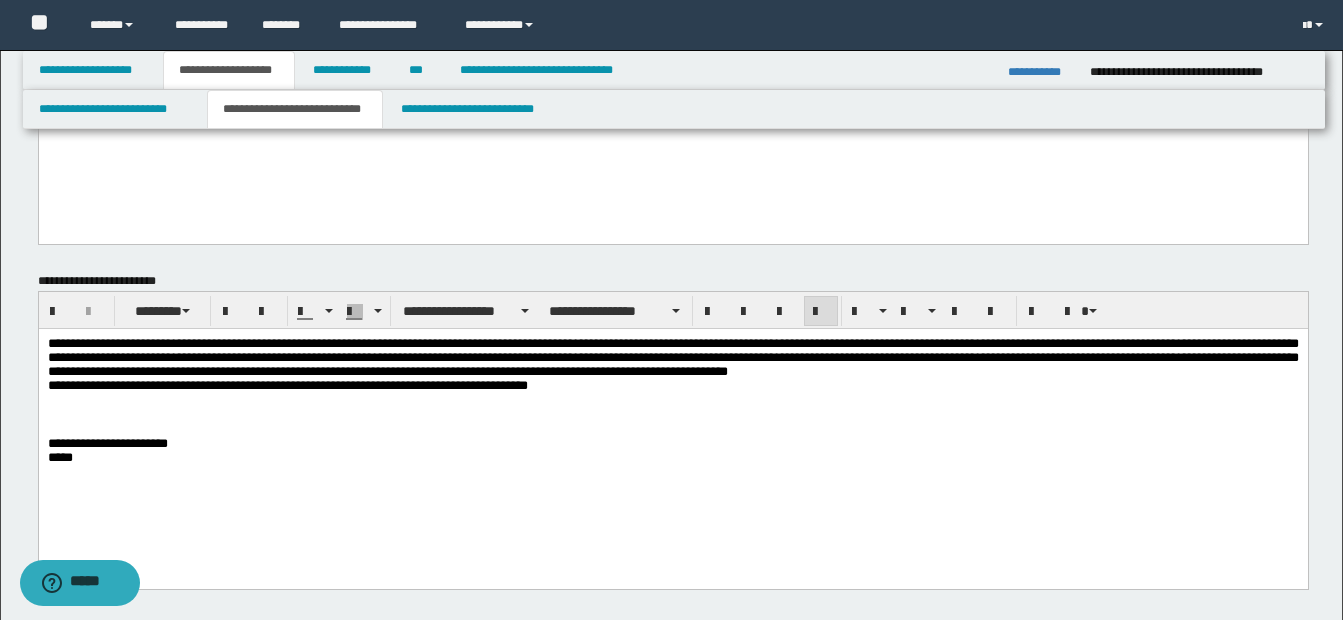 type 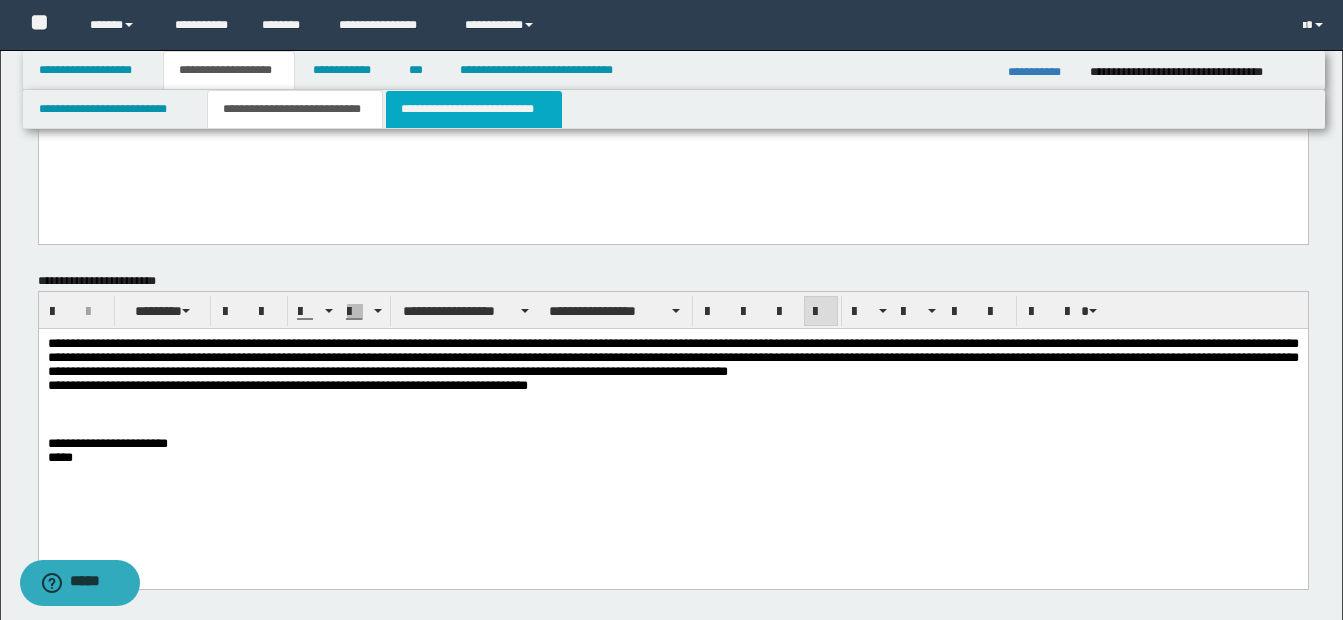 click on "**********" at bounding box center [474, 109] 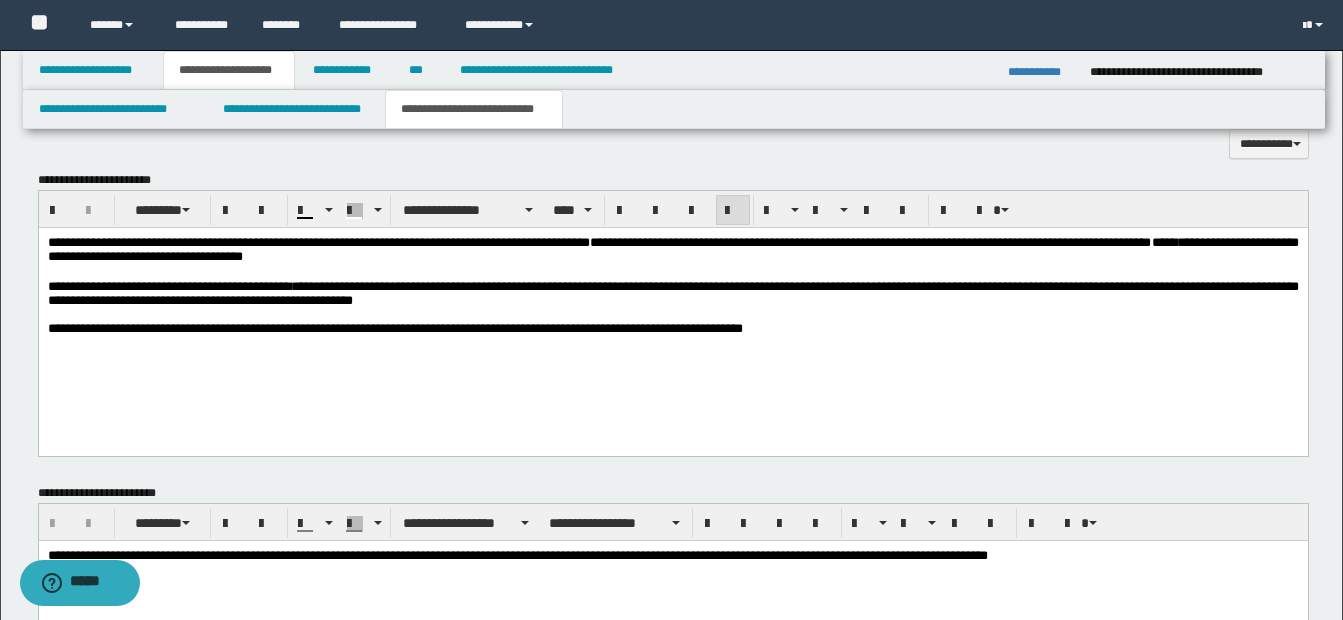 scroll, scrollTop: 600, scrollLeft: 0, axis: vertical 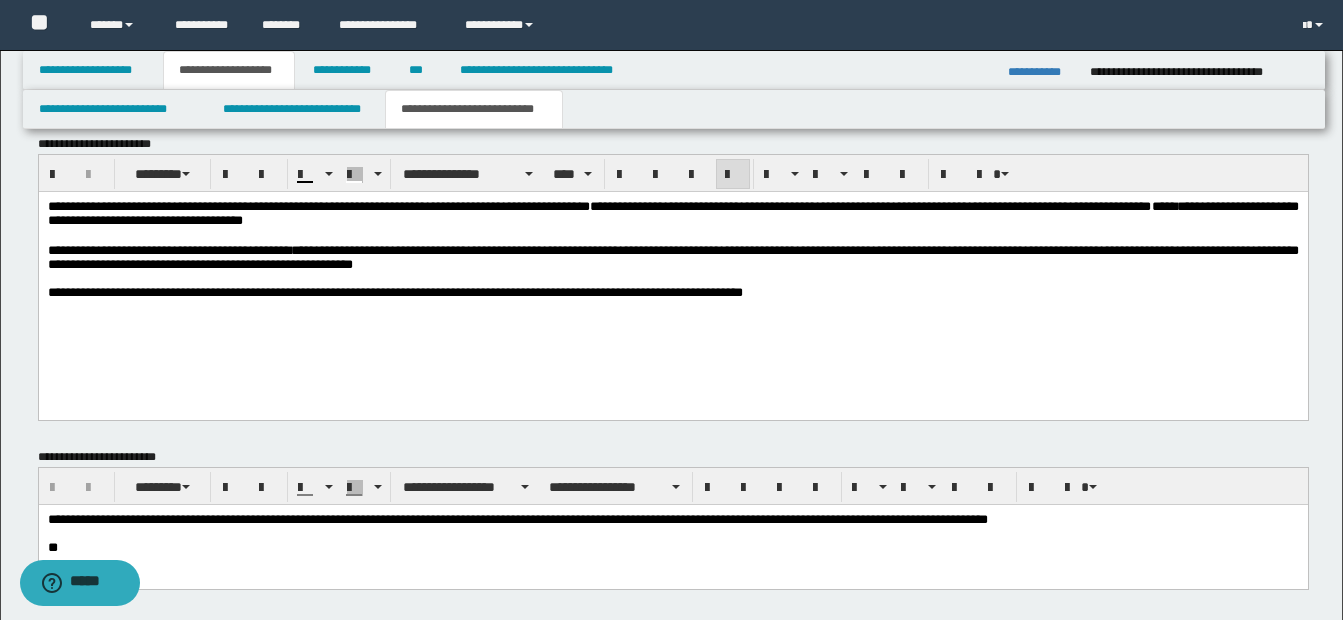 click on "**********" at bounding box center [672, 258] 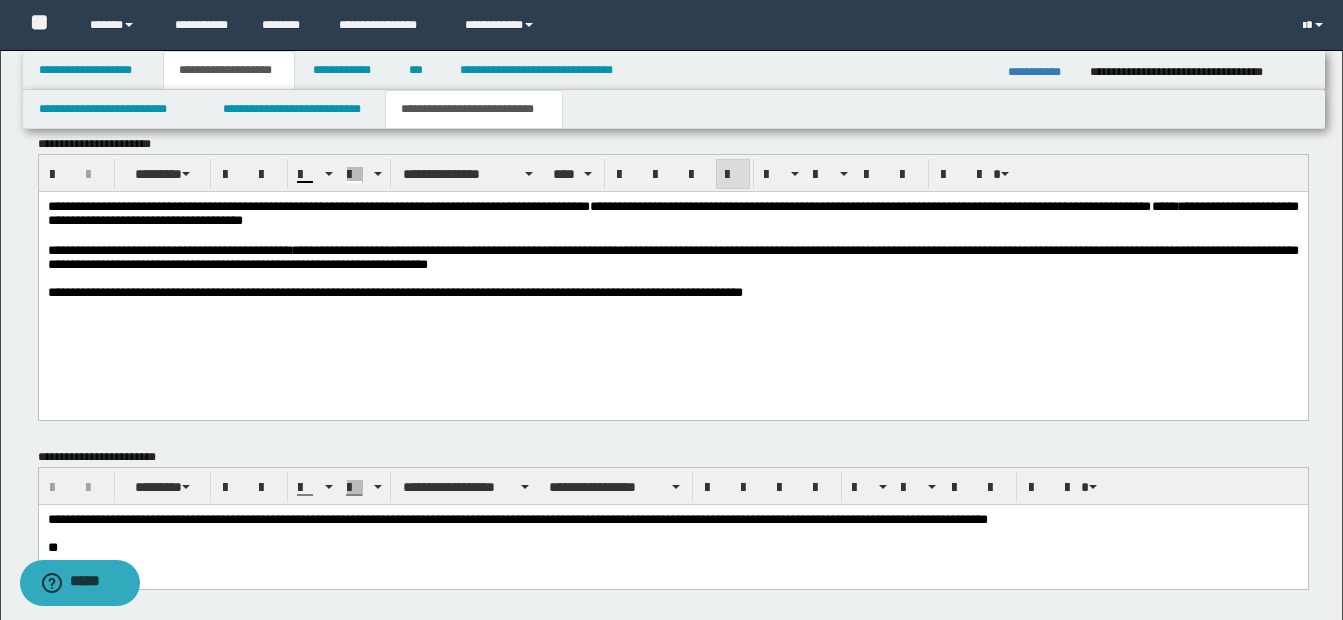 click on "**********" at bounding box center [672, 257] 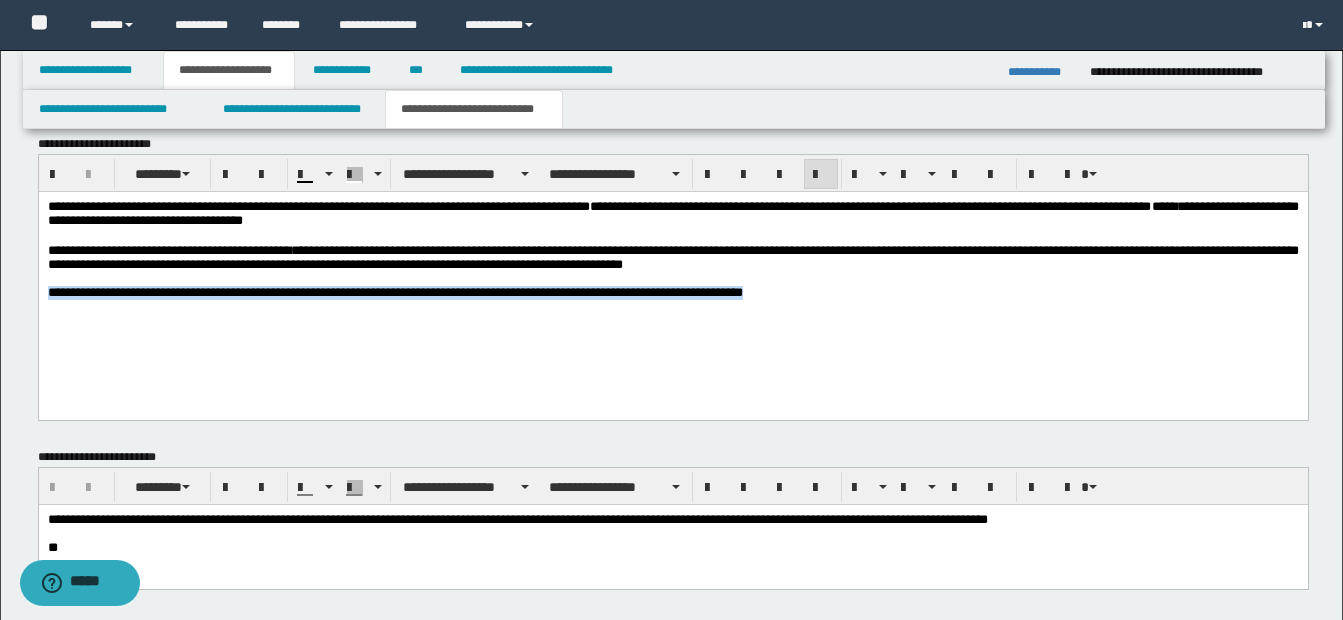 drag, startPoint x: 773, startPoint y: 299, endPoint x: 35, endPoint y: 419, distance: 747.69244 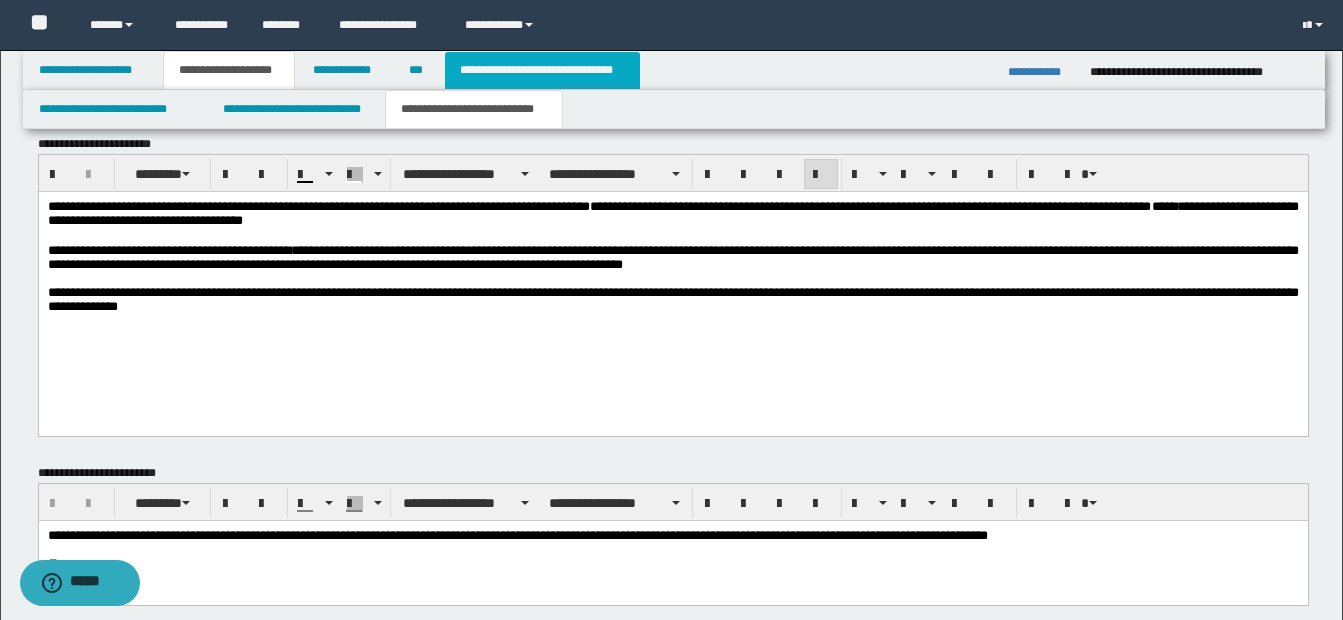 click on "**********" at bounding box center [542, 70] 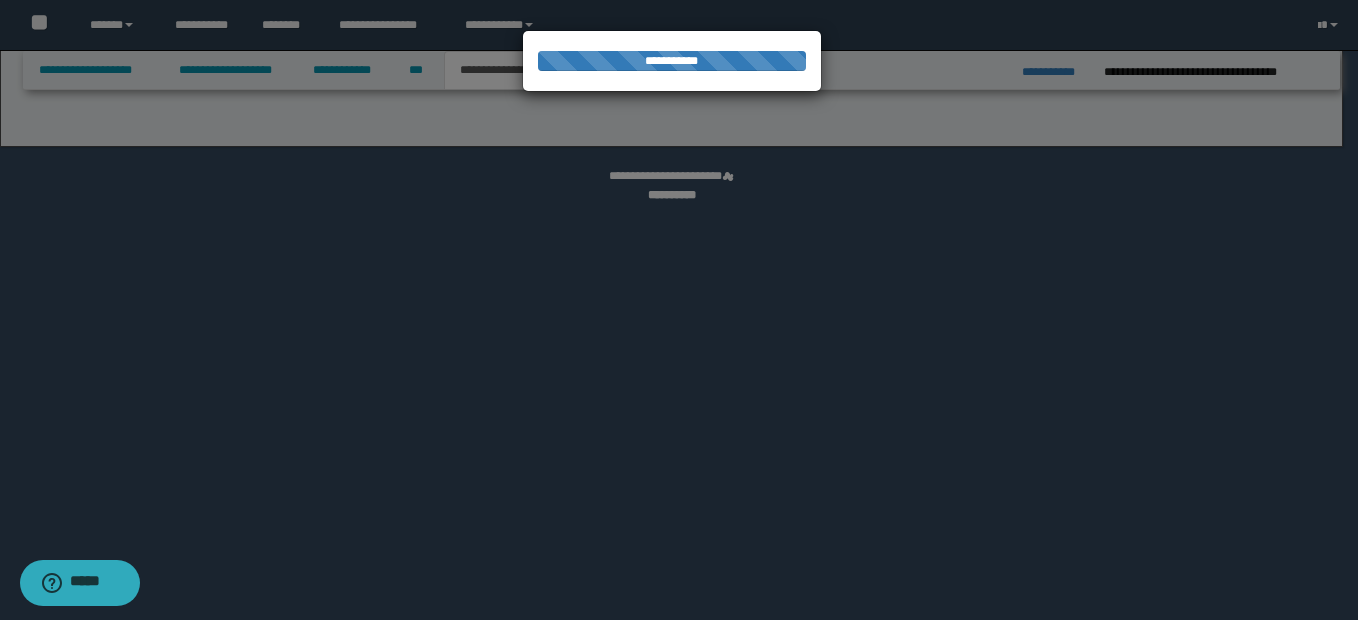 select on "*" 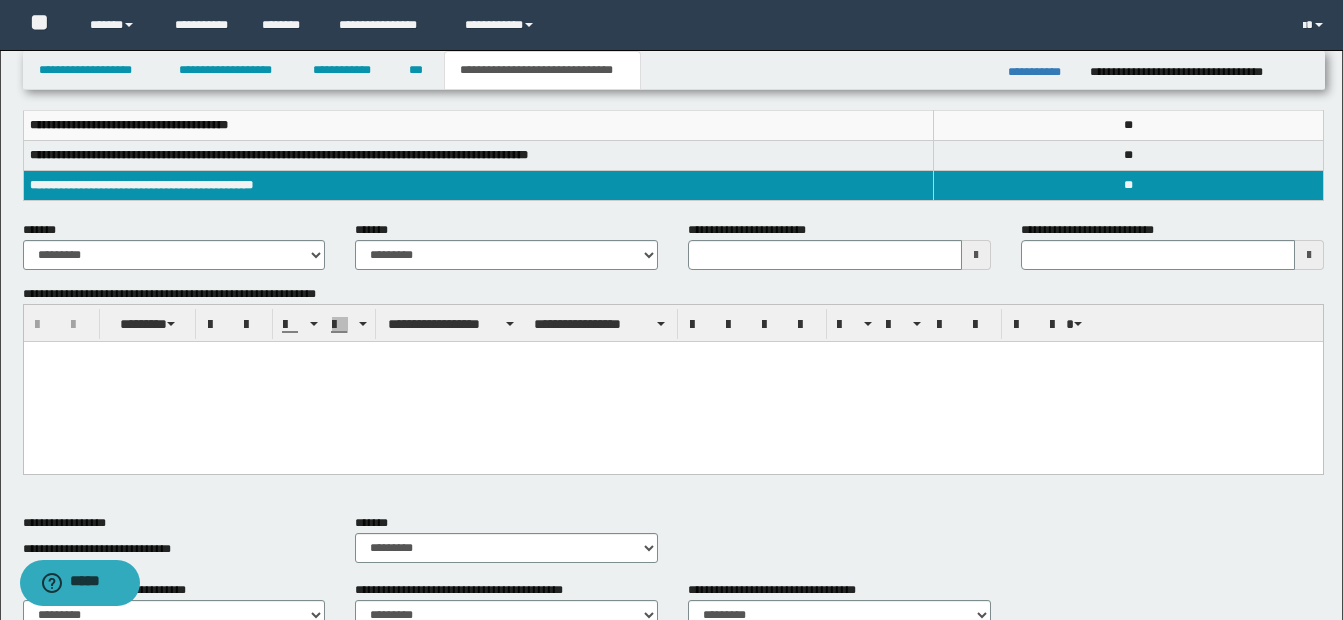 scroll, scrollTop: 300, scrollLeft: 0, axis: vertical 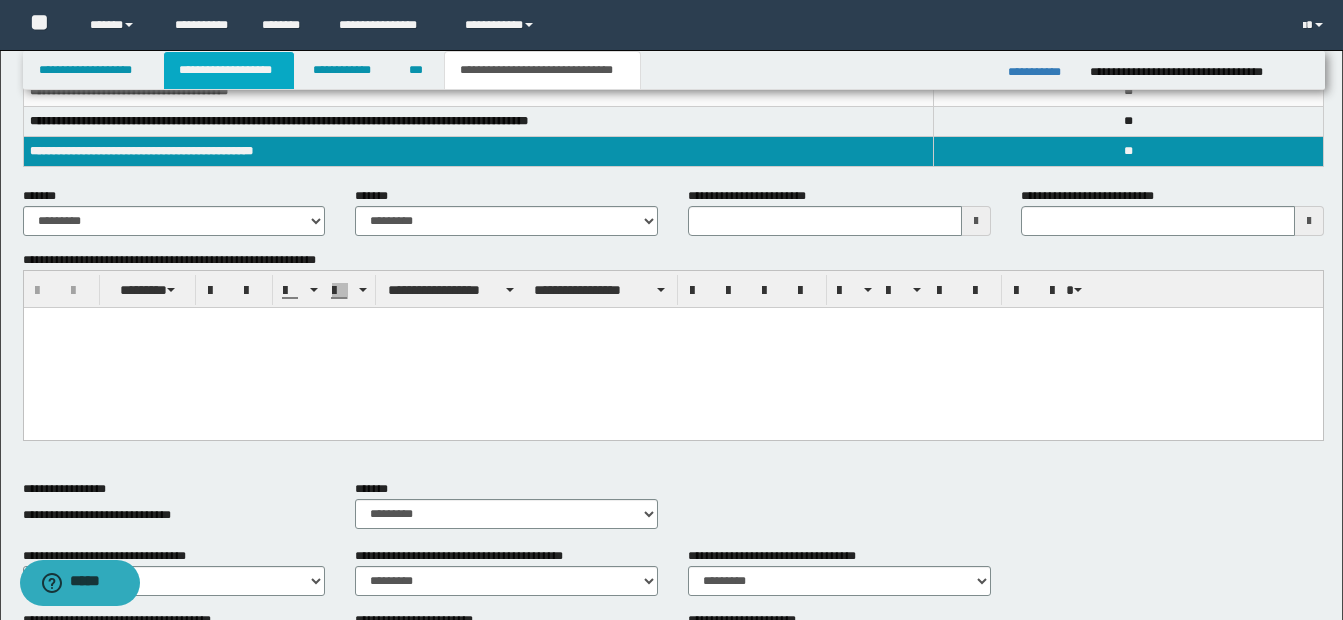 click on "**********" at bounding box center [229, 70] 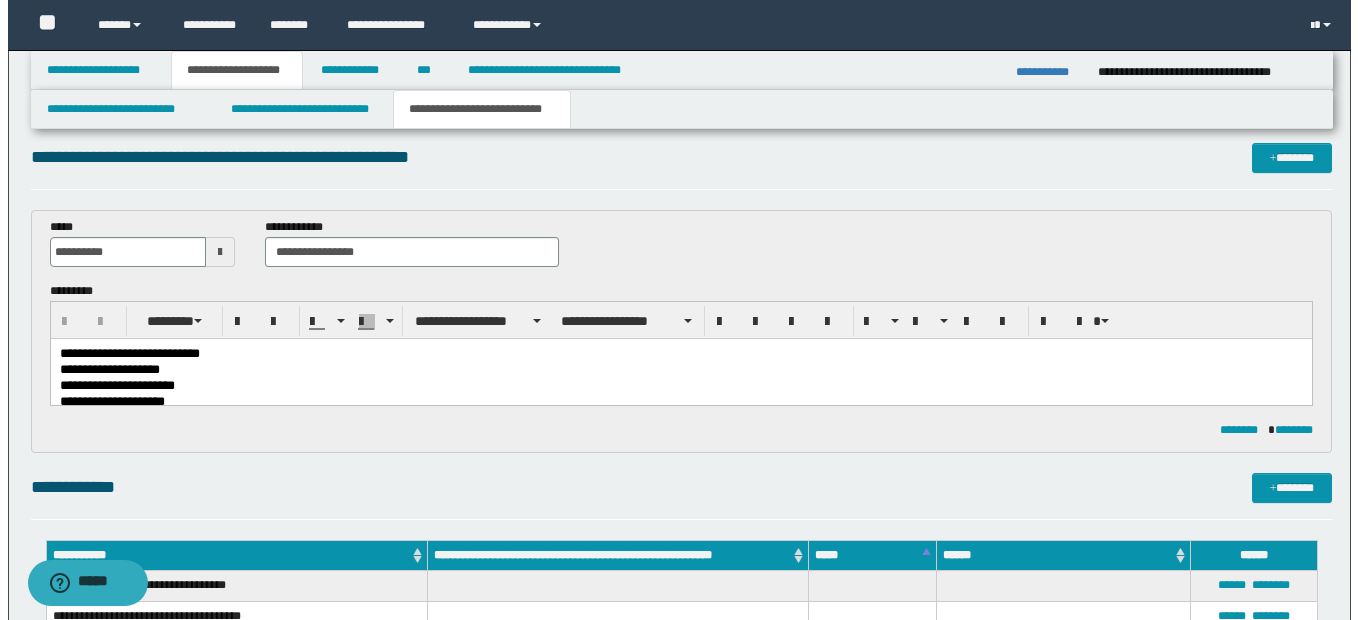 scroll, scrollTop: 0, scrollLeft: 0, axis: both 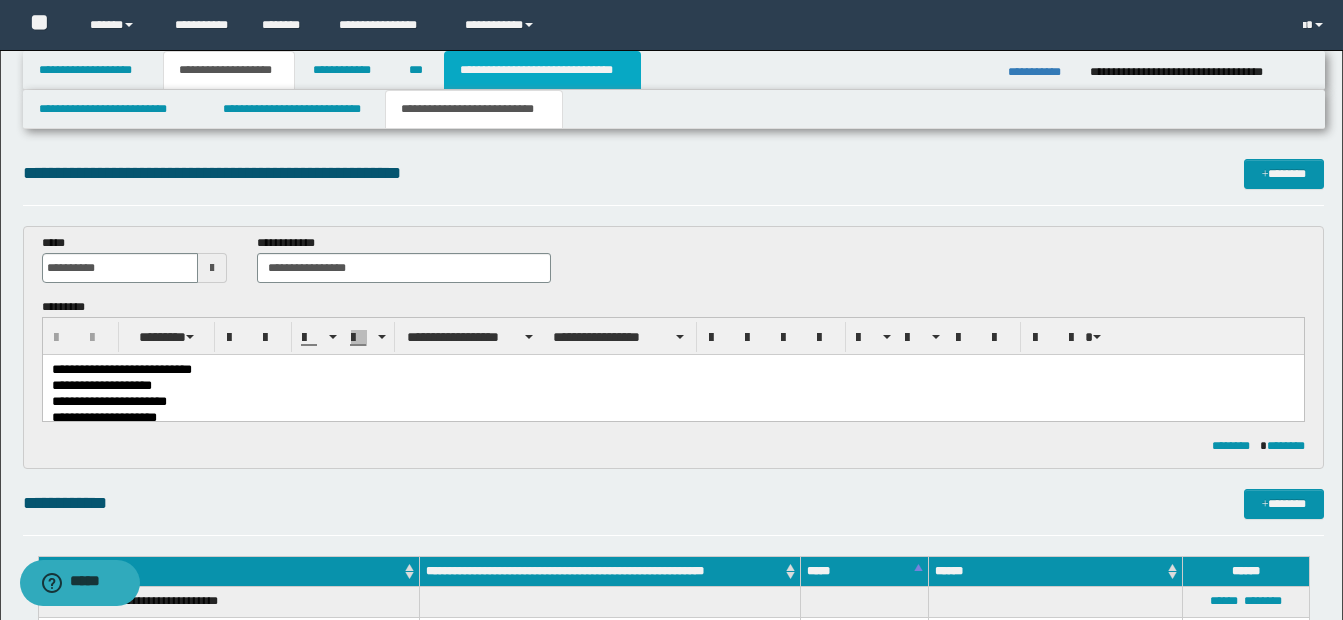 drag, startPoint x: 526, startPoint y: 65, endPoint x: 786, endPoint y: 293, distance: 345.8092 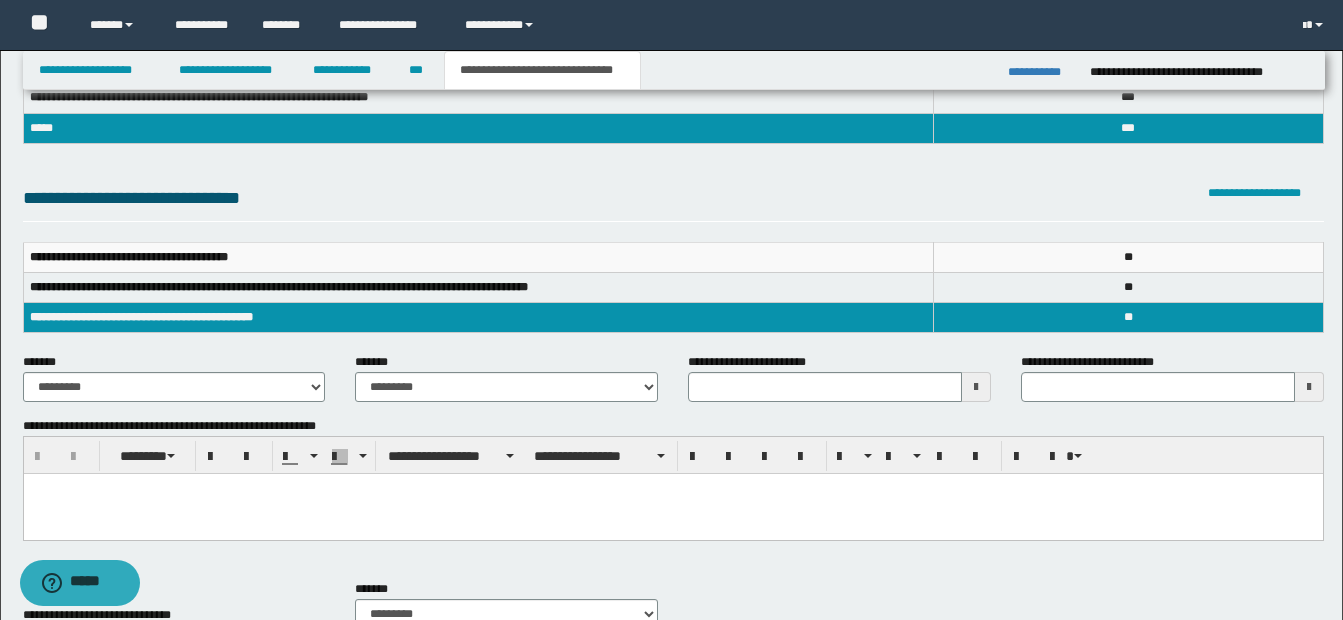 scroll, scrollTop: 200, scrollLeft: 0, axis: vertical 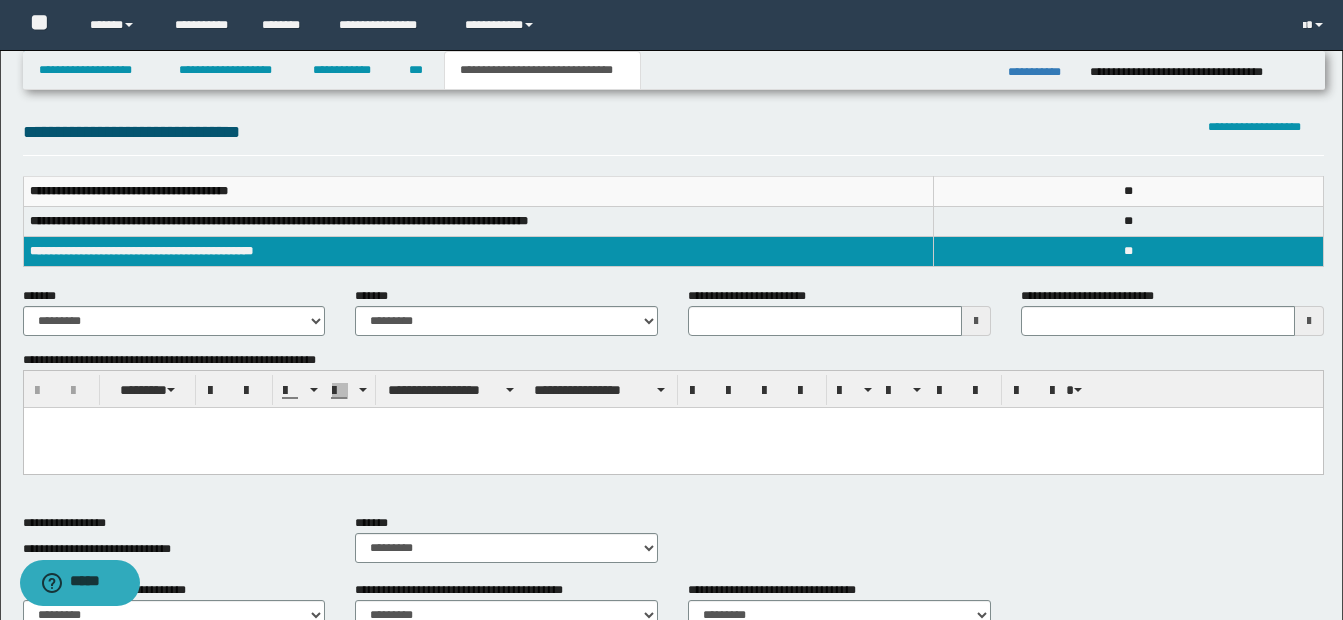 click at bounding box center (976, 321) 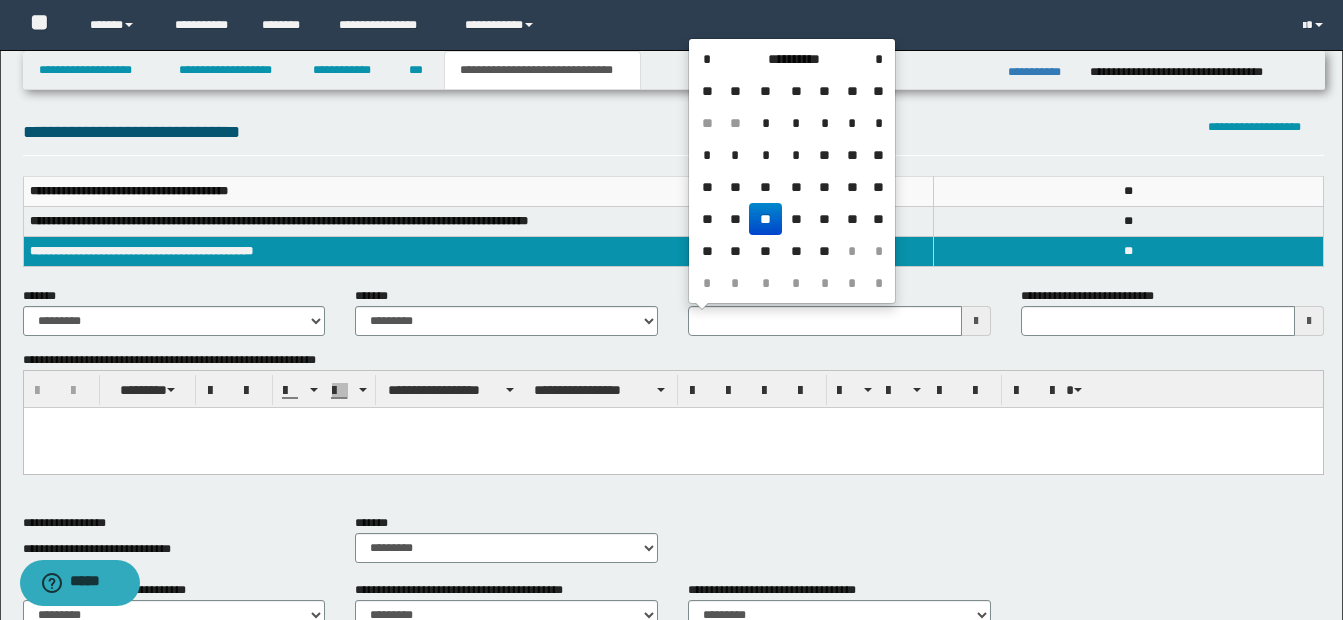 drag, startPoint x: 827, startPoint y: 189, endPoint x: 806, endPoint y: 194, distance: 21.587032 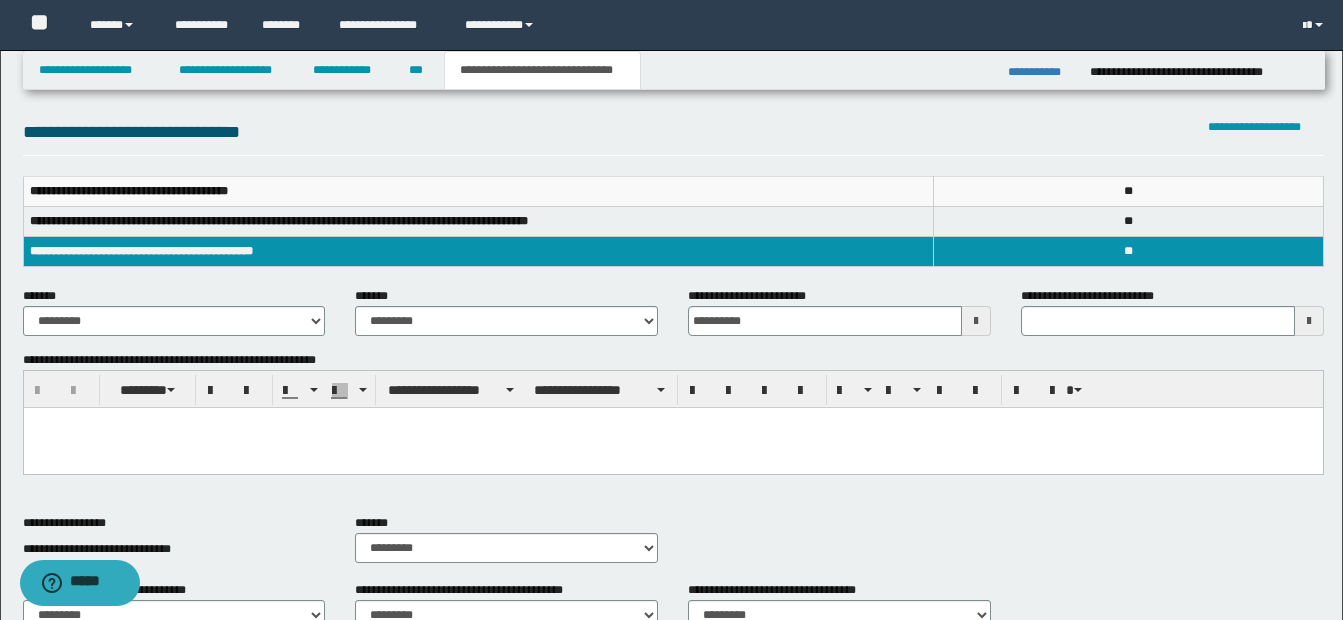 click at bounding box center [672, 448] 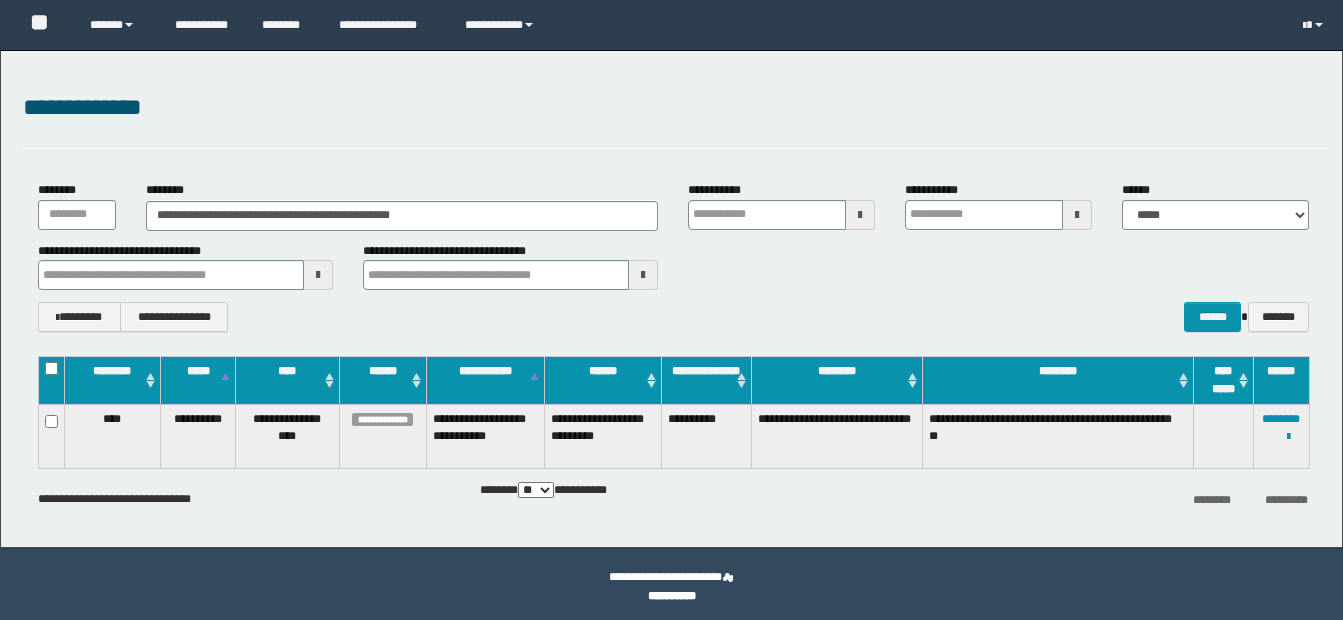 scroll, scrollTop: 0, scrollLeft: 0, axis: both 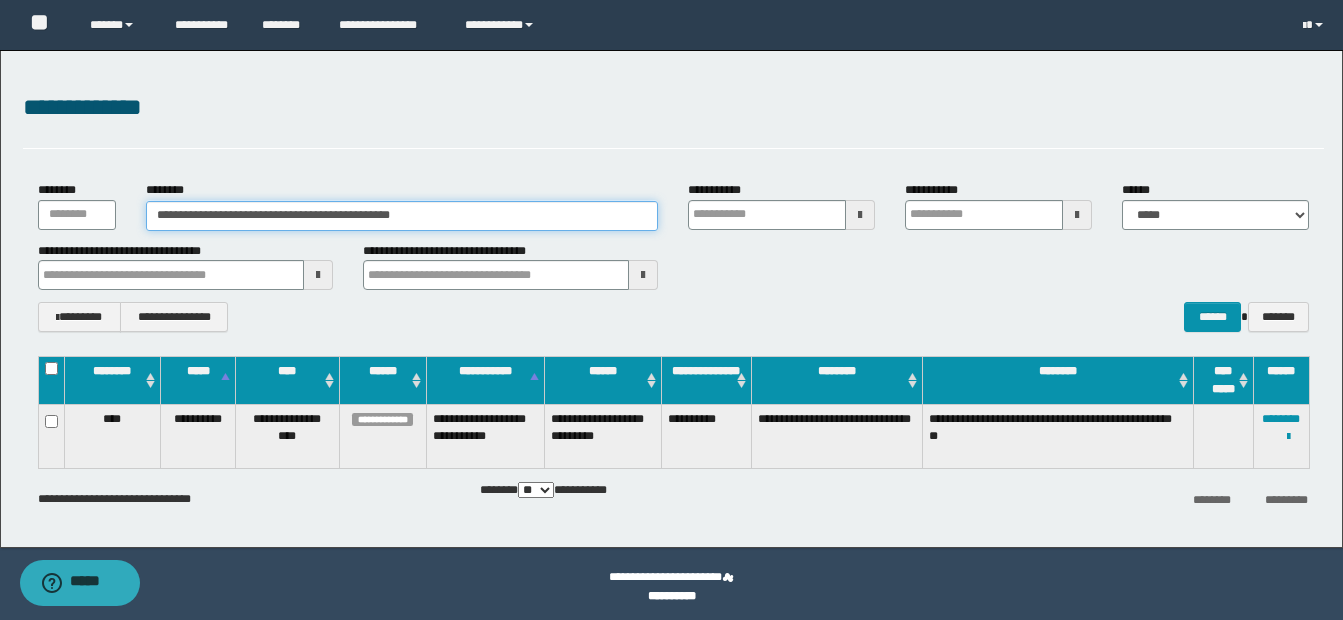 drag, startPoint x: 152, startPoint y: 217, endPoint x: 555, endPoint y: 217, distance: 403 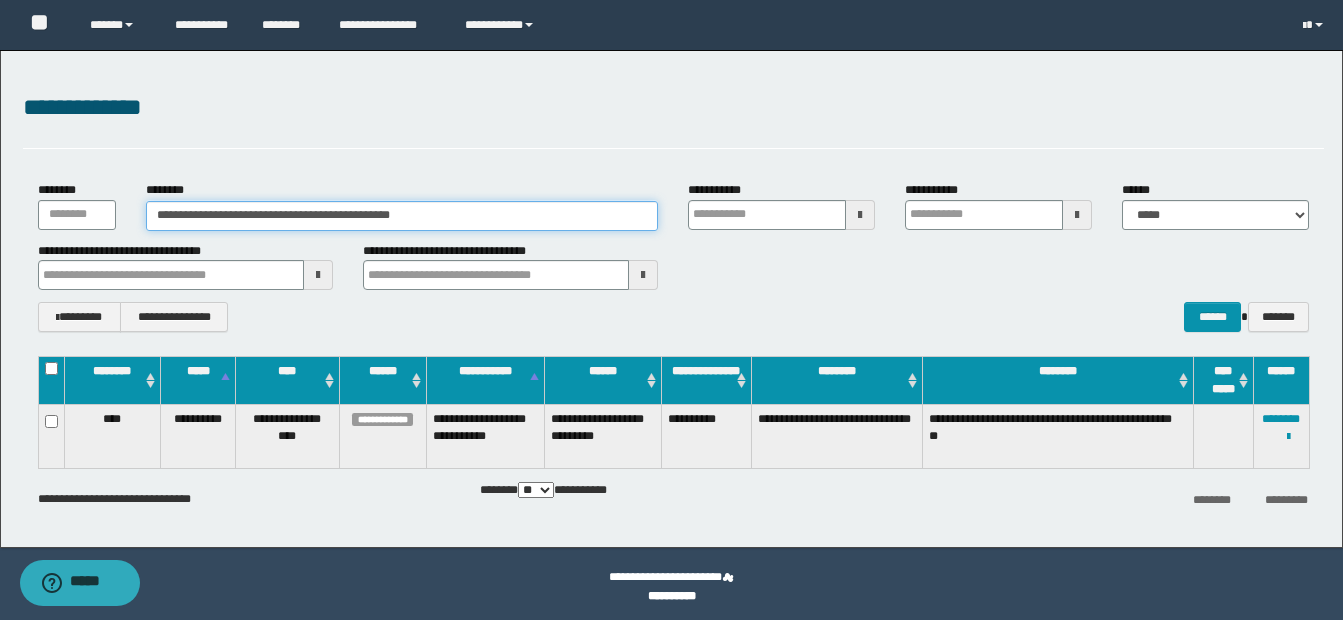 paste 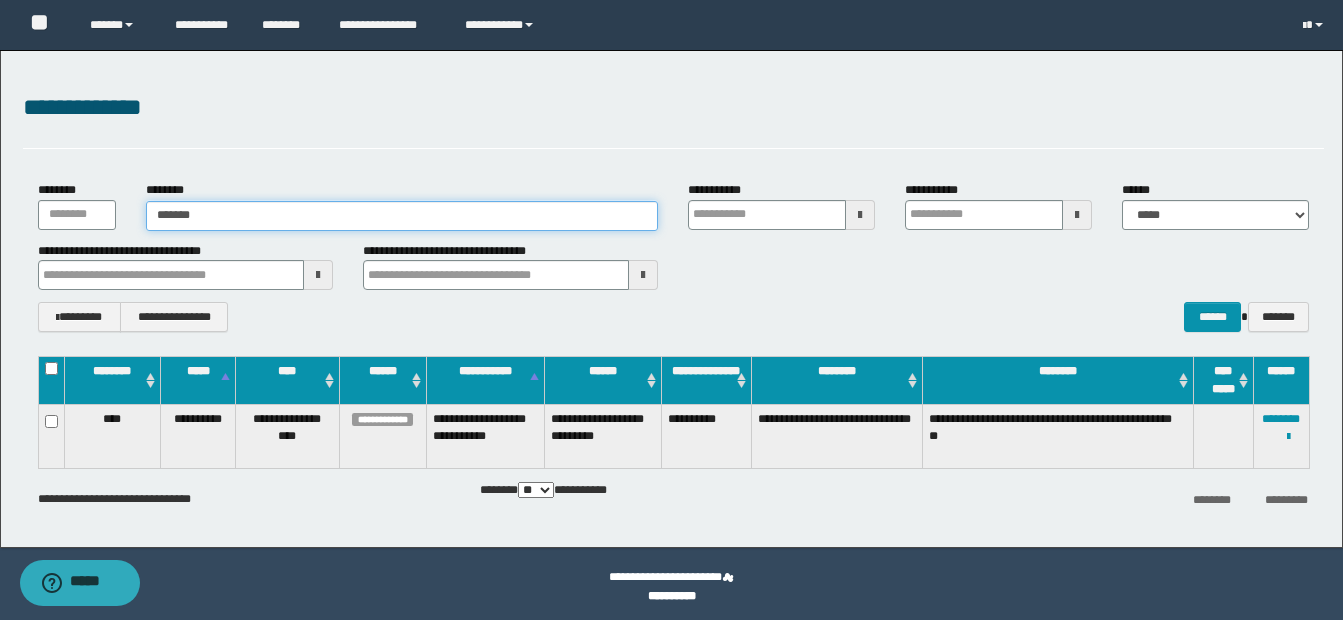 type on "*******" 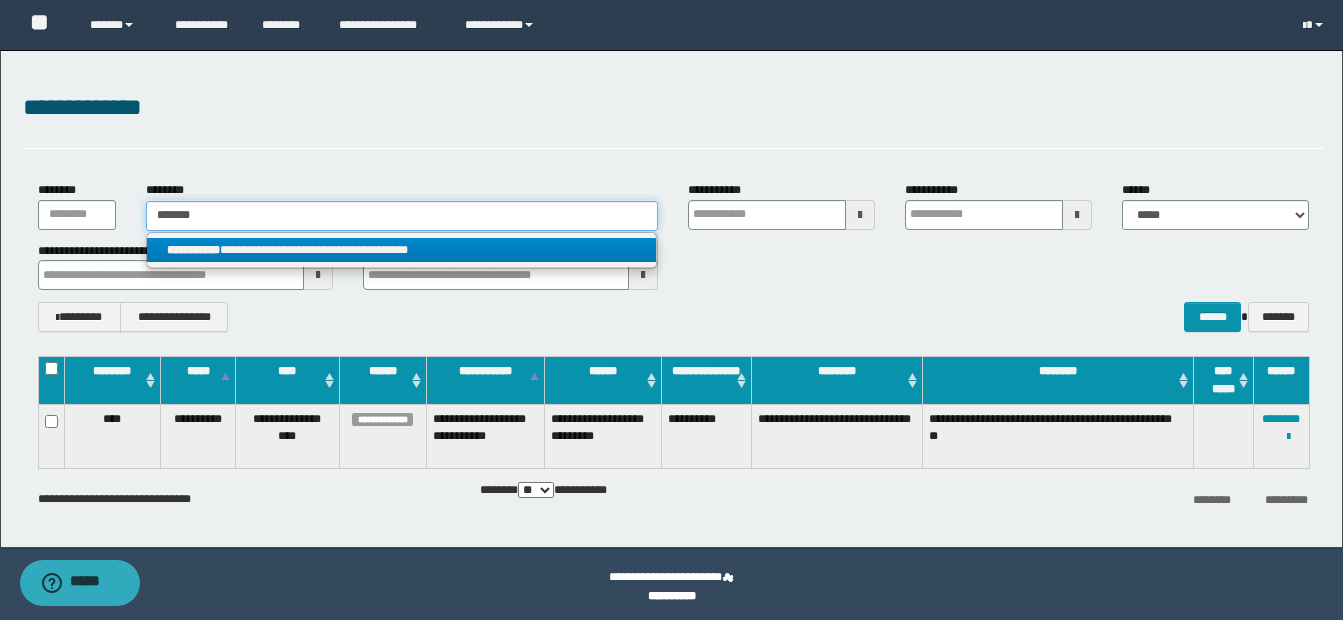type on "*******" 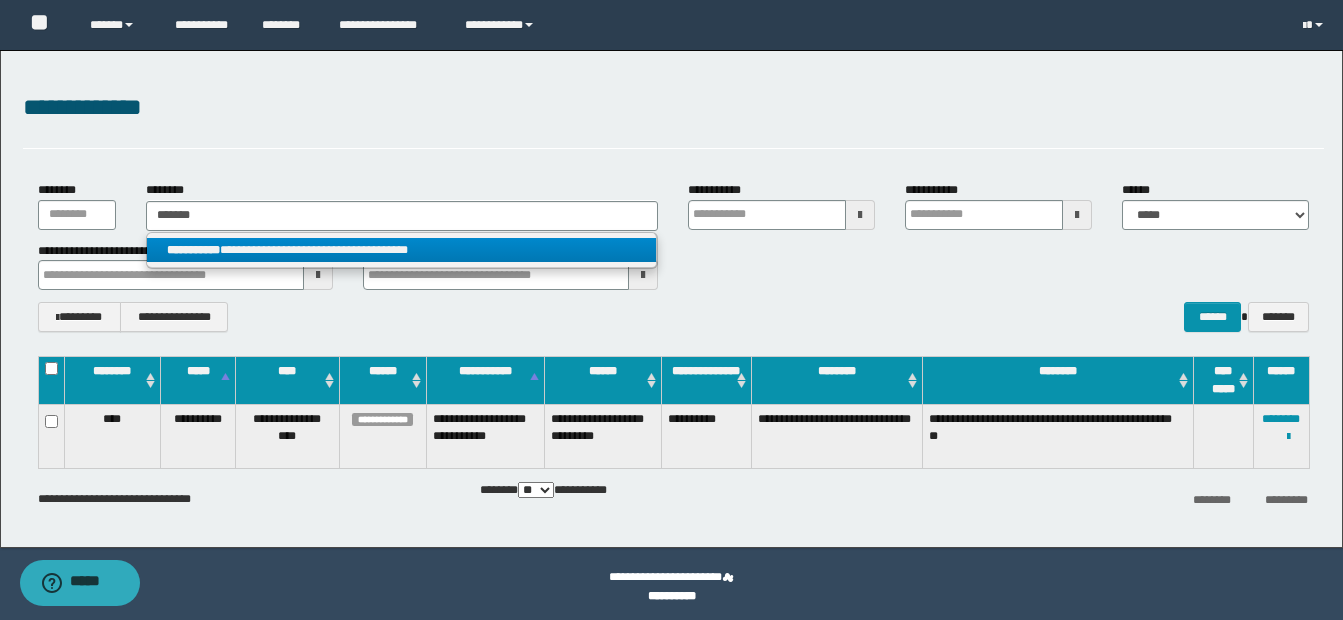 click on "**********" at bounding box center [401, 250] 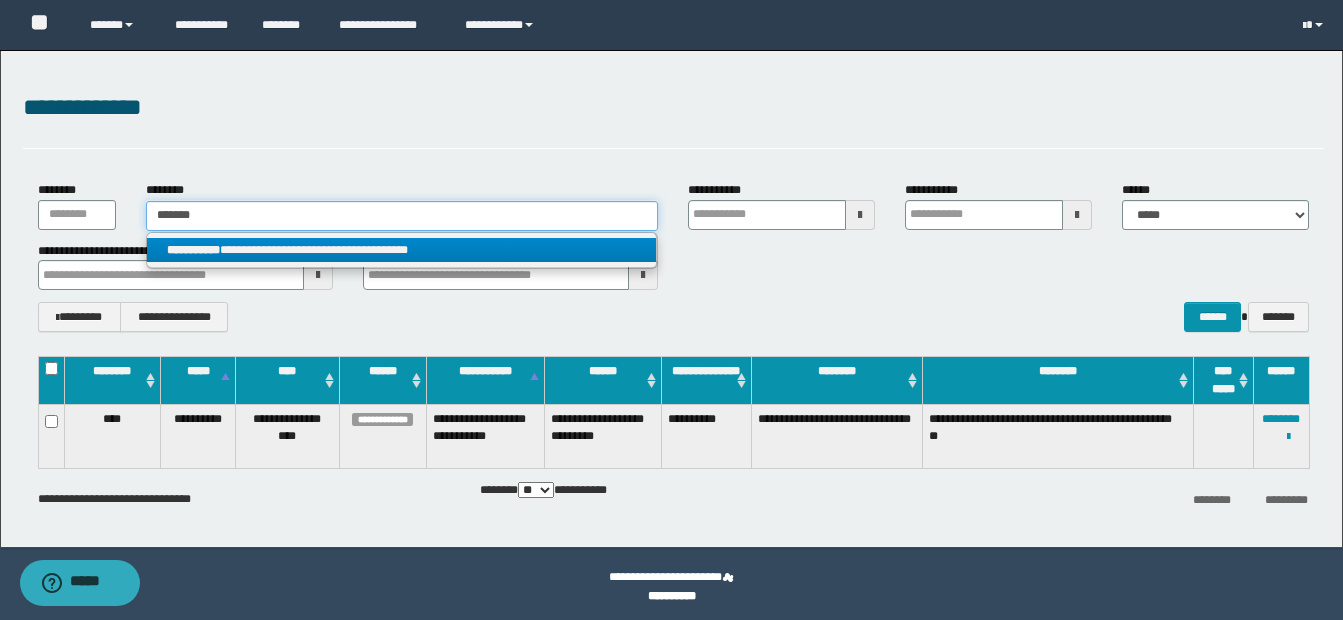 type 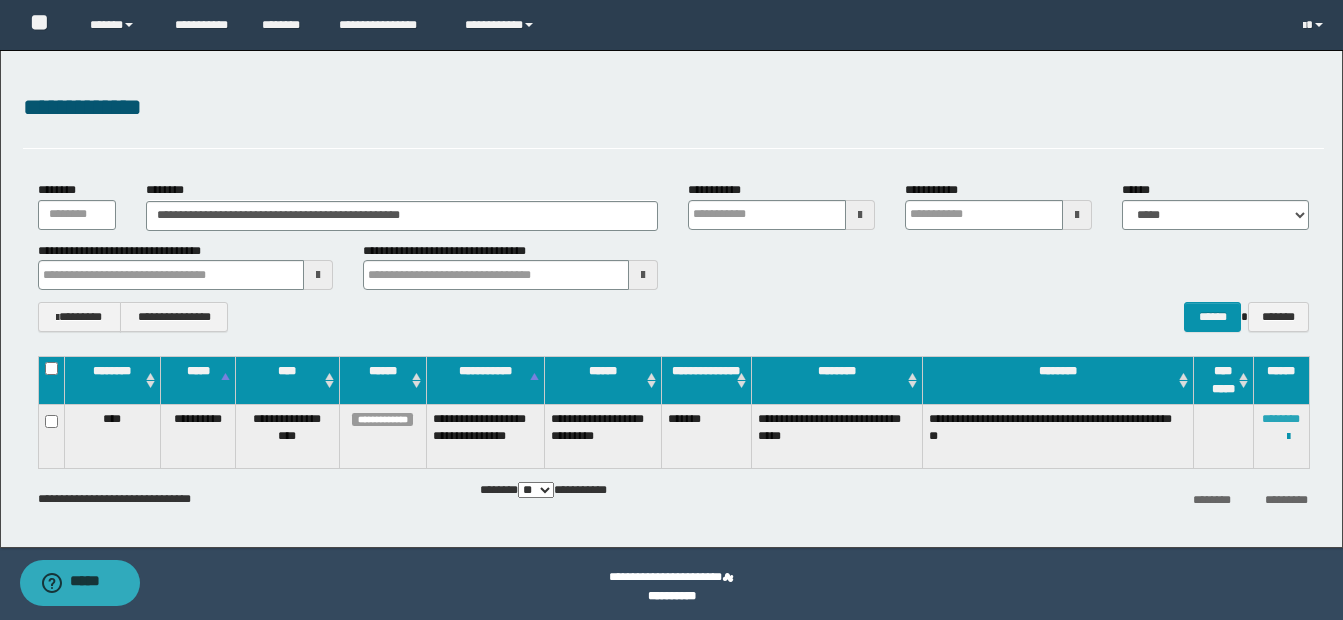 click on "********" at bounding box center (1281, 419) 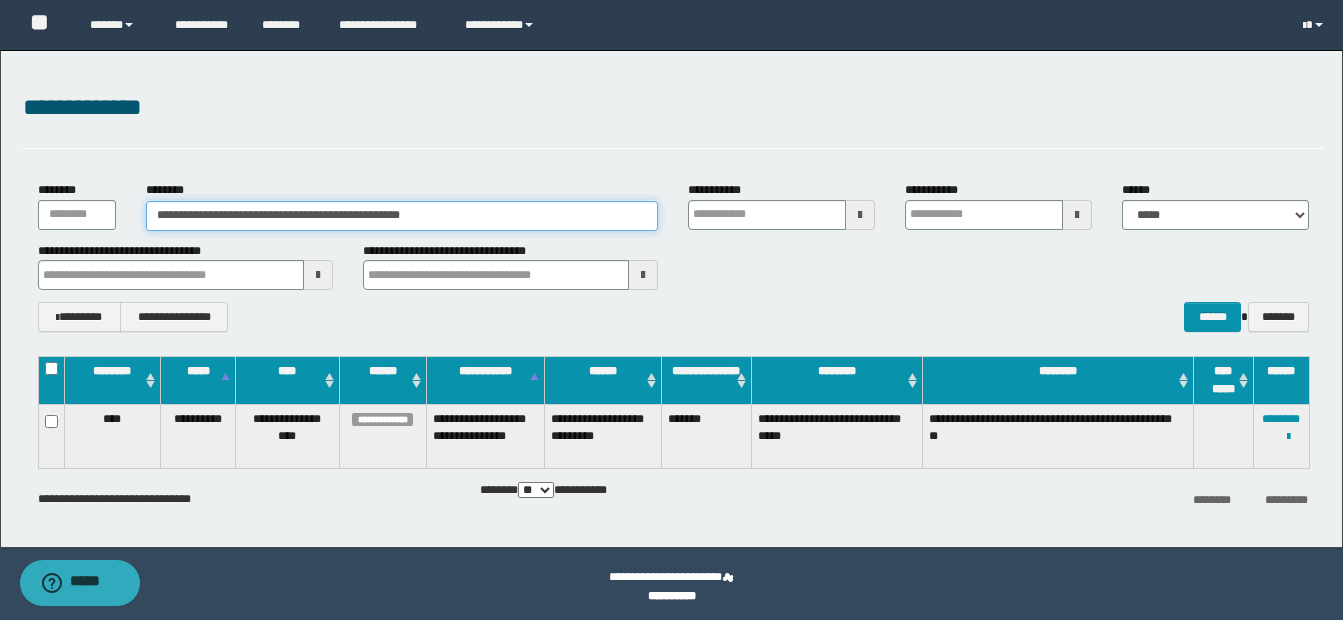 drag, startPoint x: 158, startPoint y: 214, endPoint x: 244, endPoint y: 223, distance: 86.46965 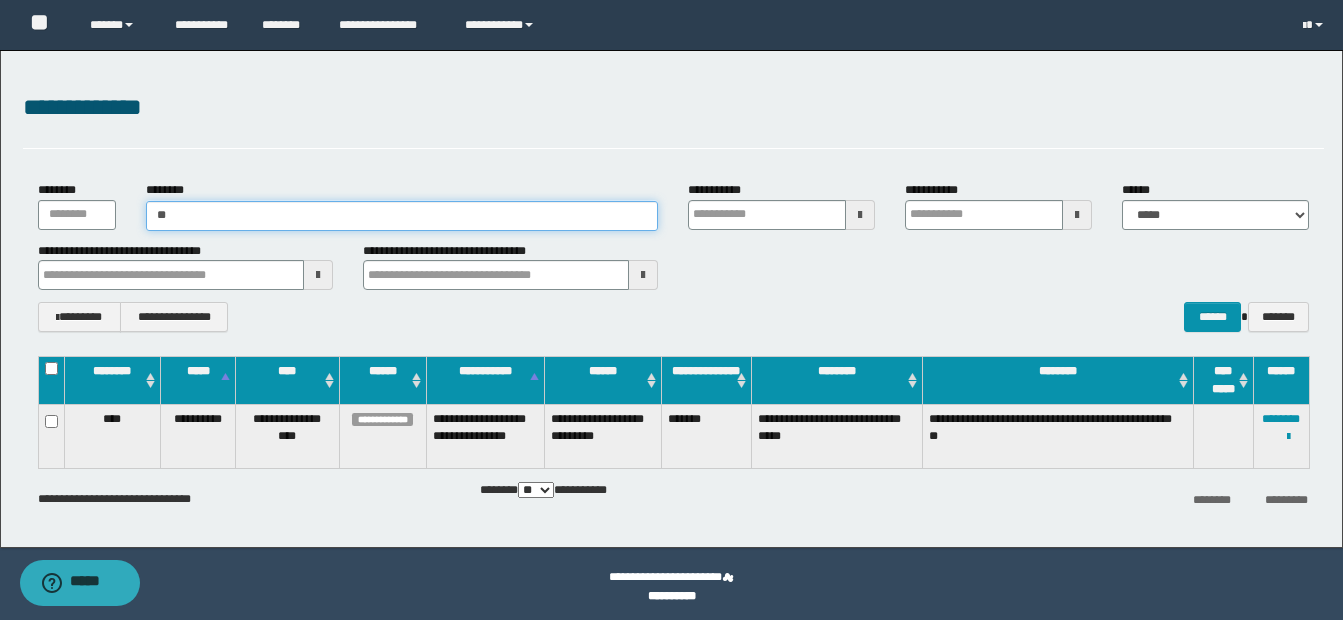 type on "*" 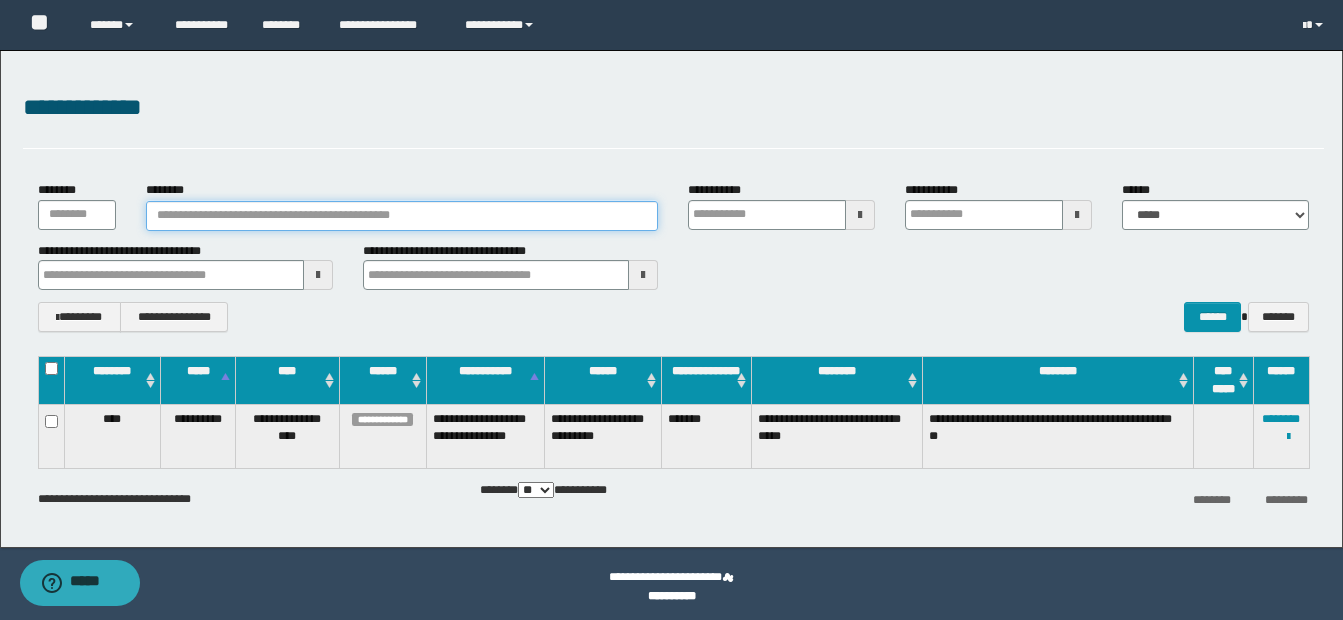 paste on "********" 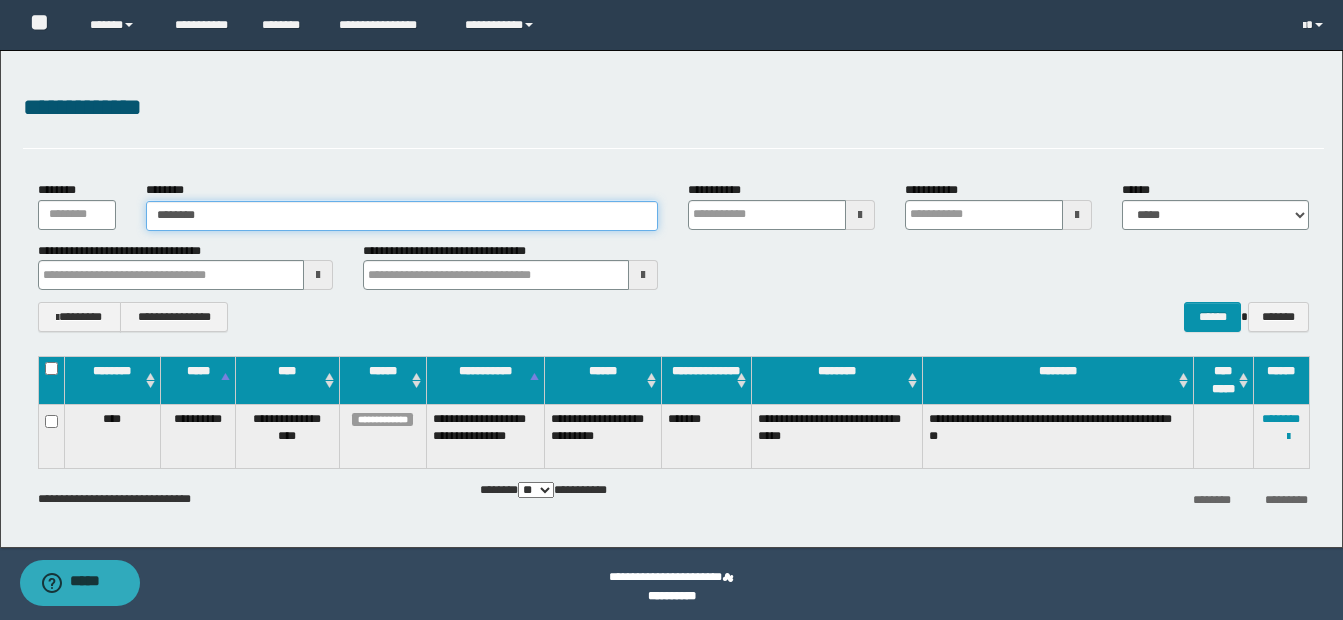 type on "********" 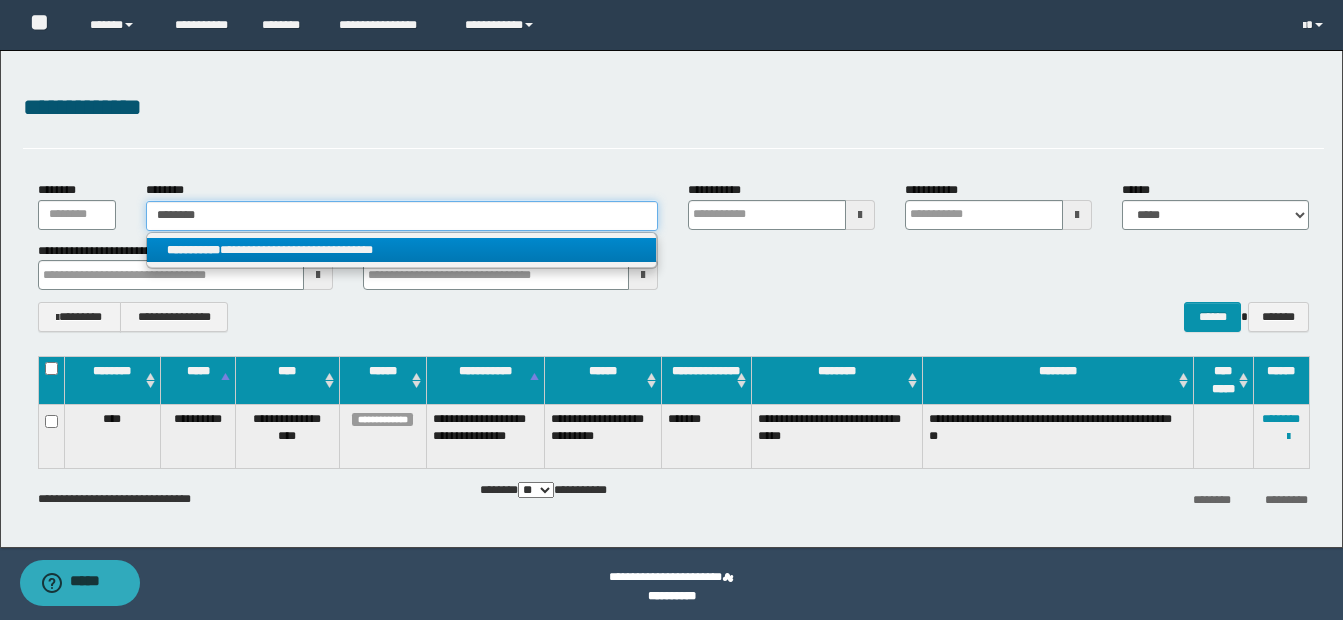 type on "********" 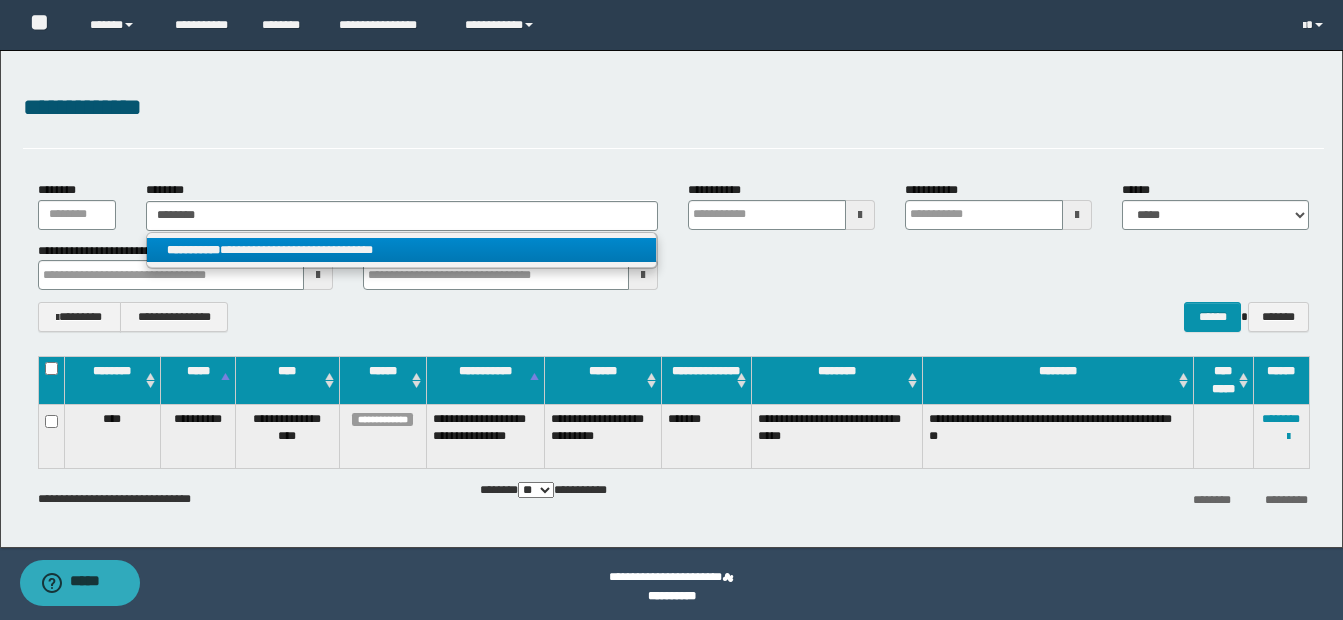 click on "**********" at bounding box center [401, 250] 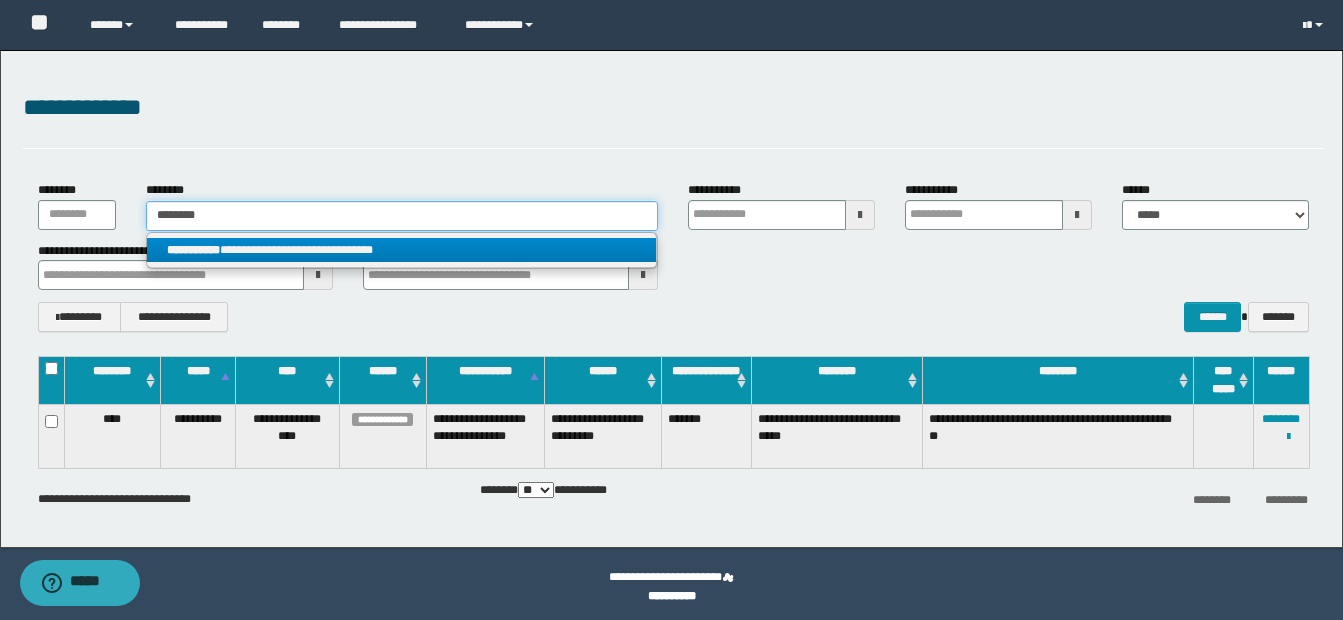 type 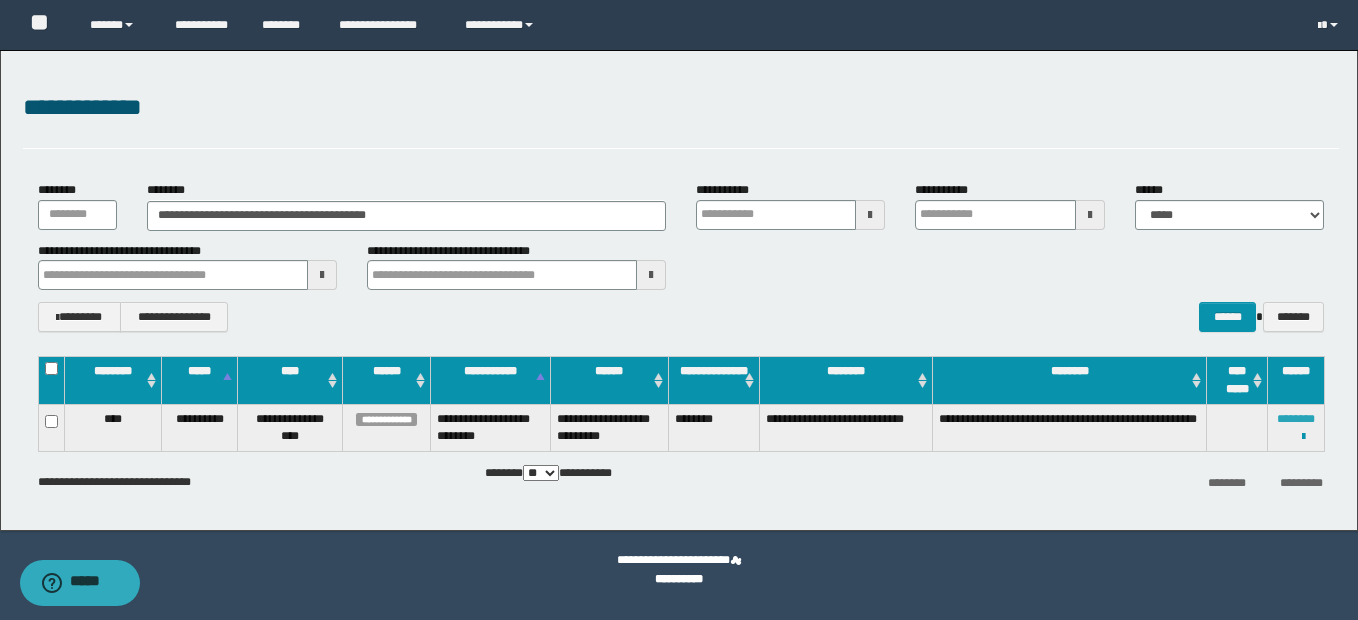 click on "********" at bounding box center (1296, 419) 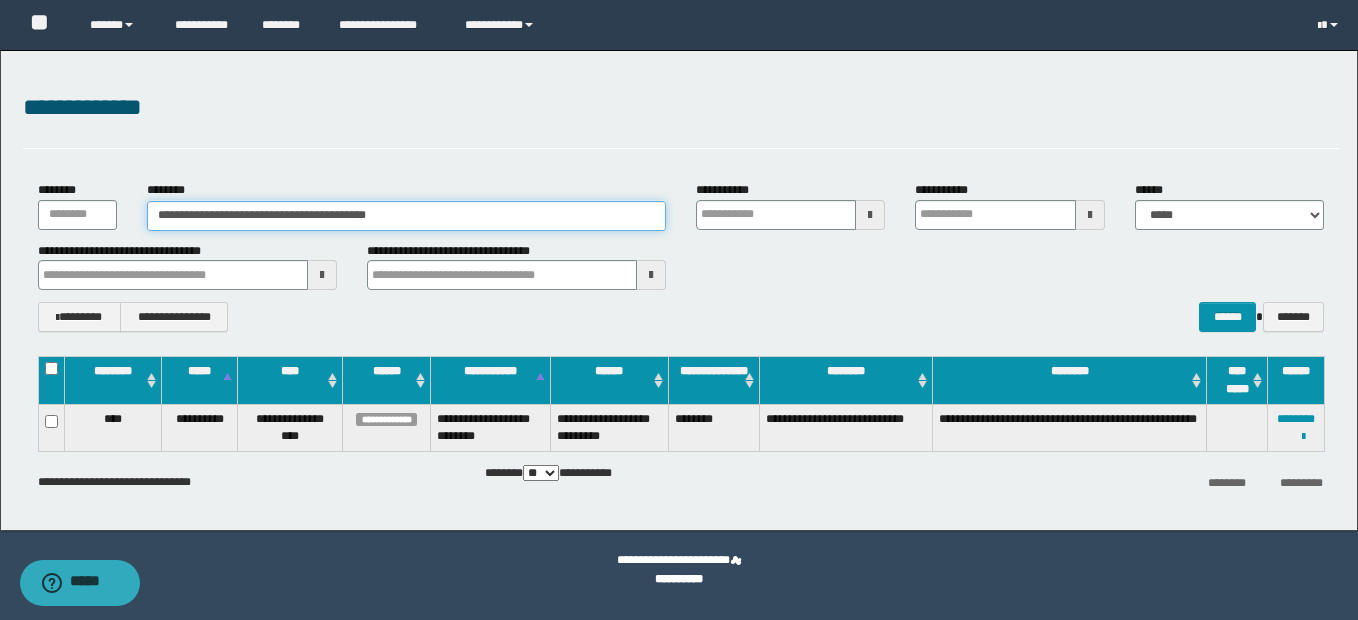 drag, startPoint x: 161, startPoint y: 215, endPoint x: 488, endPoint y: 200, distance: 327.34384 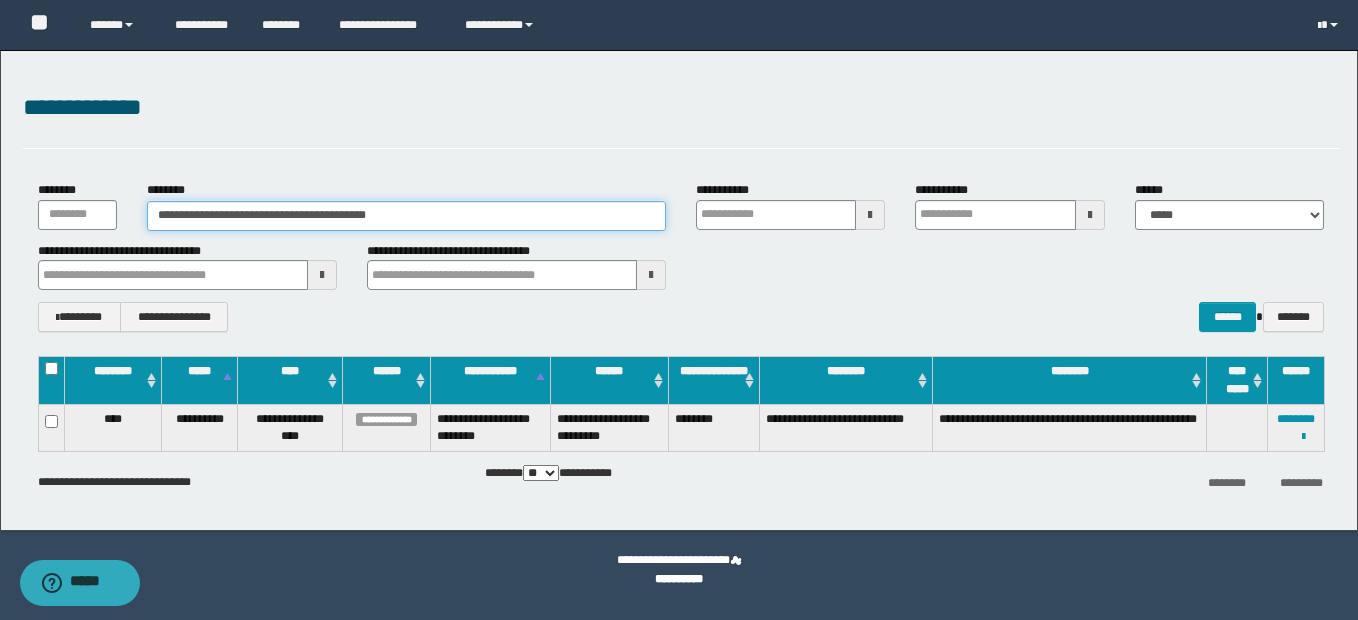 paste 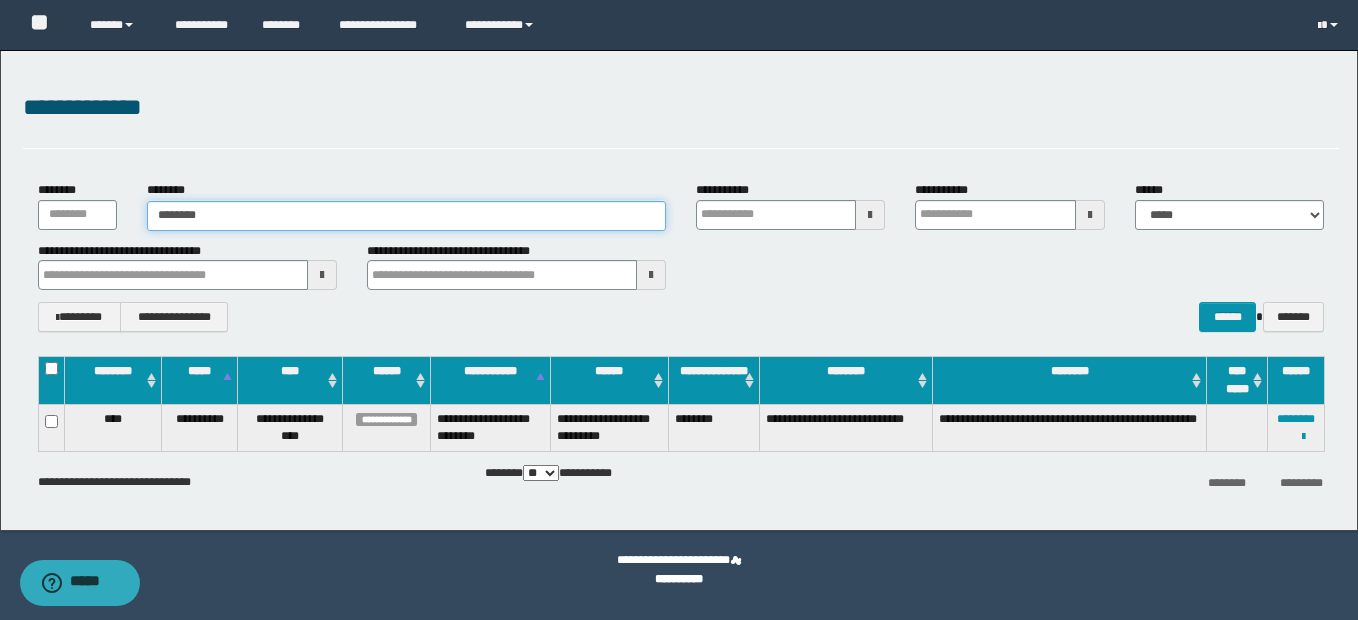 type on "********" 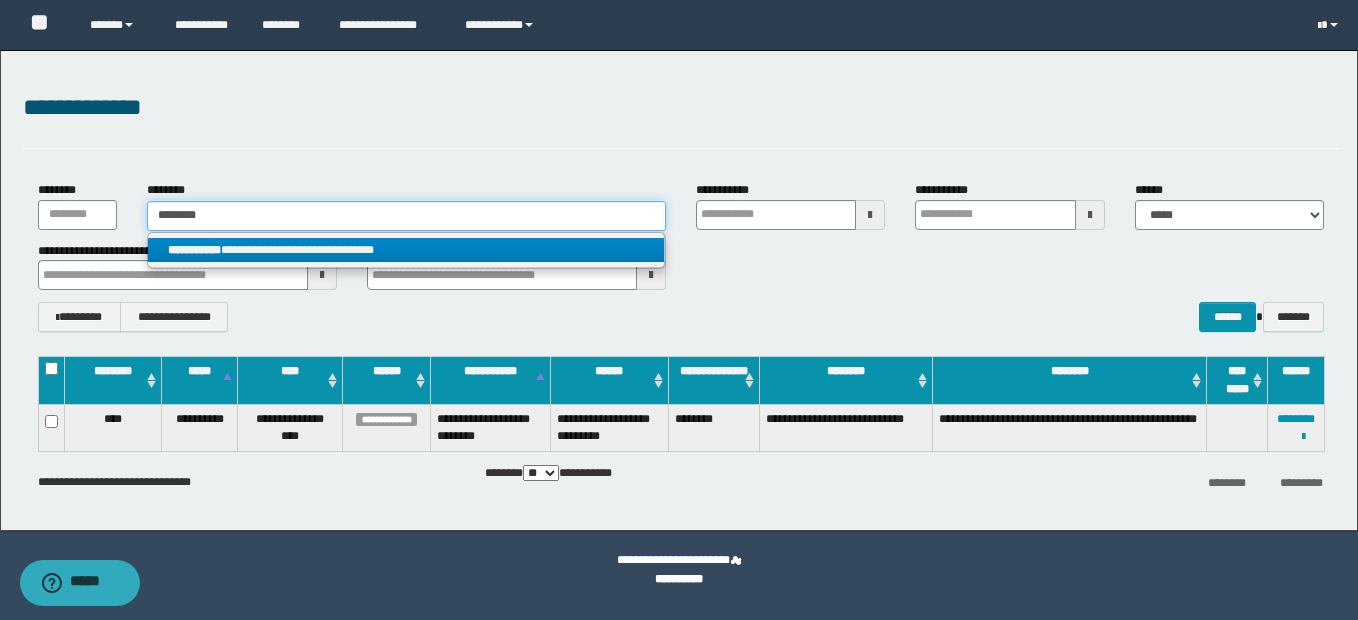 type on "********" 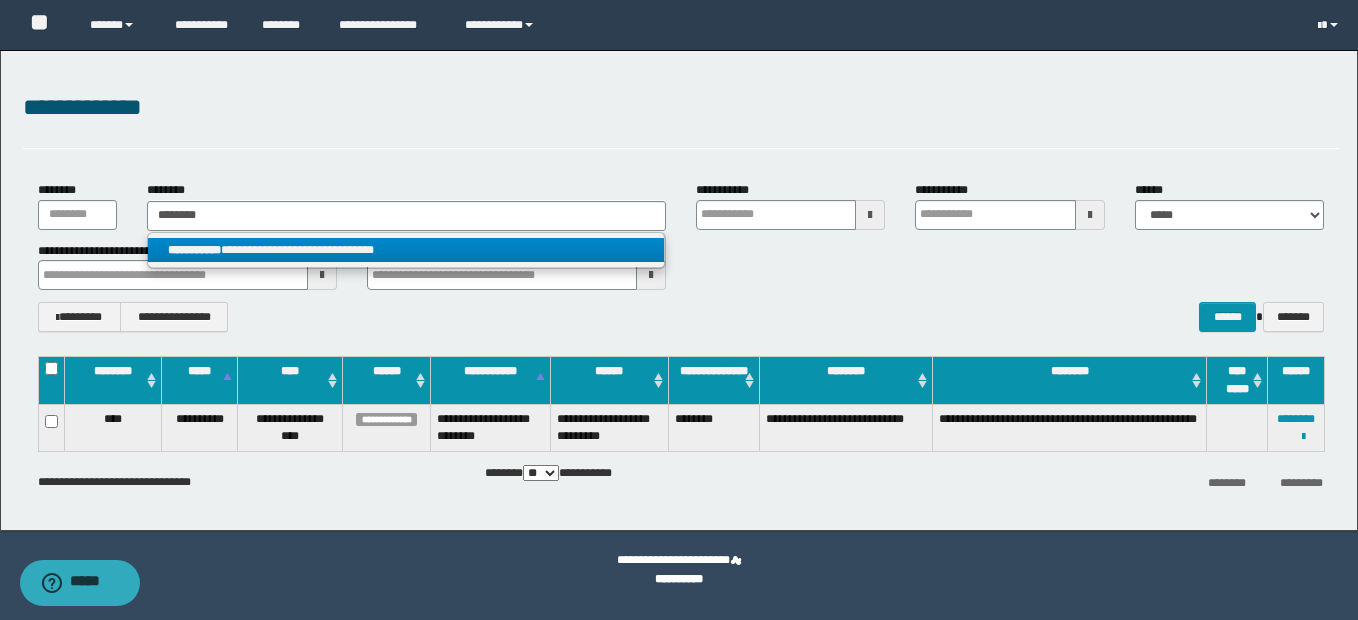 click on "**********" at bounding box center (406, 250) 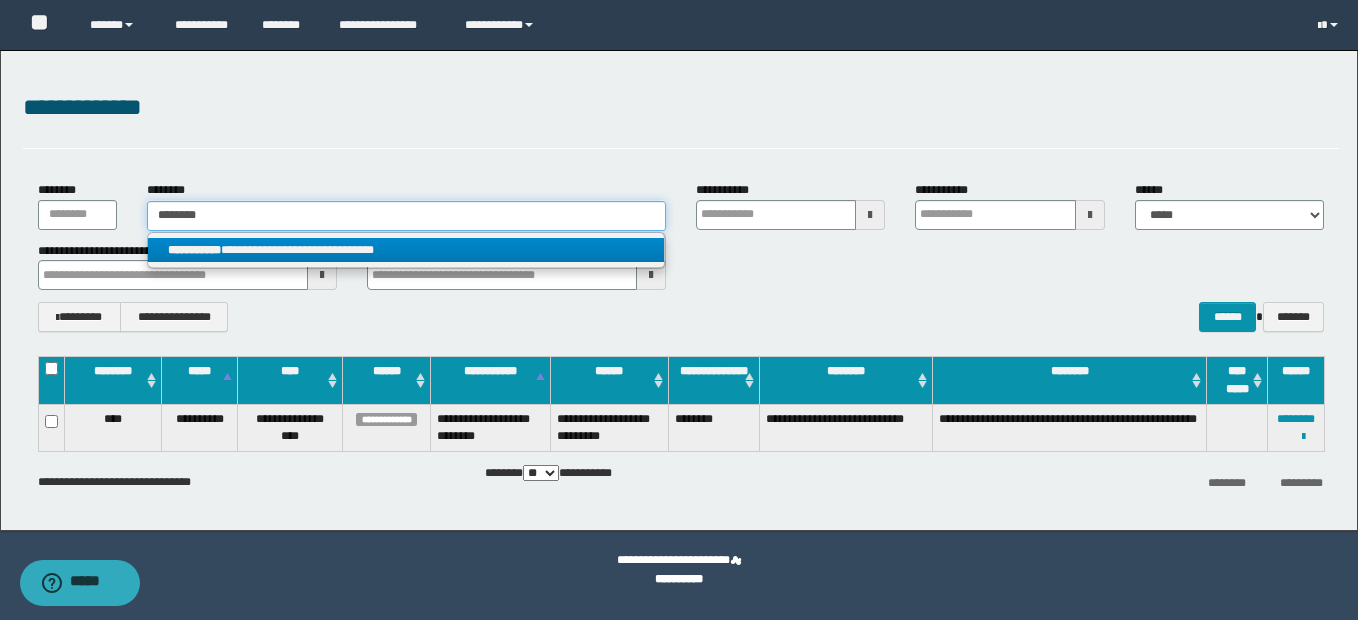 type 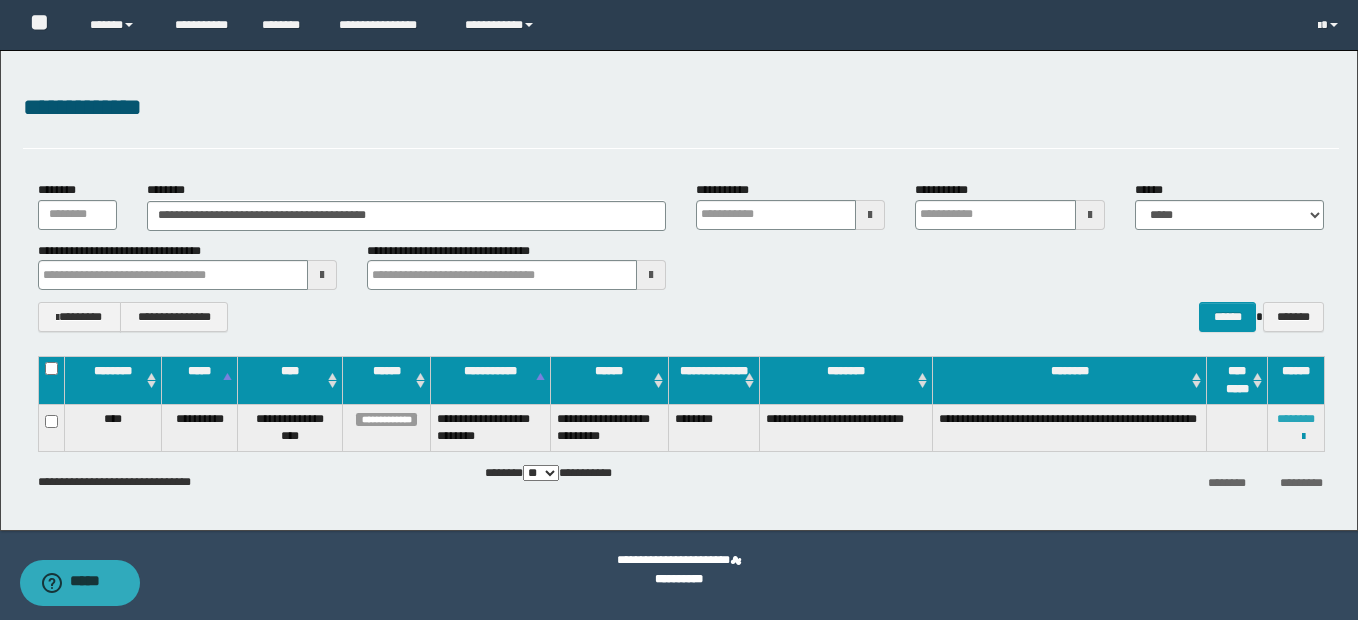 click on "********" at bounding box center [1296, 419] 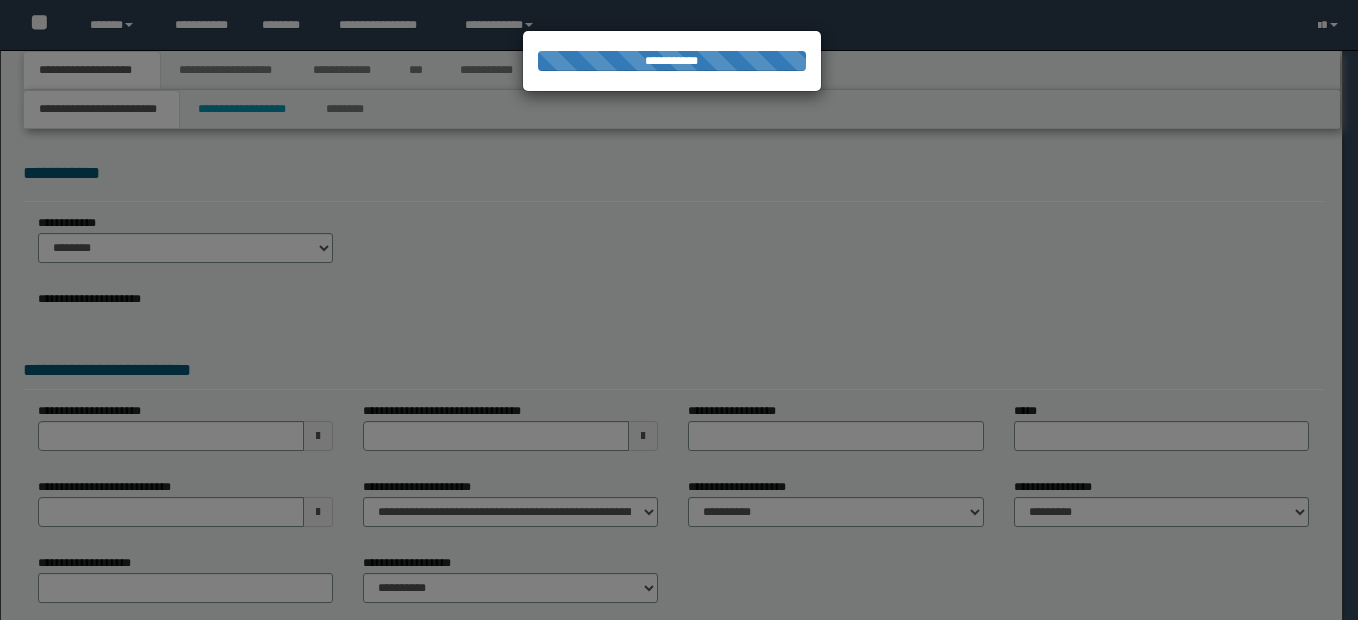 scroll, scrollTop: 0, scrollLeft: 0, axis: both 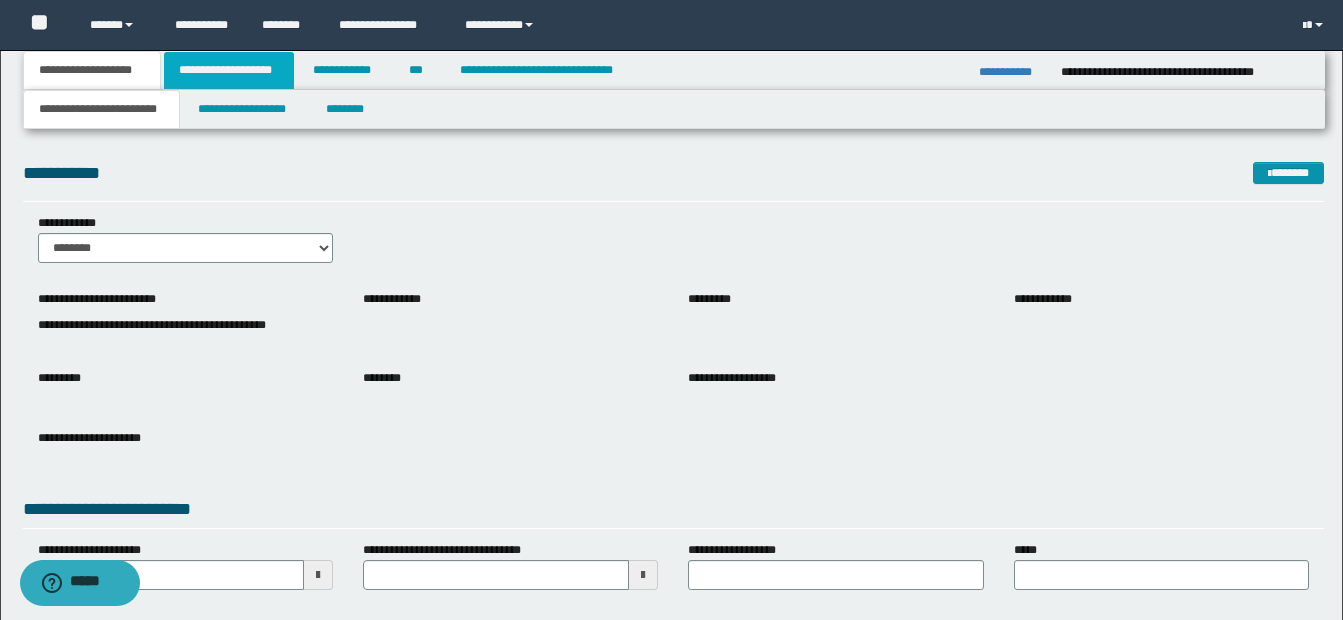 click on "**********" at bounding box center (229, 70) 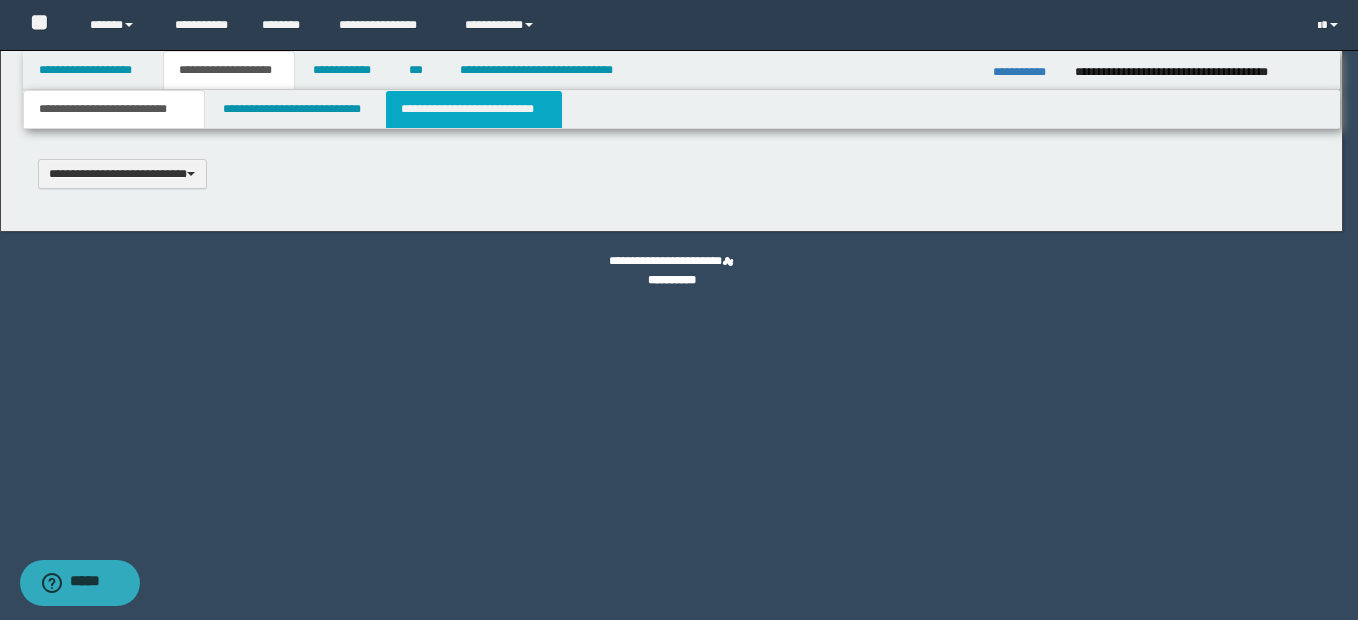 type 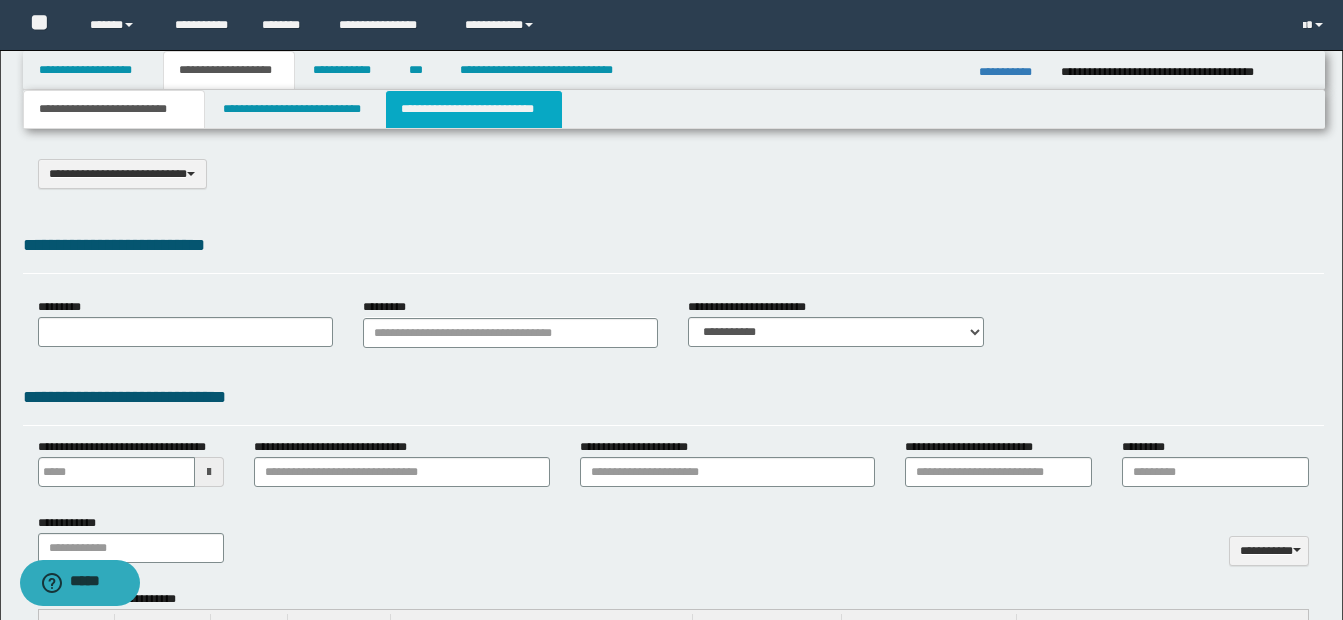 select on "*" 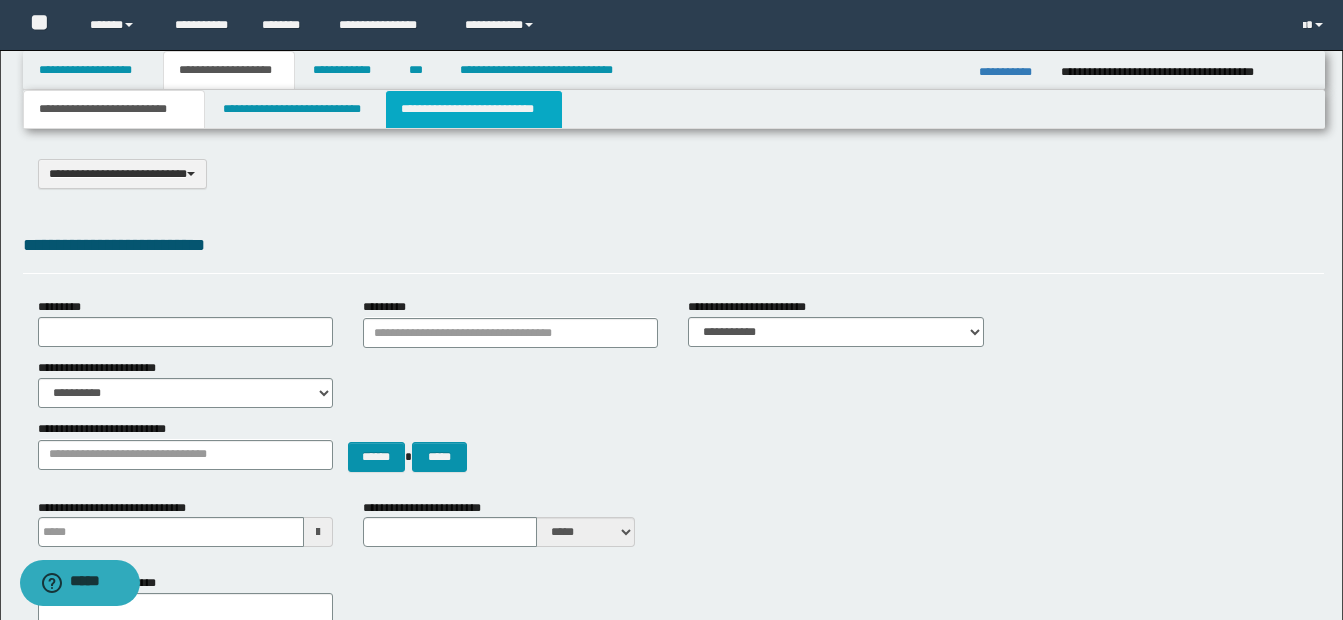 click on "**********" at bounding box center [474, 109] 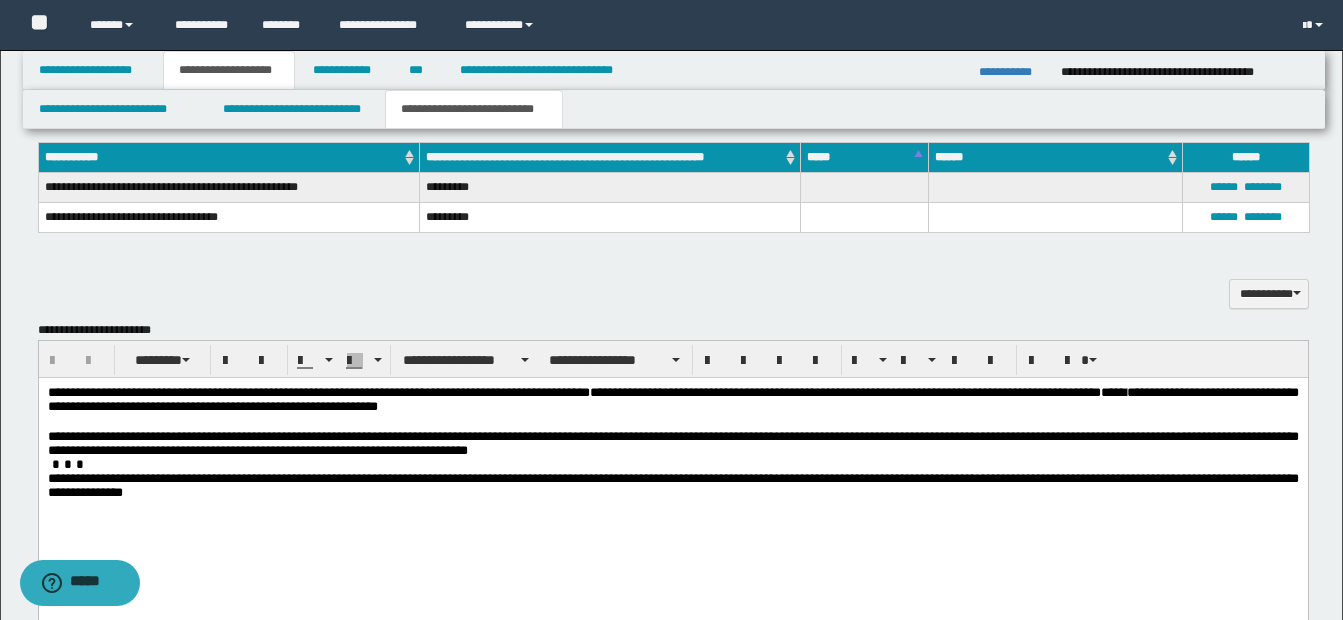 scroll, scrollTop: 1300, scrollLeft: 0, axis: vertical 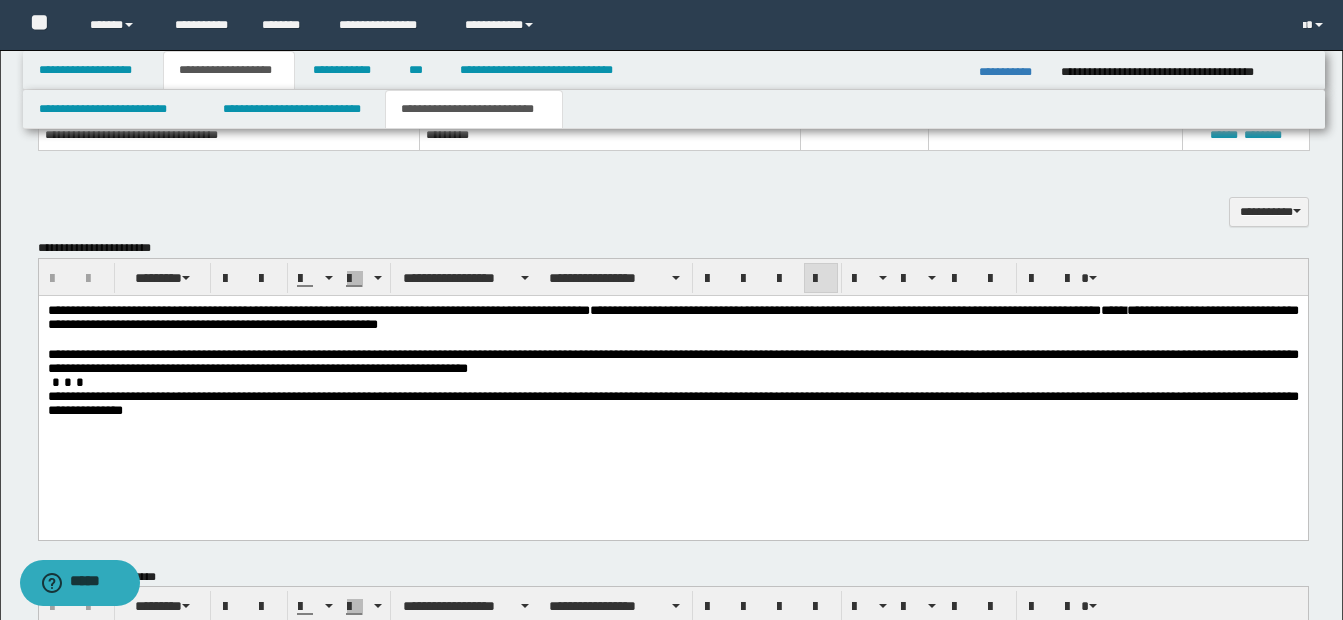 drag, startPoint x: 49, startPoint y: 405, endPoint x: 250, endPoint y: 440, distance: 204.0245 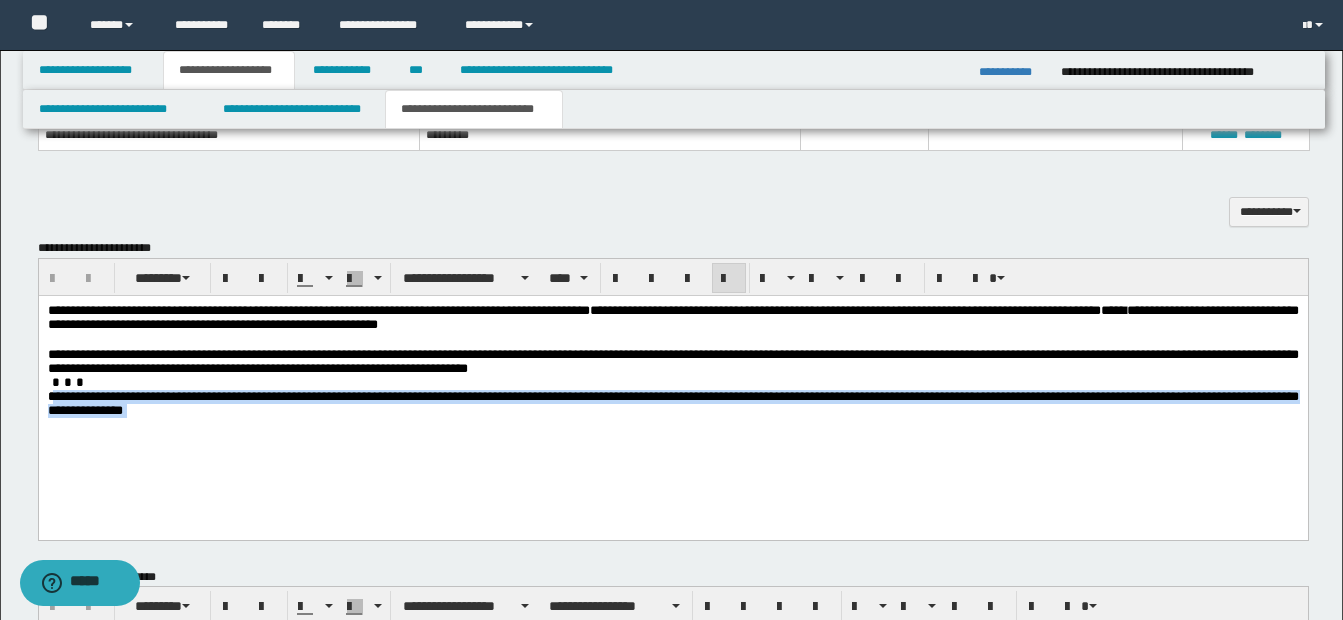 drag, startPoint x: 50, startPoint y: 403, endPoint x: 308, endPoint y: 441, distance: 260.78345 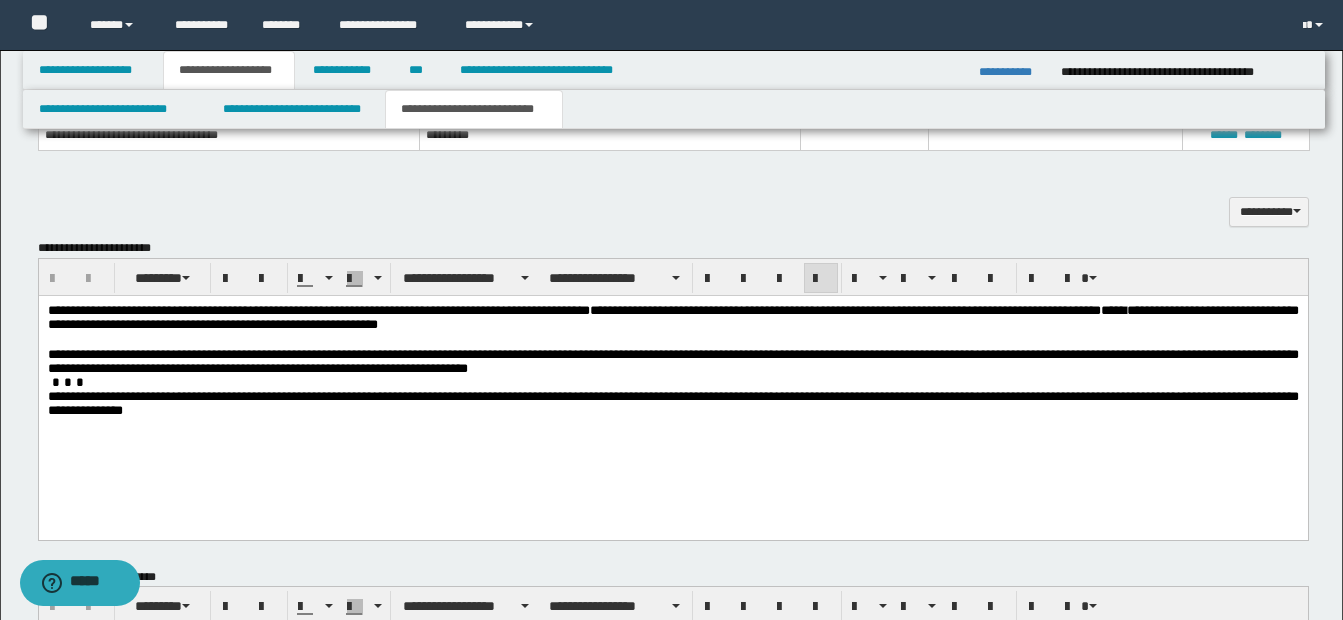 click on "**********" at bounding box center (672, 385) 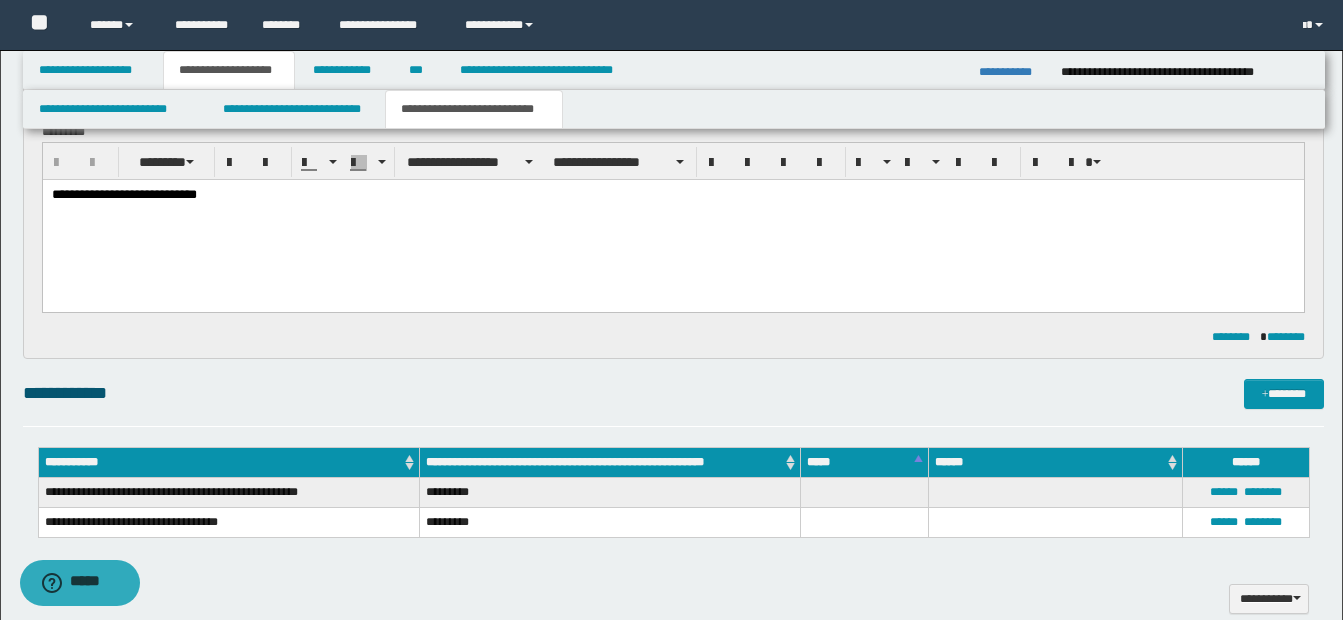 scroll, scrollTop: 700, scrollLeft: 0, axis: vertical 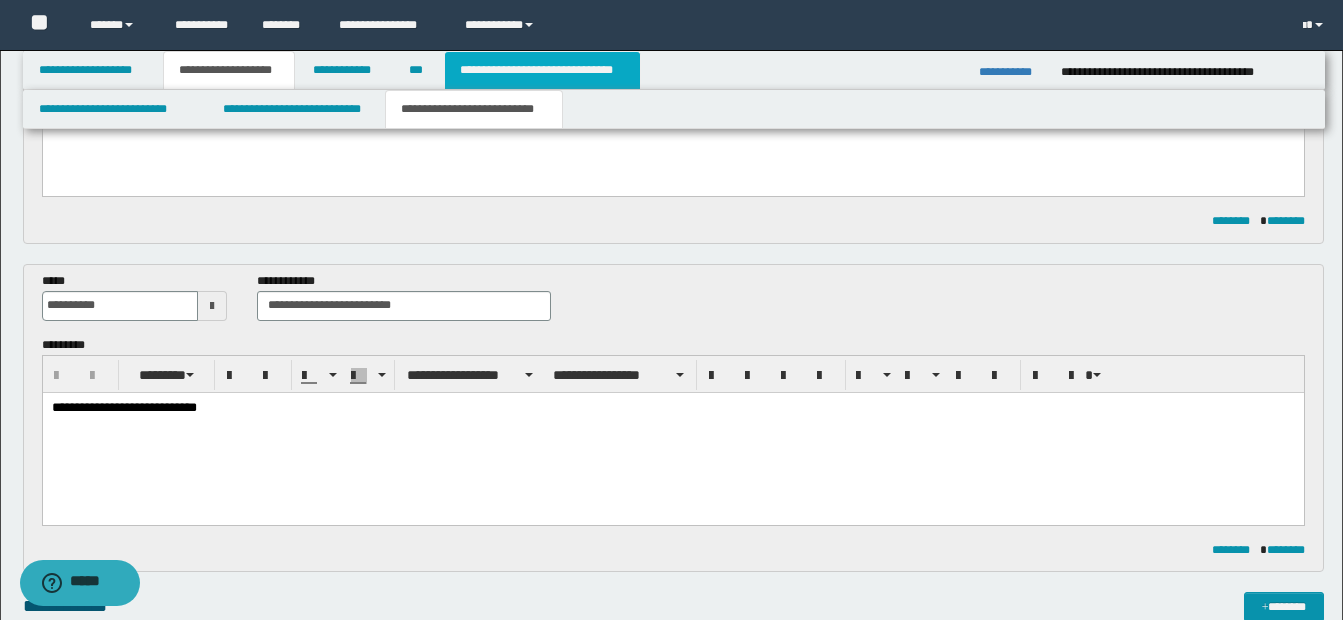 click on "**********" at bounding box center [542, 70] 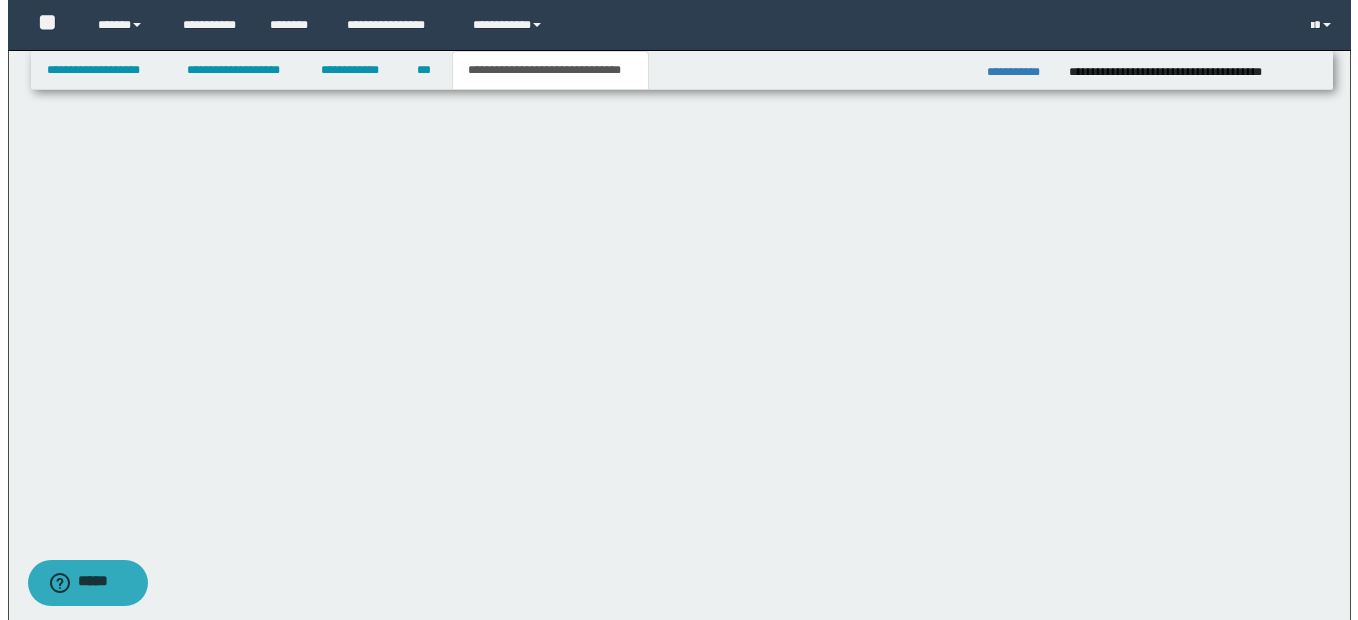 scroll, scrollTop: 0, scrollLeft: 0, axis: both 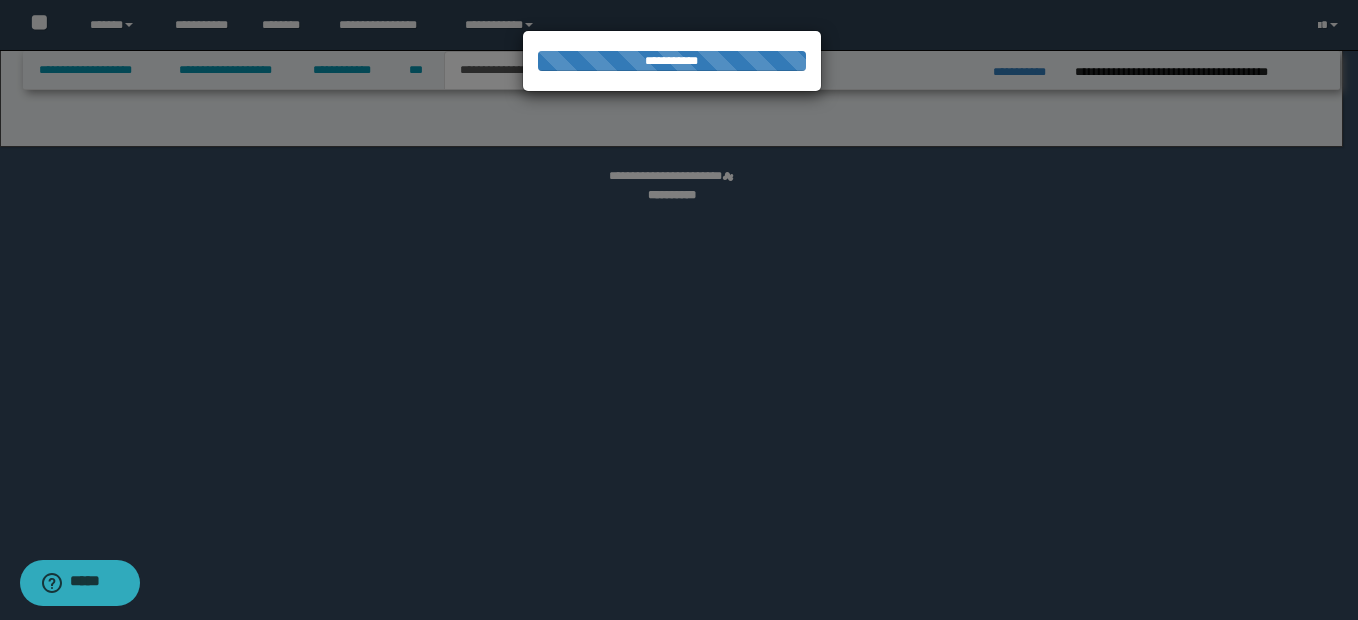 select on "*" 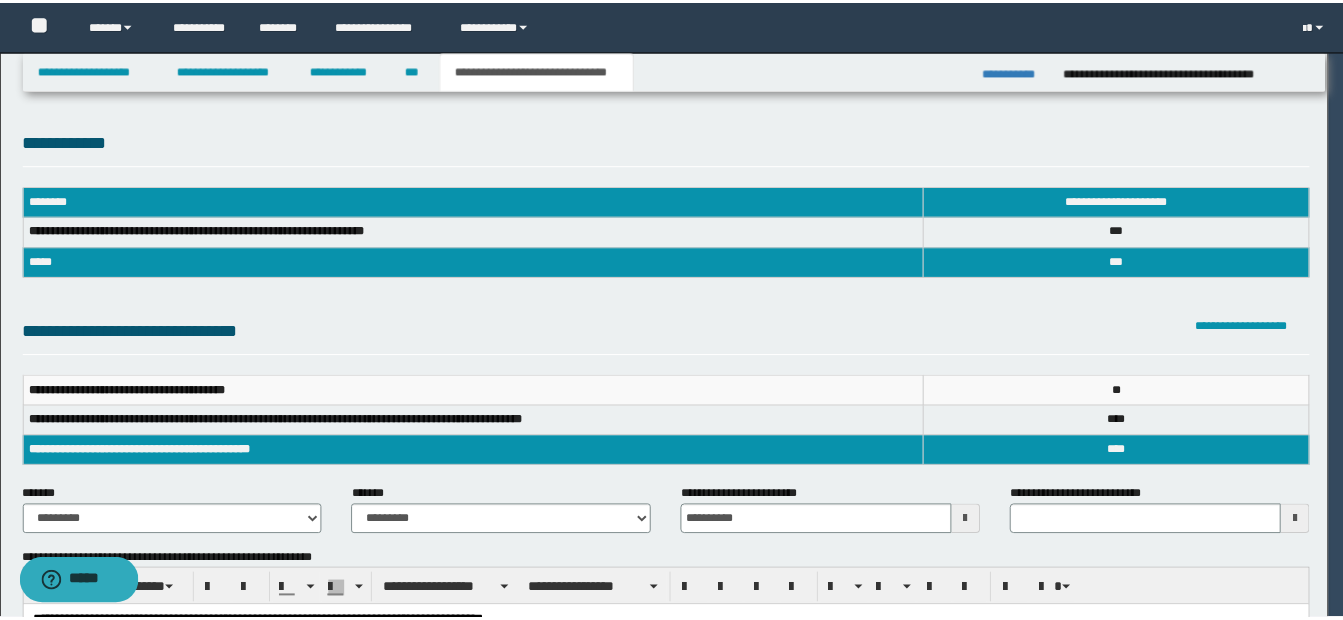 scroll, scrollTop: 0, scrollLeft: 0, axis: both 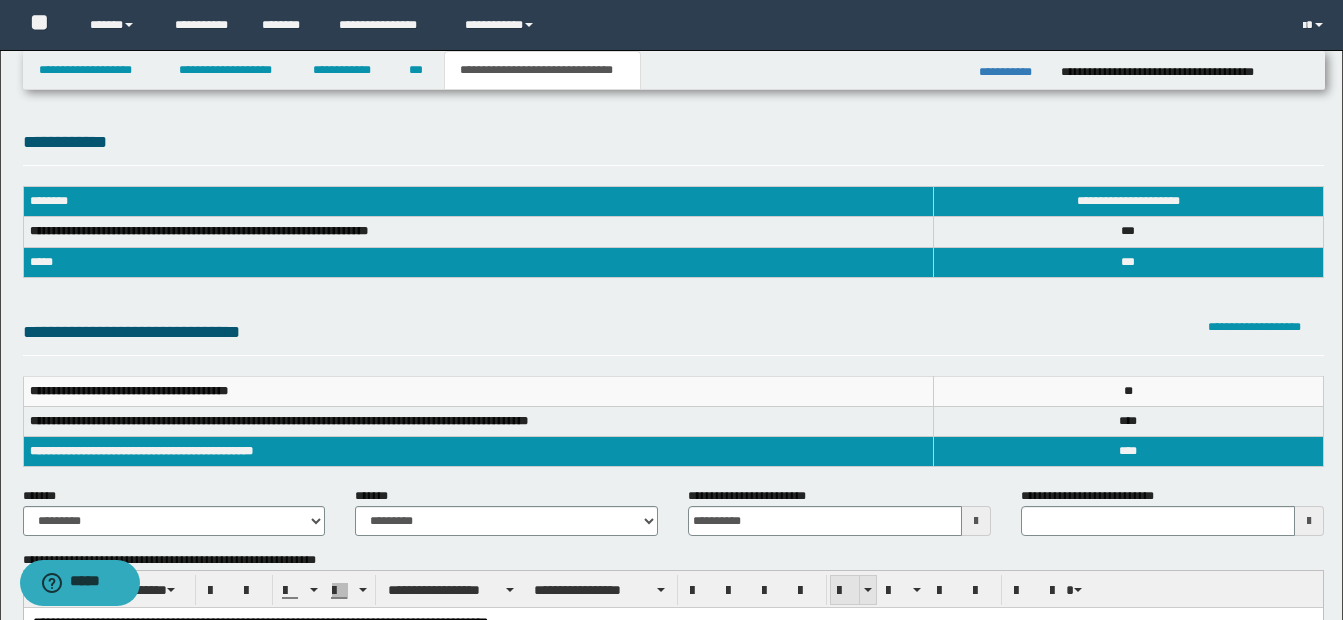 type 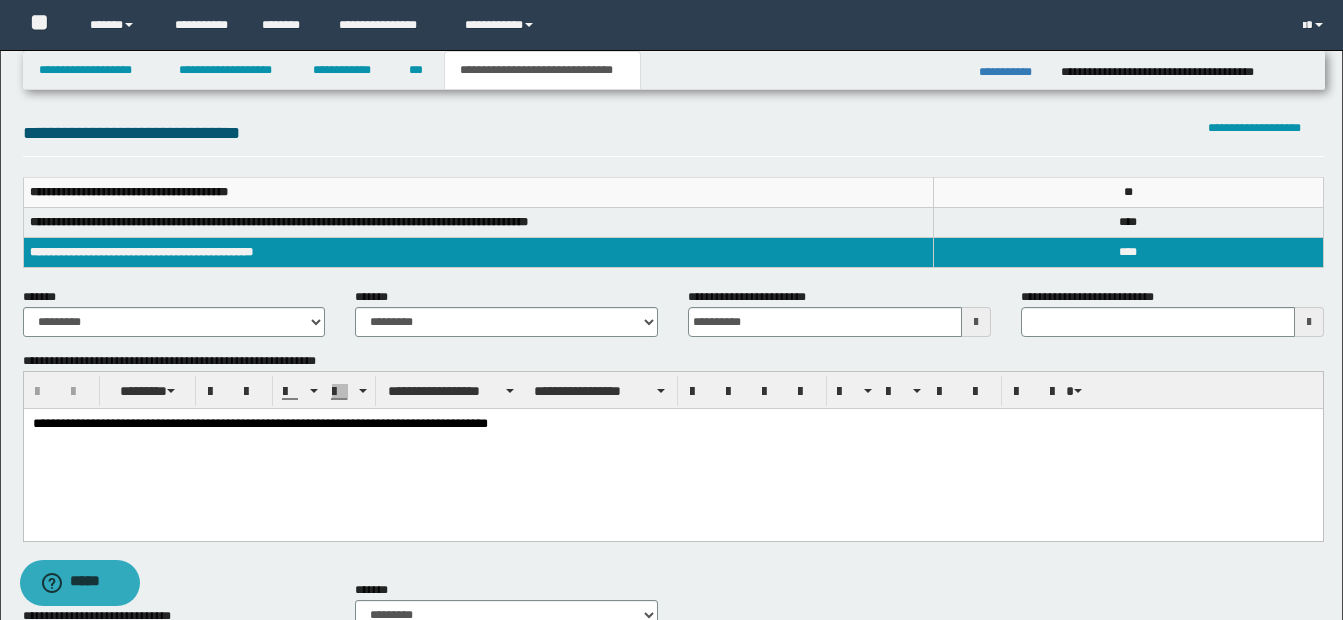 scroll, scrollTop: 200, scrollLeft: 0, axis: vertical 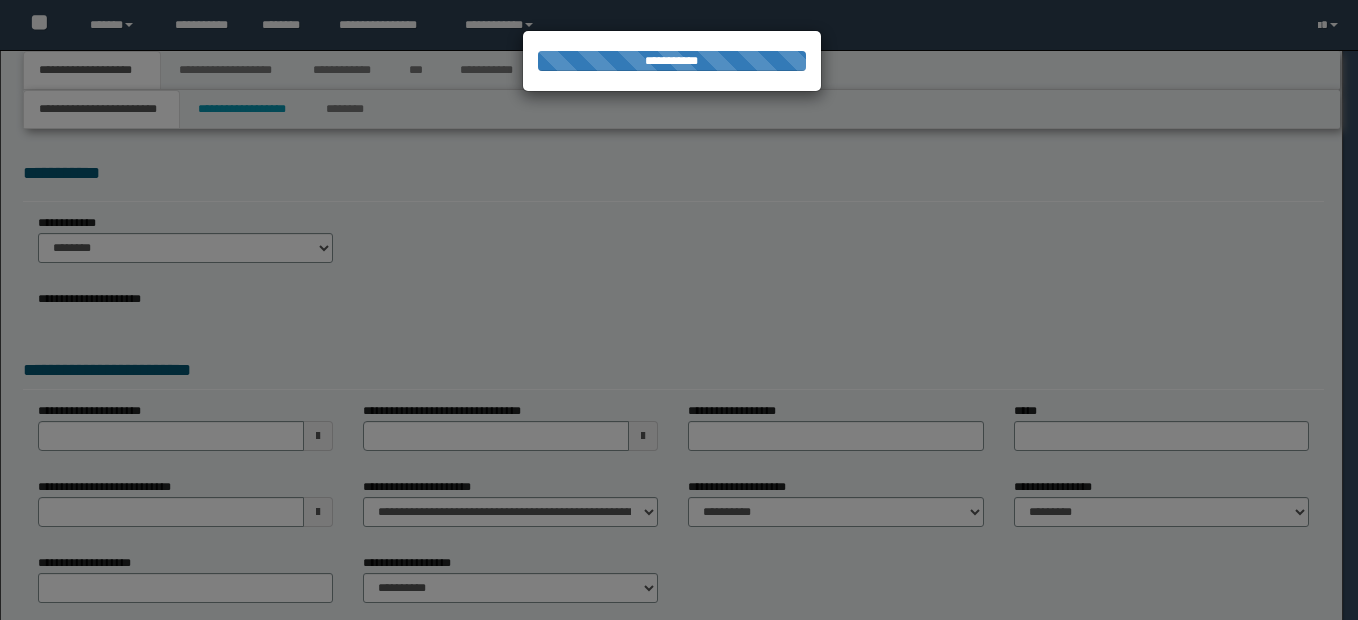select on "*" 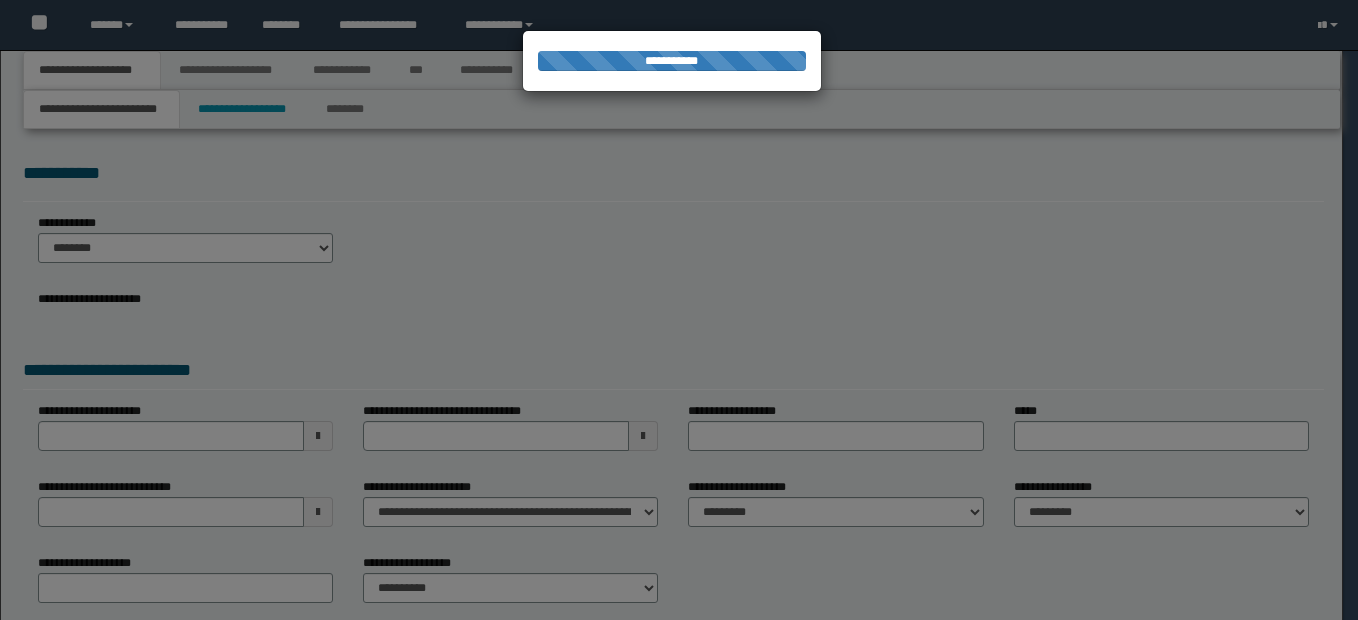 scroll, scrollTop: 0, scrollLeft: 0, axis: both 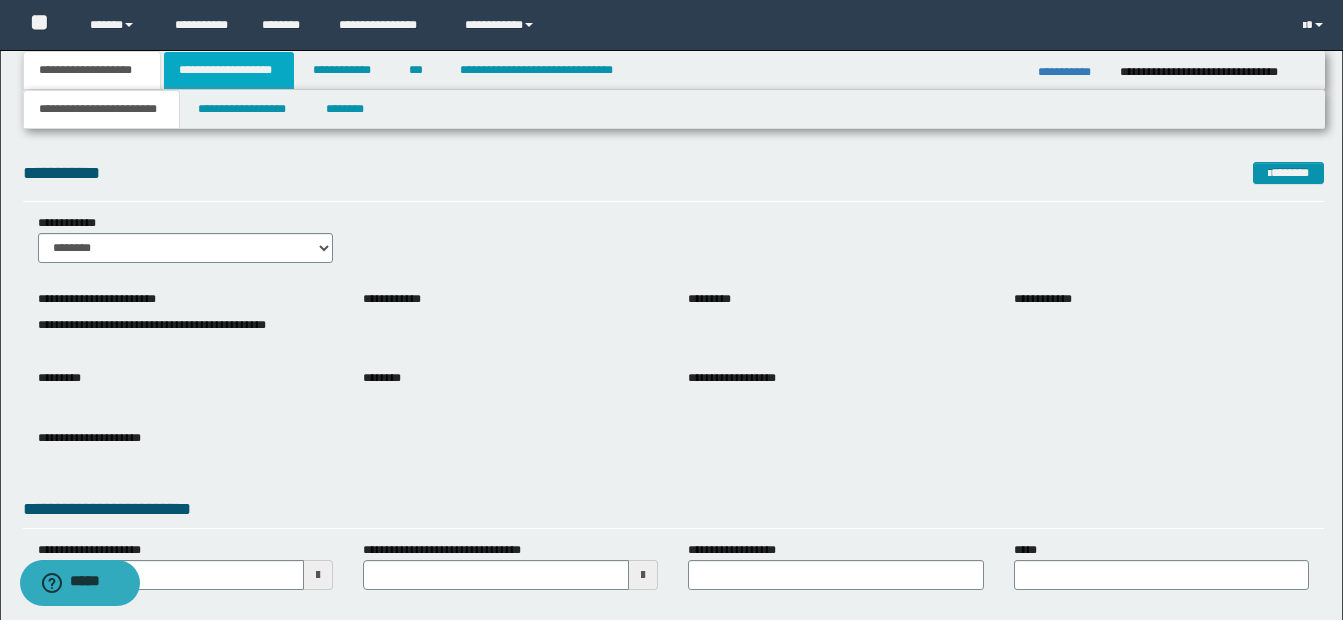 click on "**********" at bounding box center (229, 70) 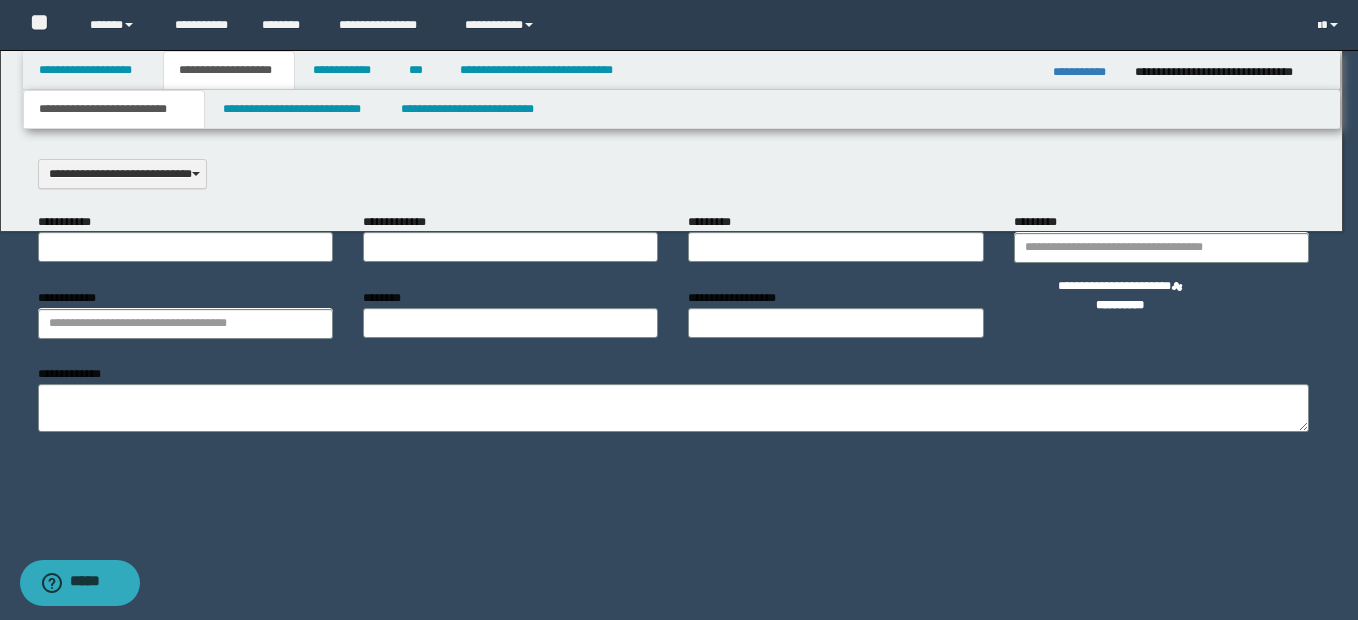 scroll, scrollTop: 0, scrollLeft: 0, axis: both 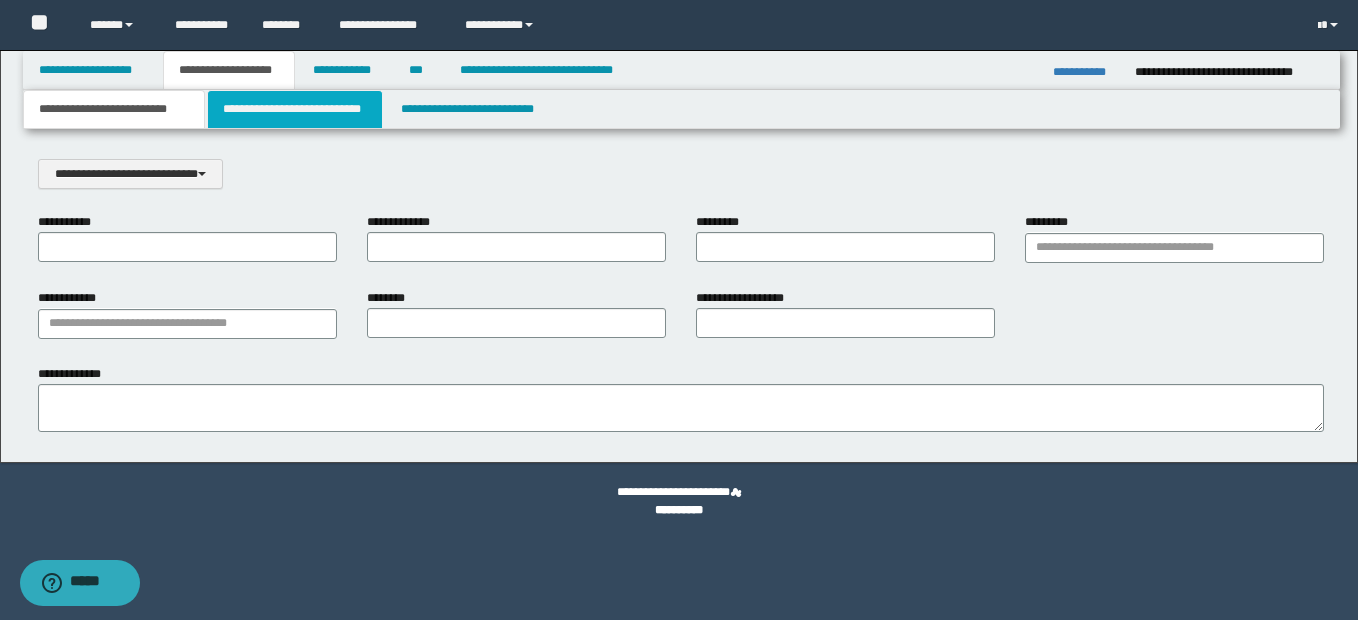 click on "**********" at bounding box center [295, 109] 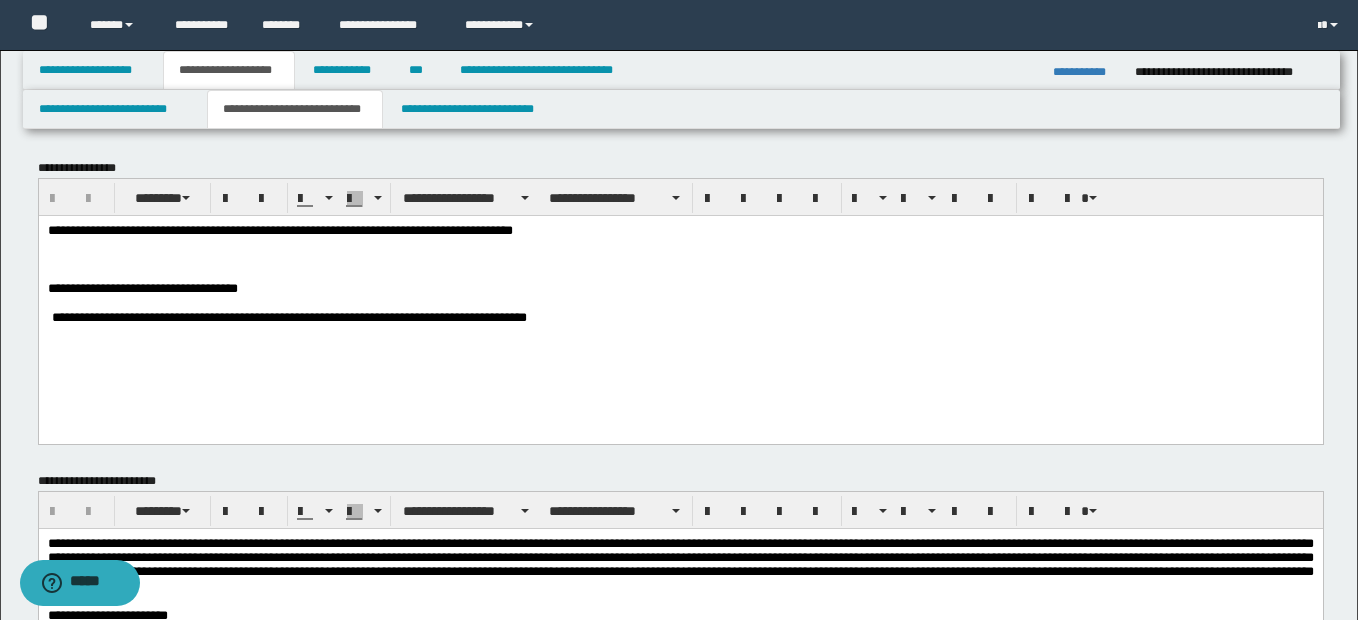 scroll, scrollTop: 0, scrollLeft: 0, axis: both 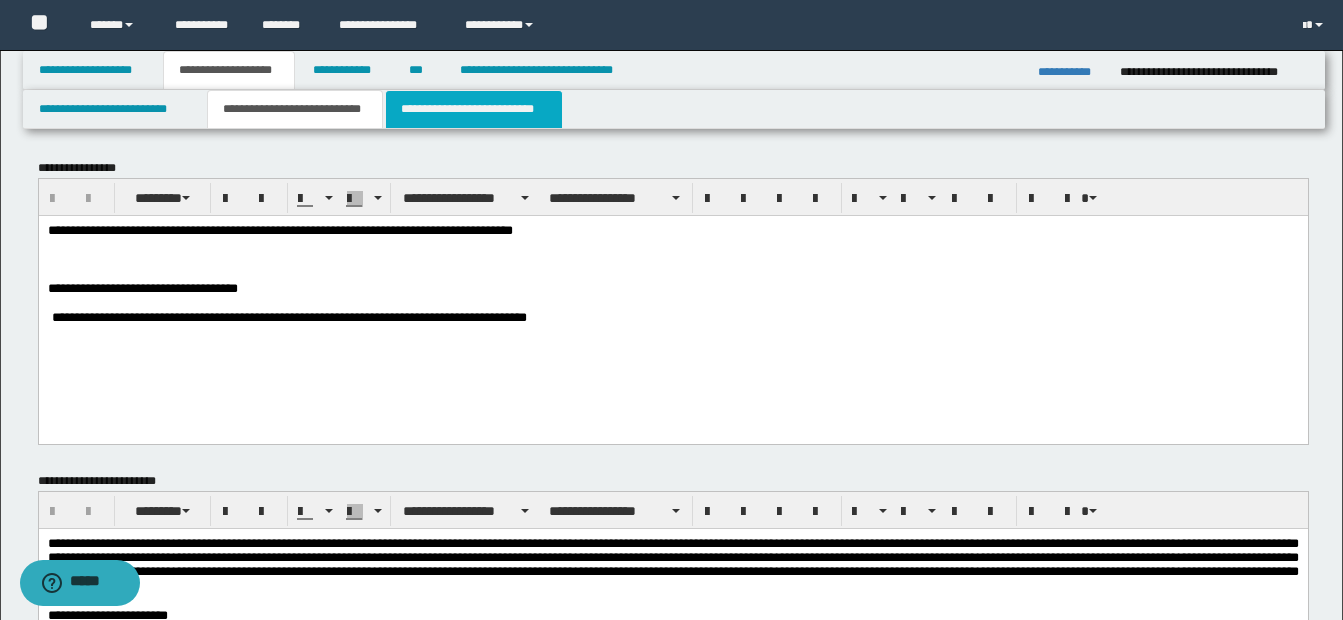 click on "**********" at bounding box center [474, 109] 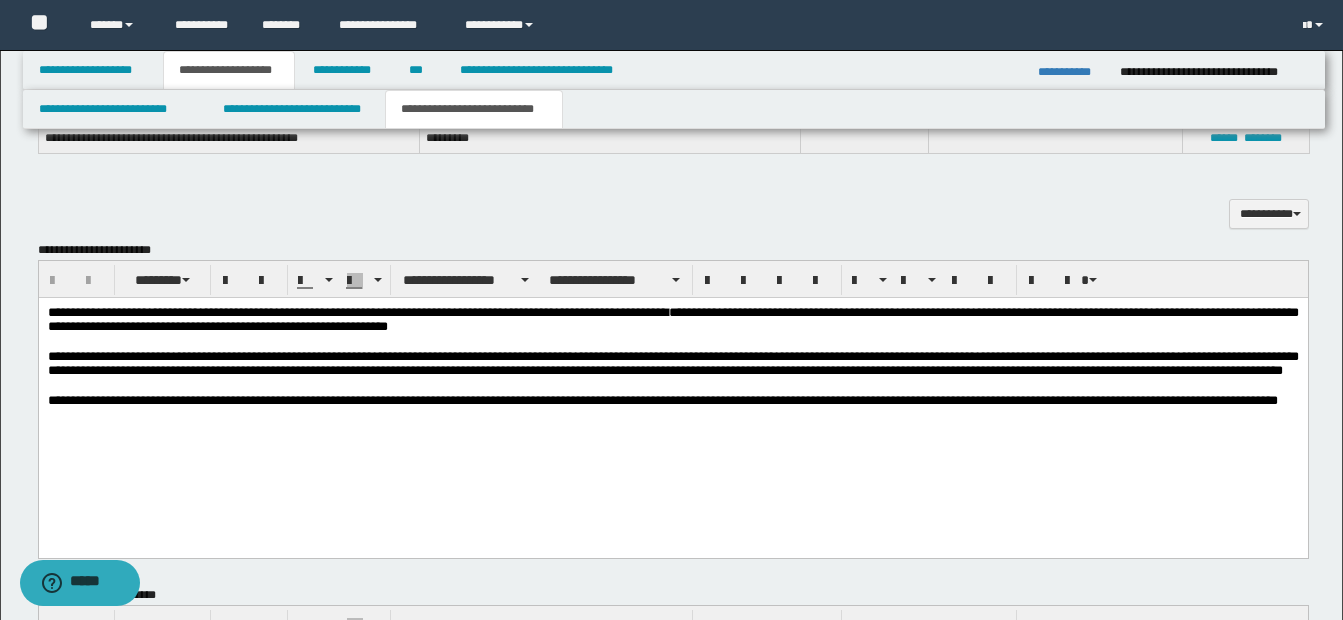 scroll, scrollTop: 1100, scrollLeft: 0, axis: vertical 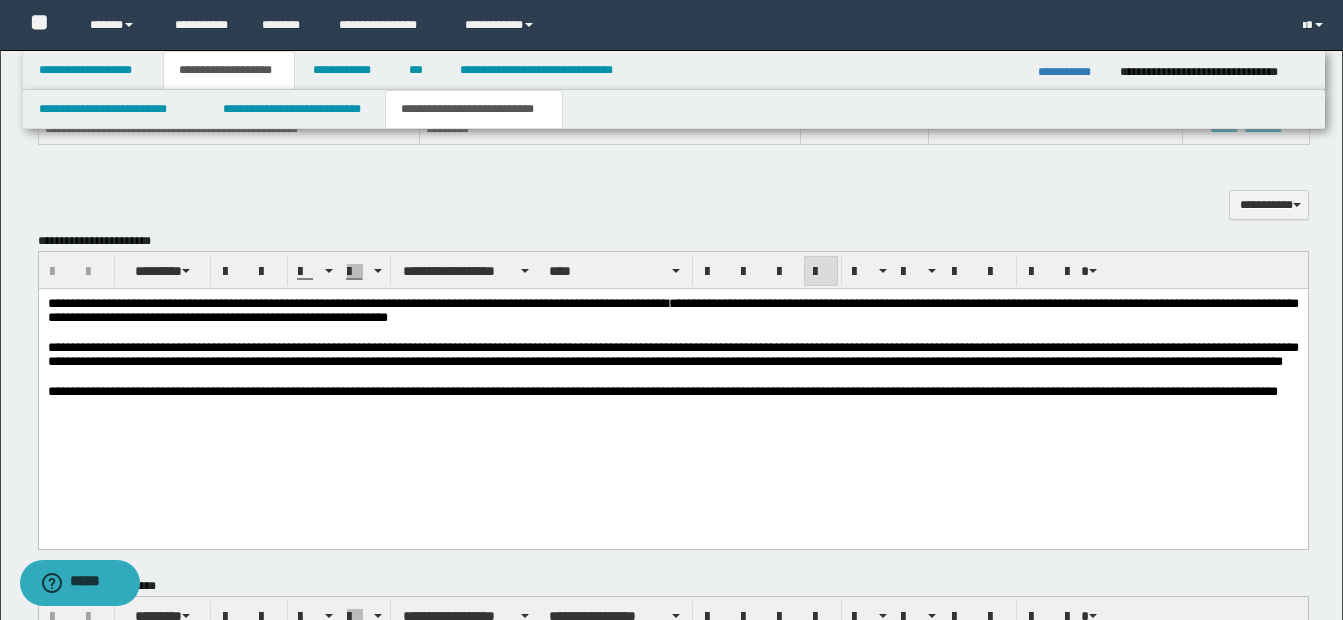 drag, startPoint x: 728, startPoint y: 470, endPoint x: 753, endPoint y: 482, distance: 27.730848 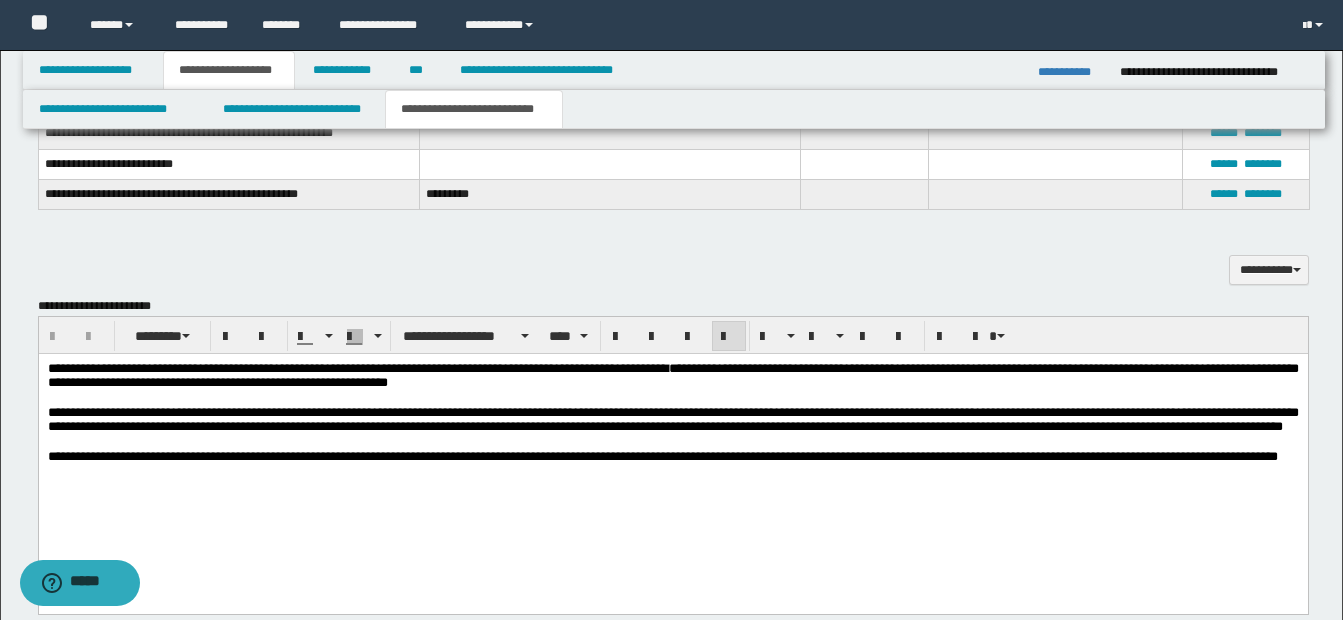 scroll, scrollTop: 1000, scrollLeft: 0, axis: vertical 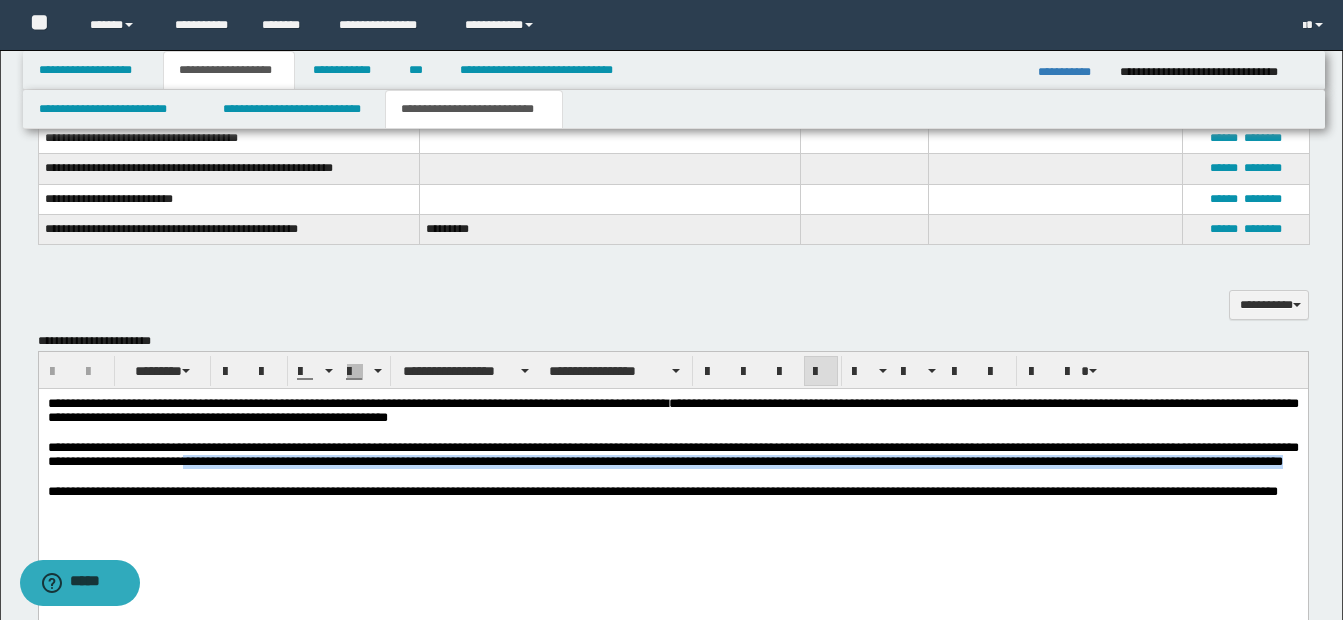 drag, startPoint x: 251, startPoint y: 471, endPoint x: 280, endPoint y: 480, distance: 30.364452 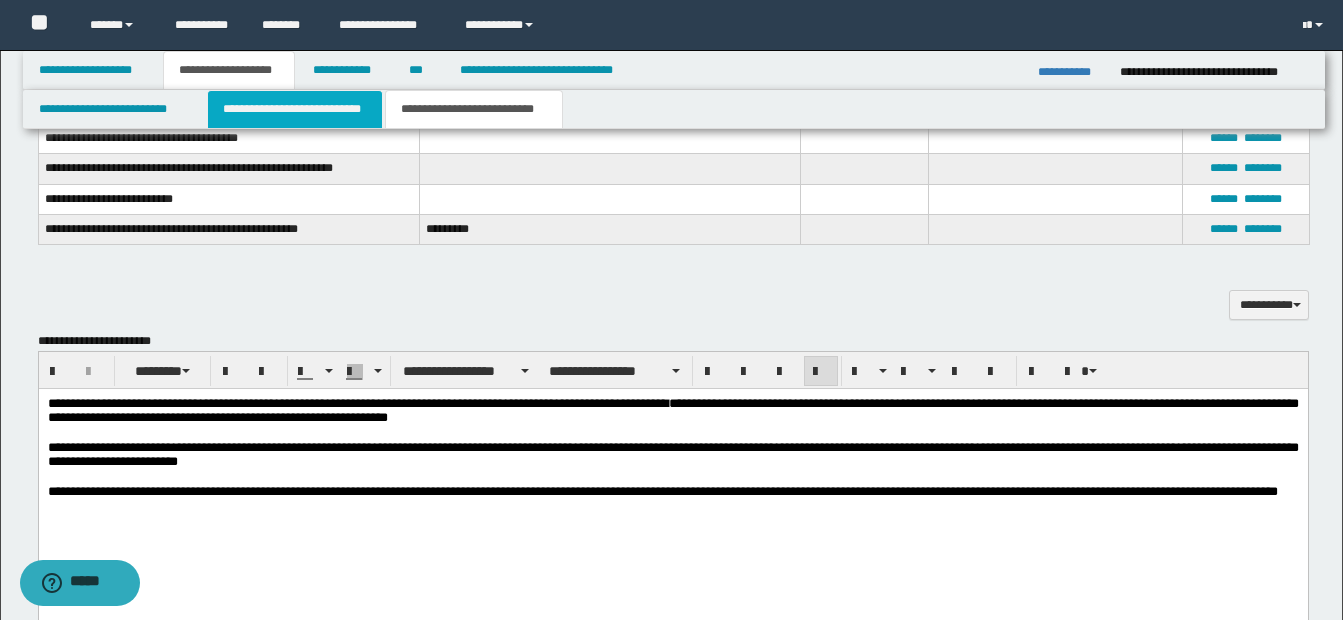 click on "**********" at bounding box center [295, 109] 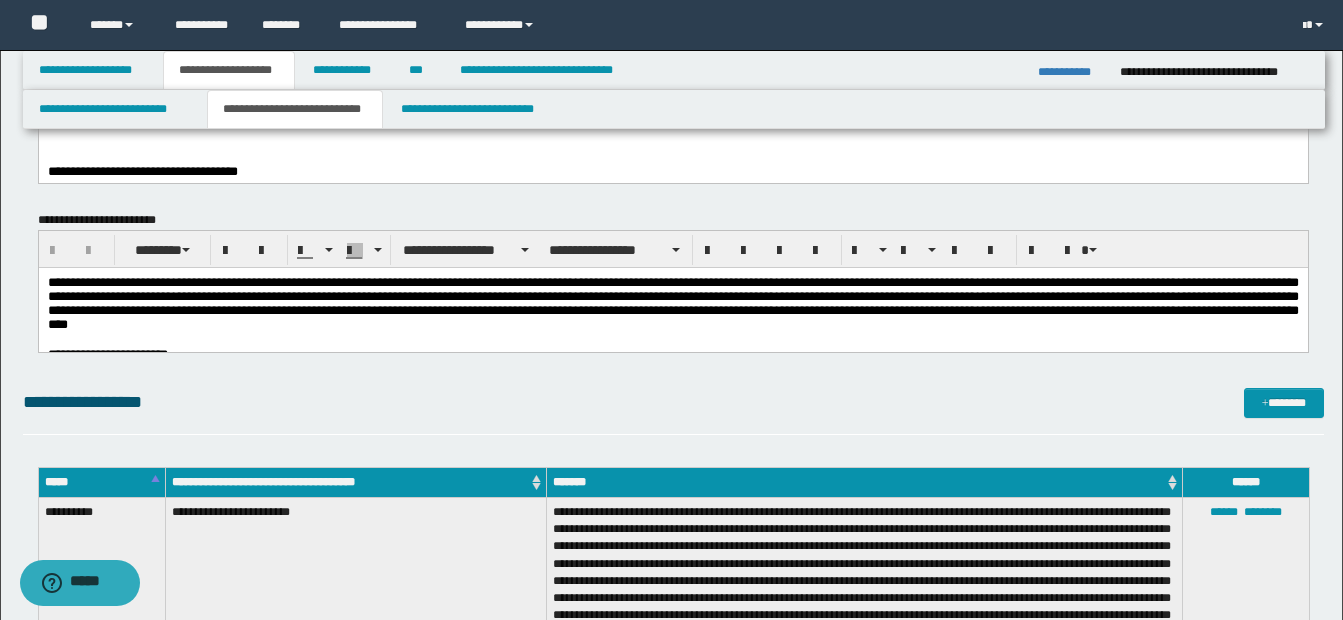 scroll, scrollTop: 0, scrollLeft: 0, axis: both 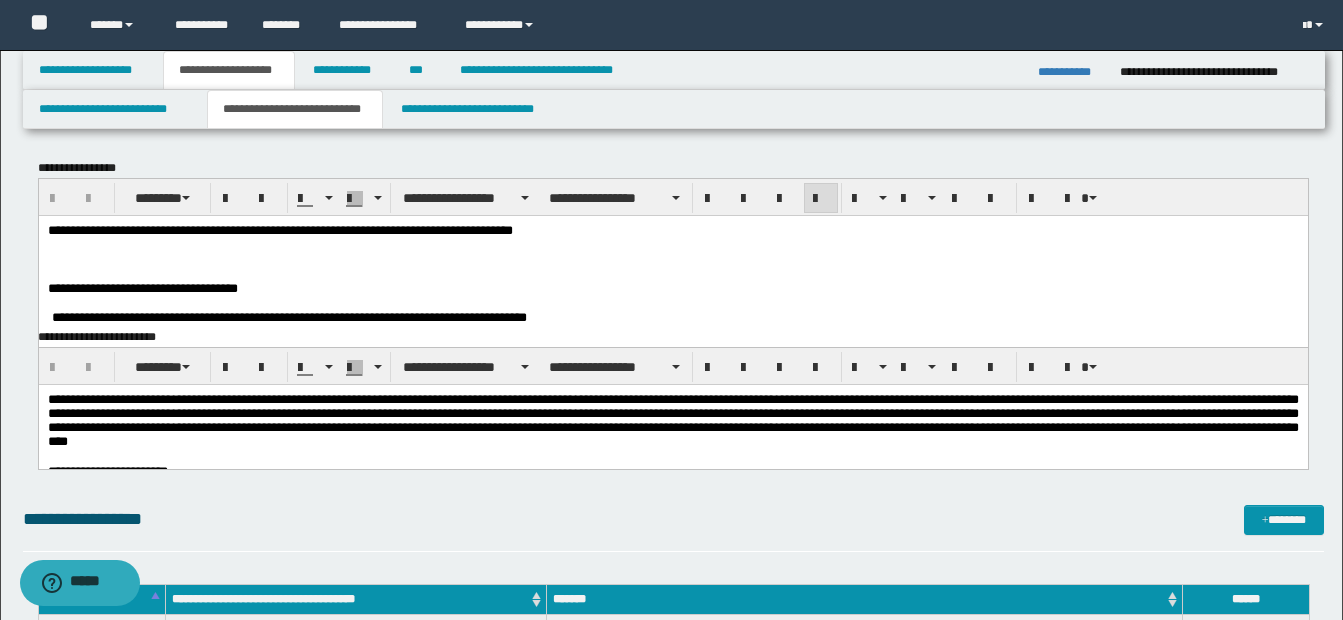 click at bounding box center (672, 274) 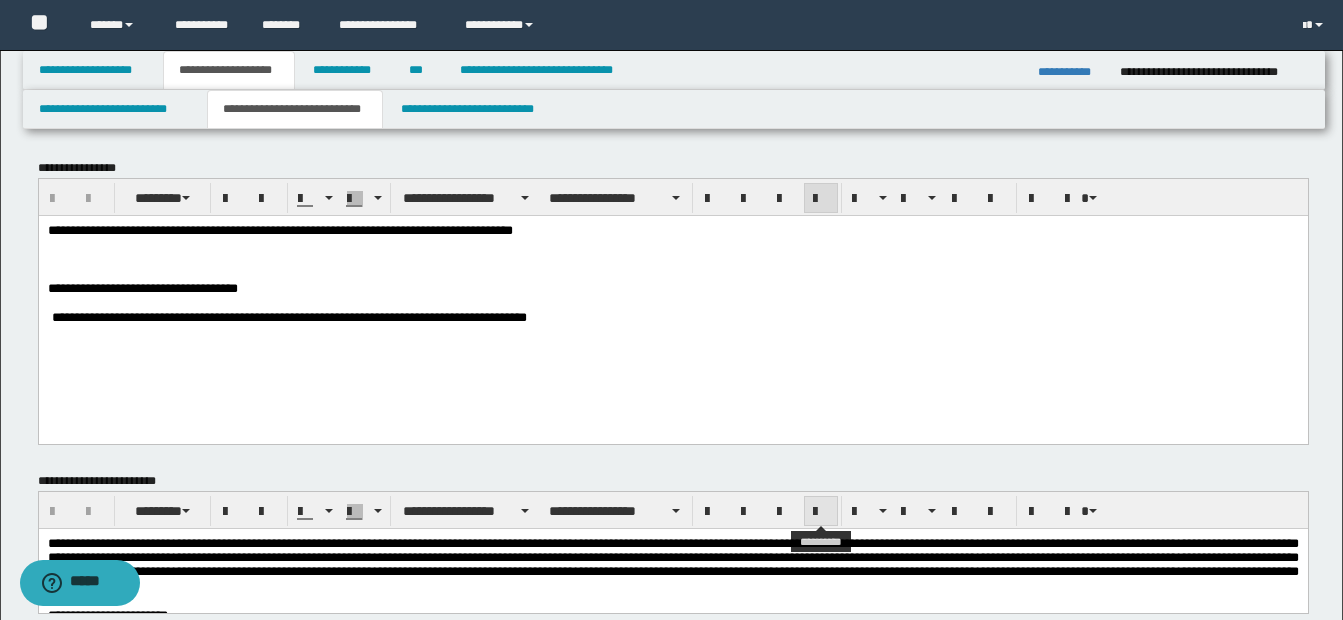 type 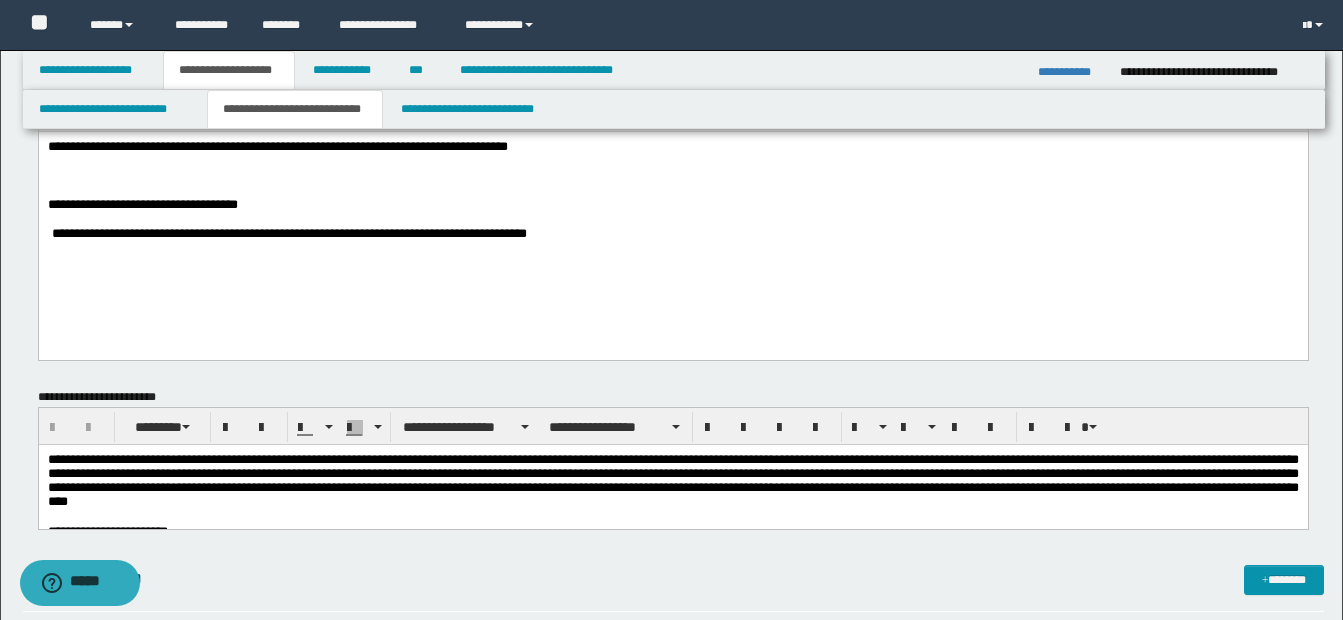 scroll, scrollTop: 200, scrollLeft: 0, axis: vertical 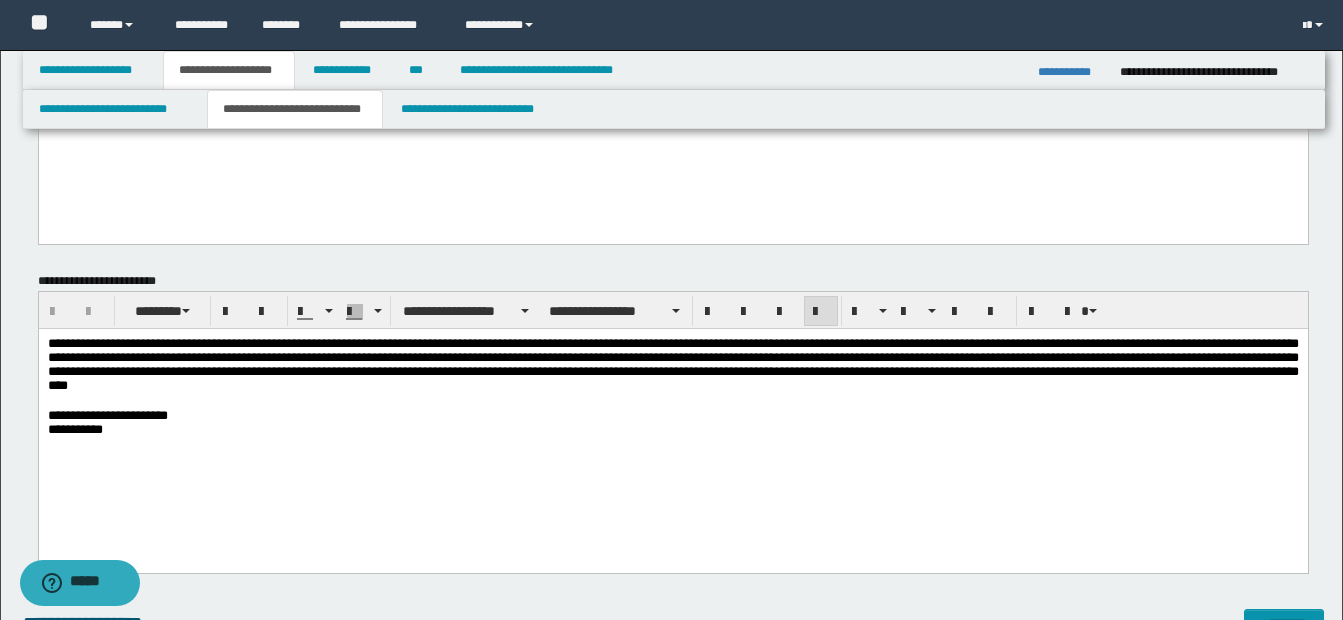 click on "**********" at bounding box center (672, 364) 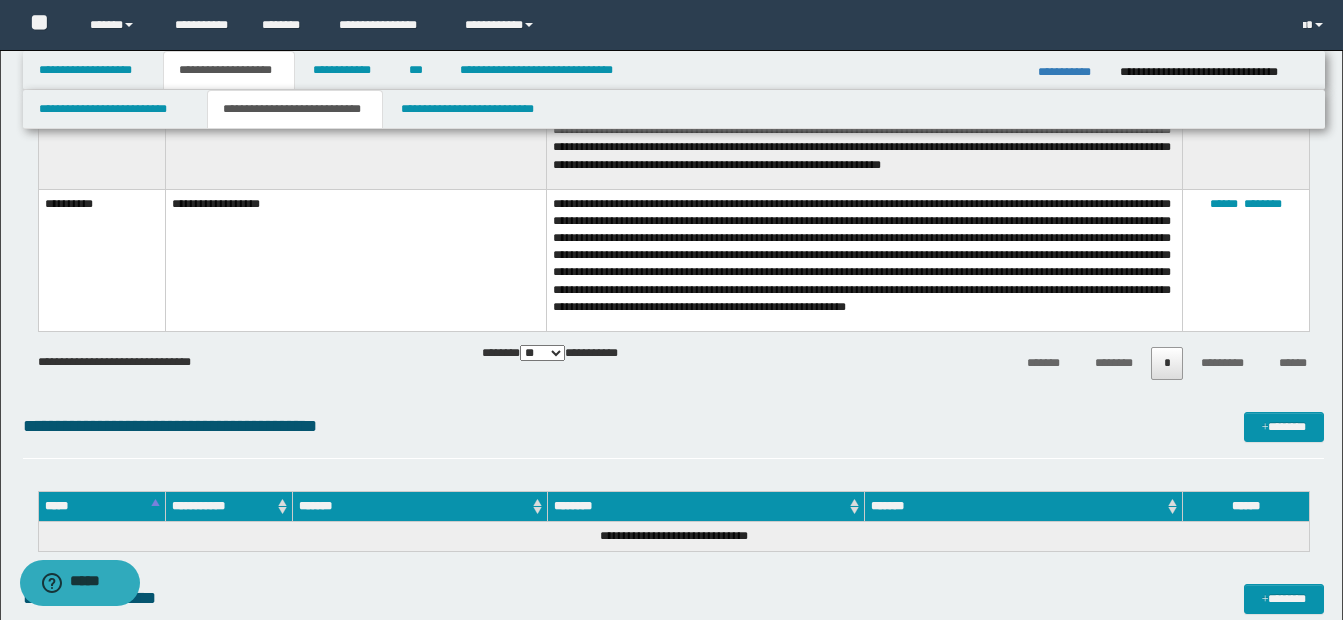 scroll, scrollTop: 1400, scrollLeft: 0, axis: vertical 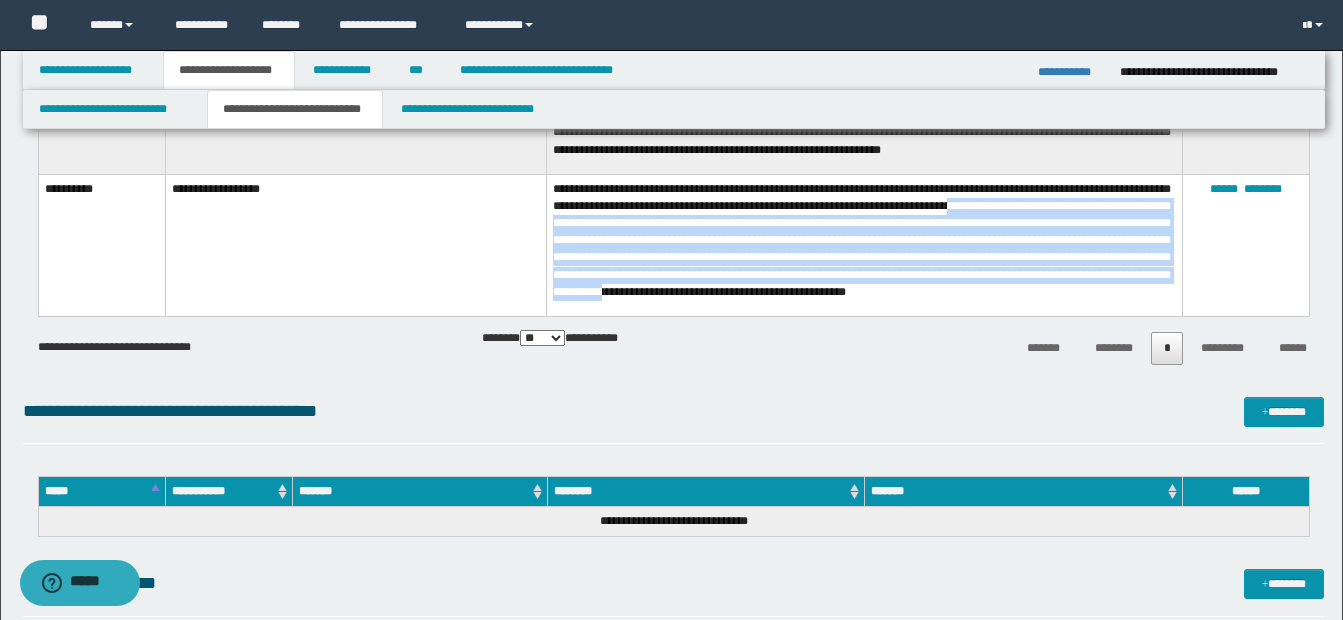 drag, startPoint x: 1015, startPoint y: 217, endPoint x: 912, endPoint y: 306, distance: 136.12494 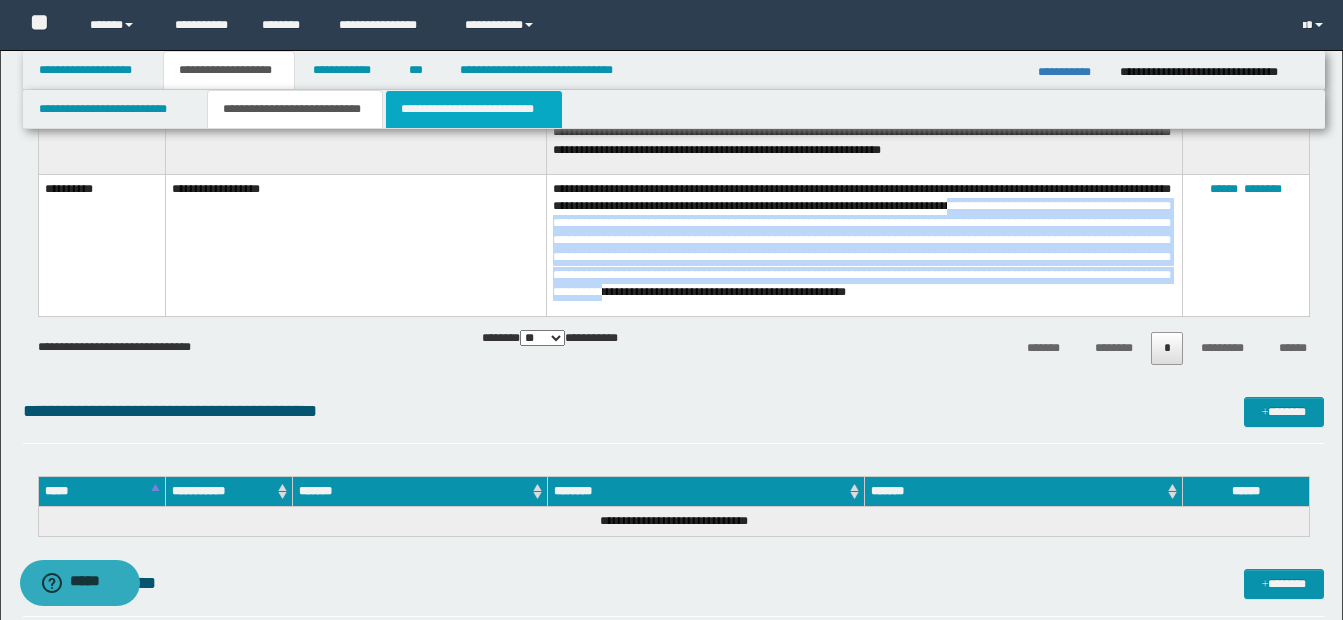 click on "**********" at bounding box center [474, 109] 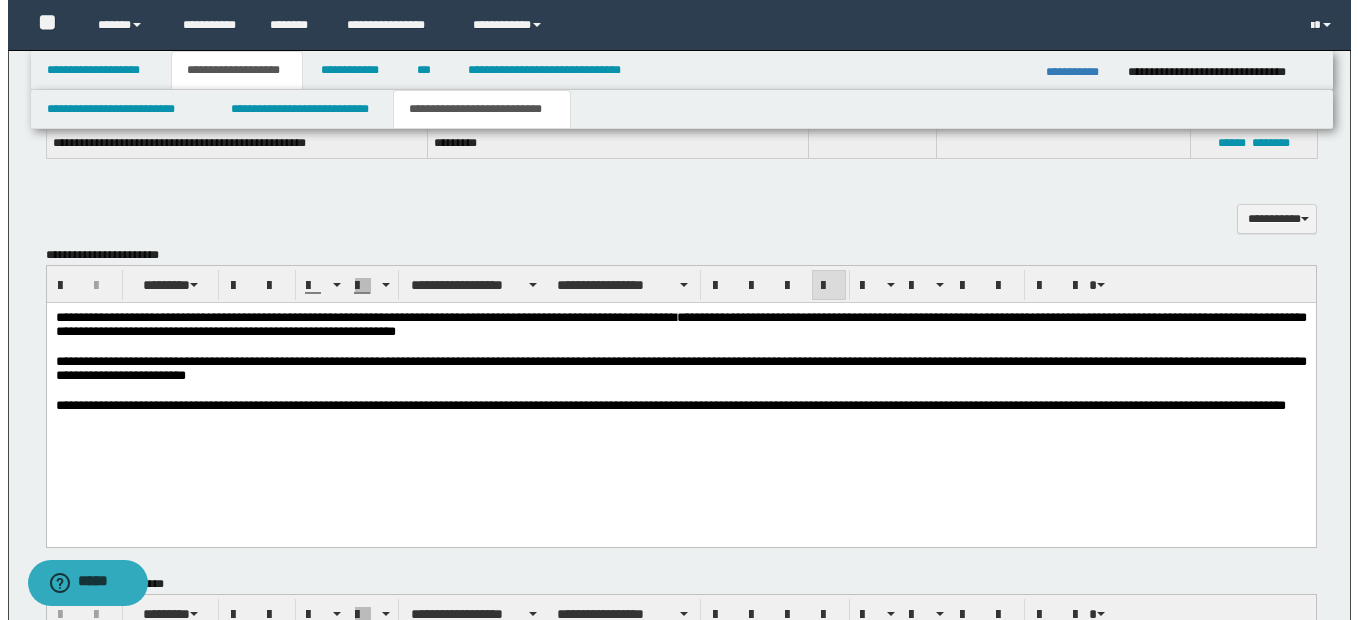 scroll, scrollTop: 1100, scrollLeft: 0, axis: vertical 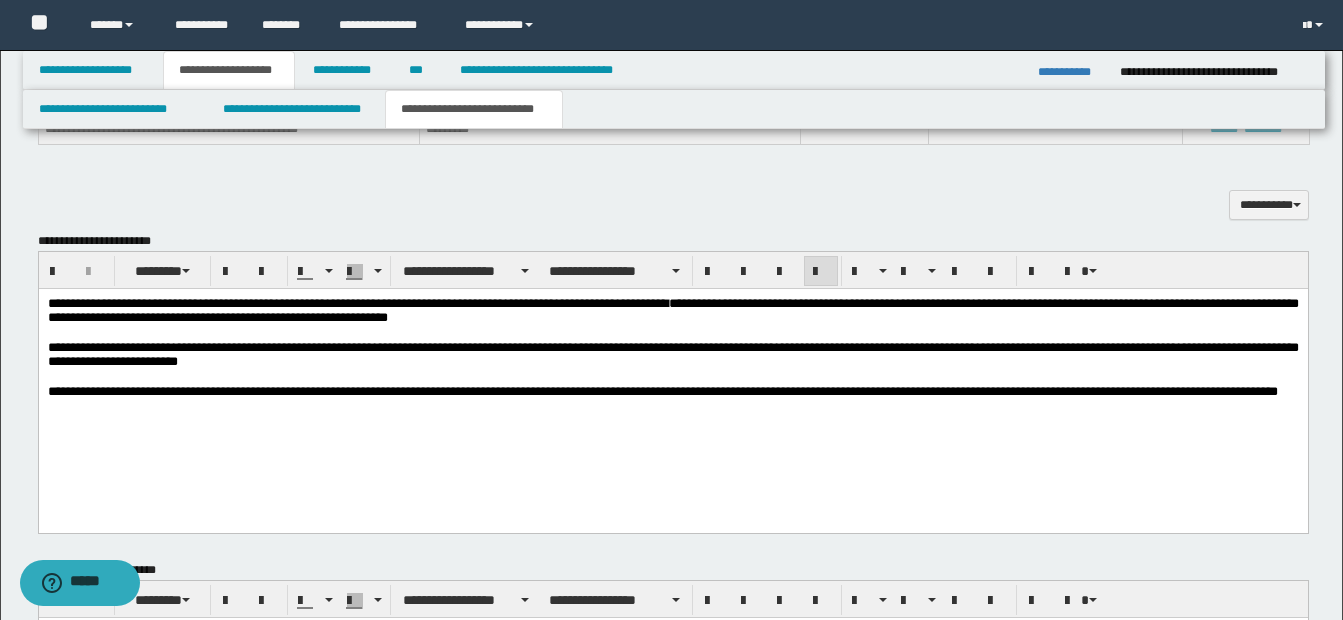 click on "**********" at bounding box center (672, 355) 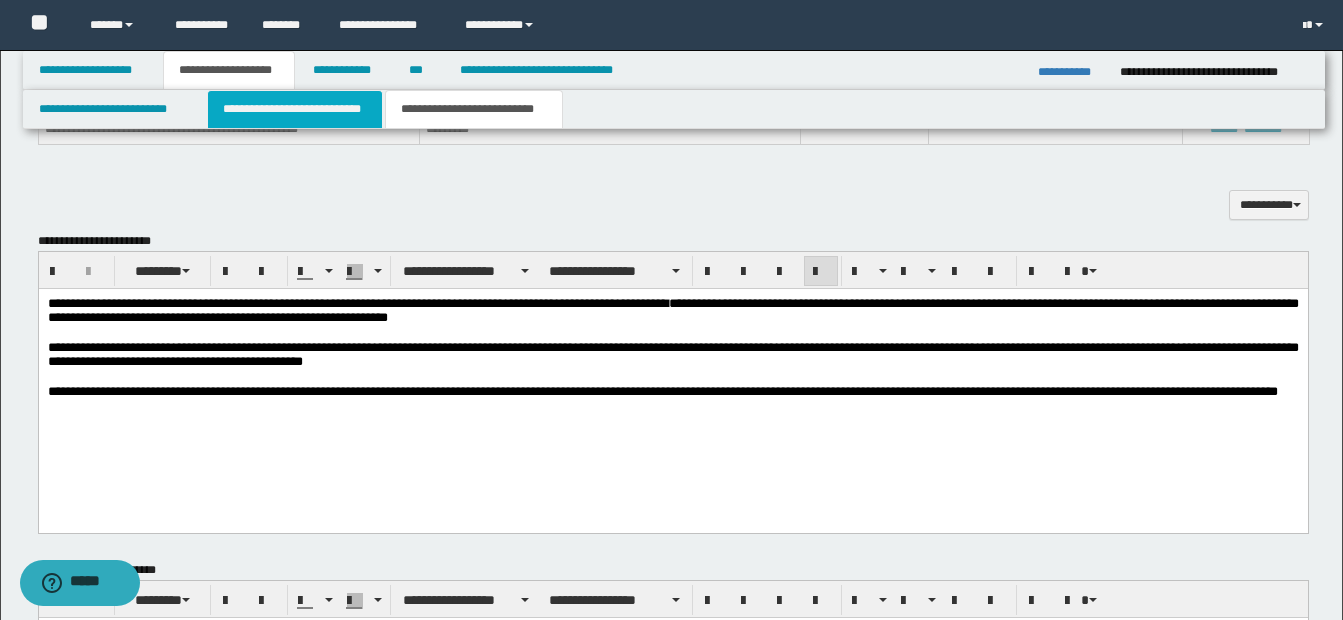 click on "**********" at bounding box center [295, 109] 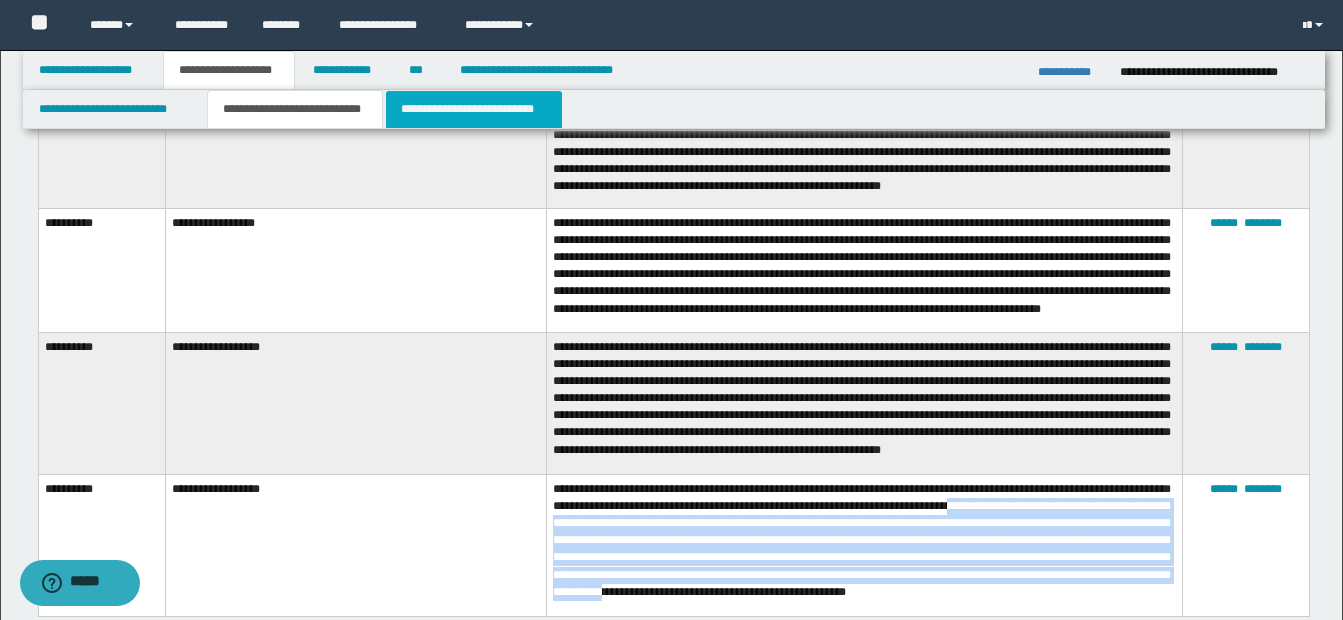 click on "**********" at bounding box center (474, 109) 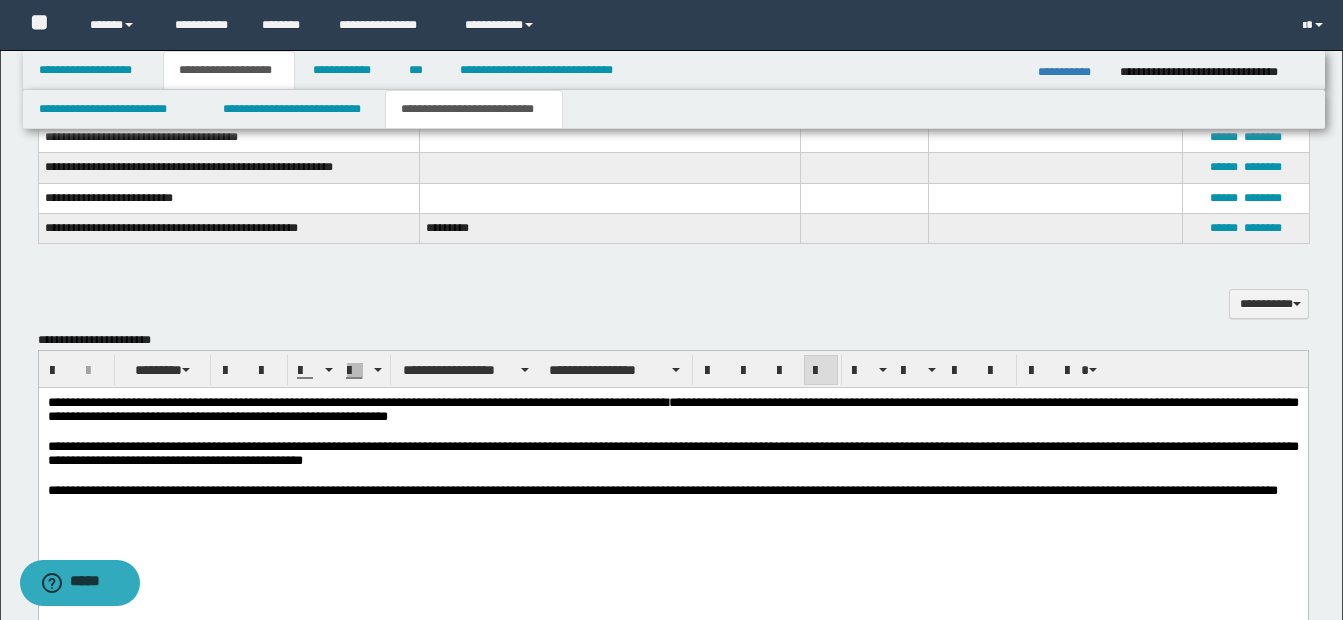 scroll, scrollTop: 1000, scrollLeft: 0, axis: vertical 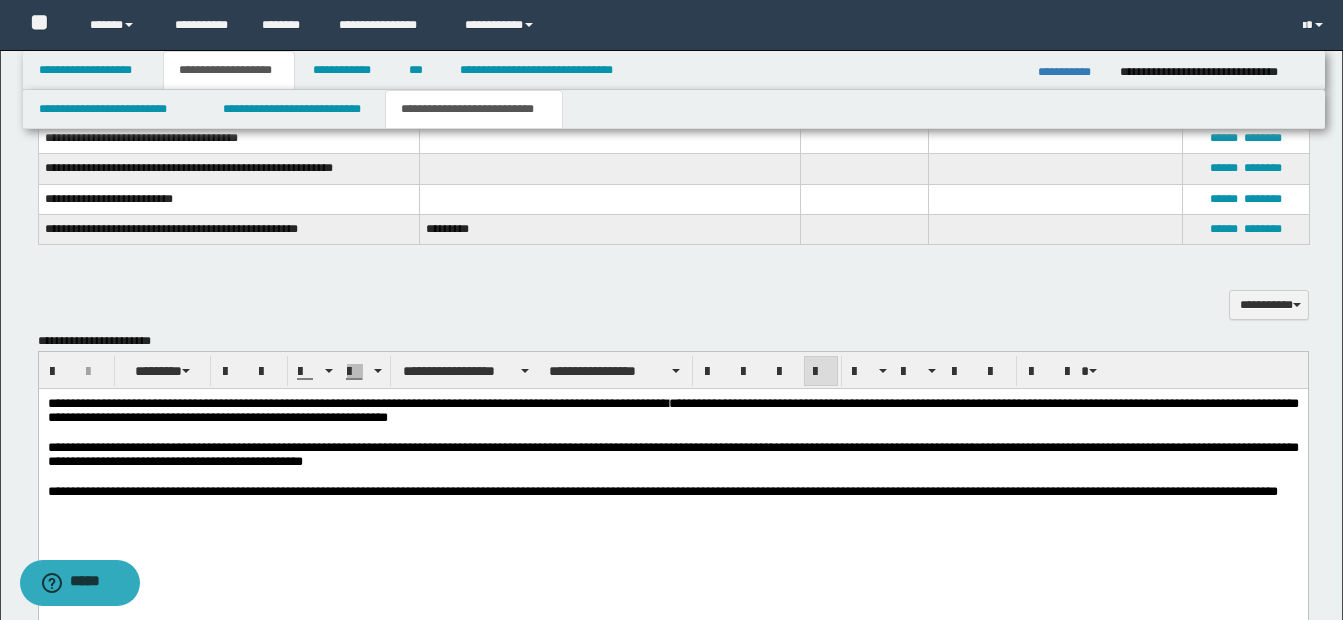 click on "**********" at bounding box center [672, 455] 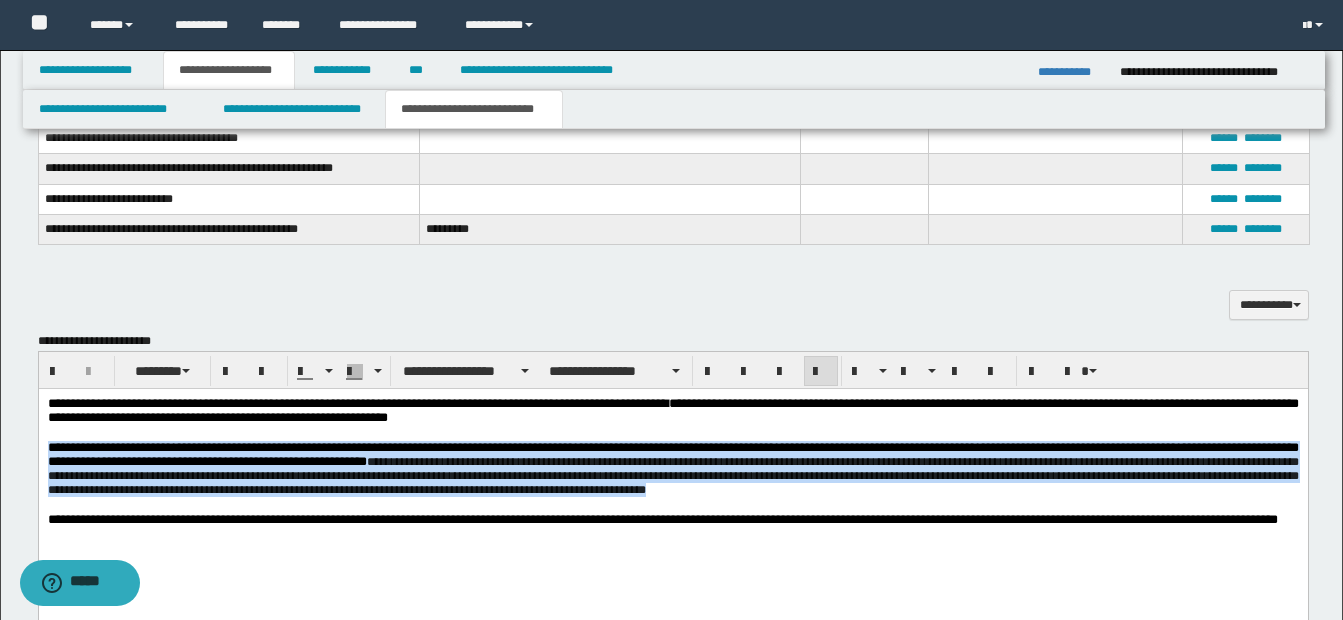 drag, startPoint x: 51, startPoint y: 454, endPoint x: 1053, endPoint y: 505, distance: 1003.29706 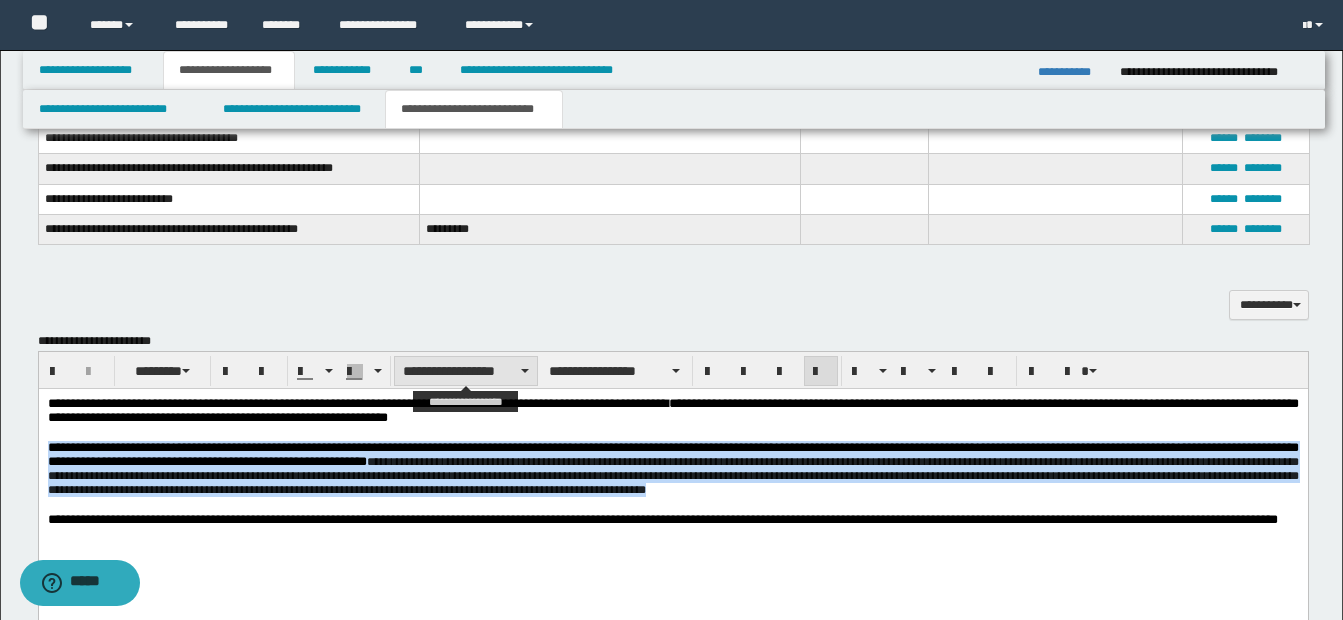 click on "**********" at bounding box center (466, 371) 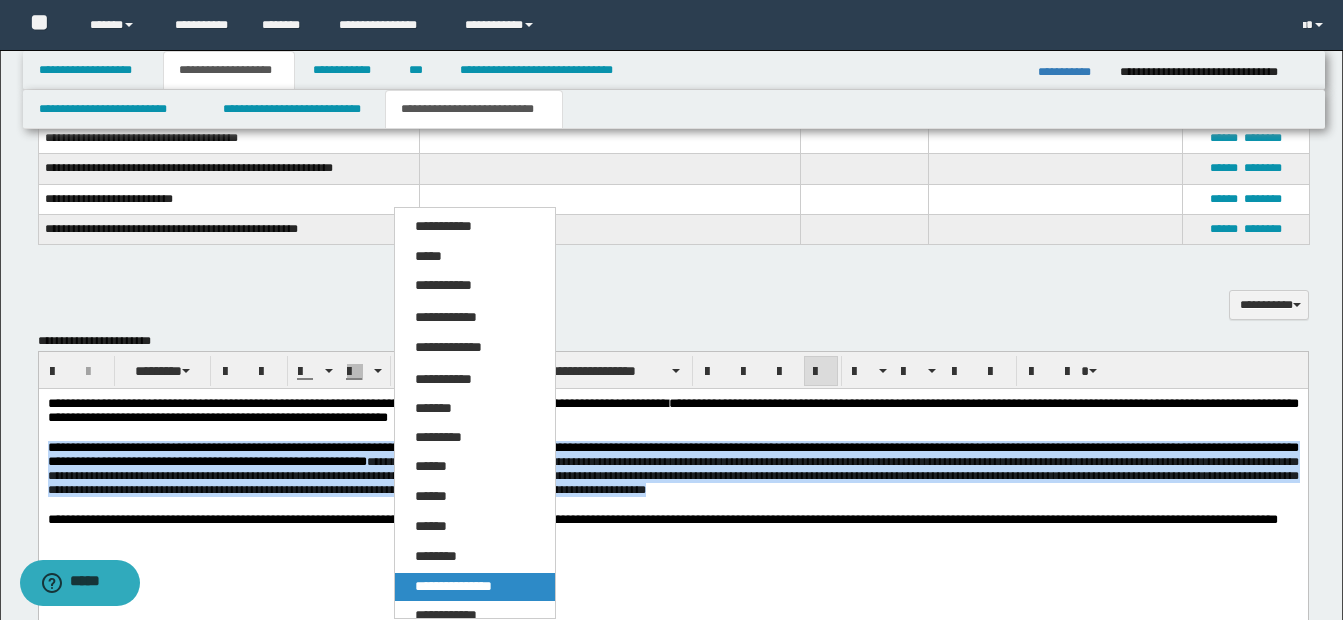 click on "**********" at bounding box center [453, 586] 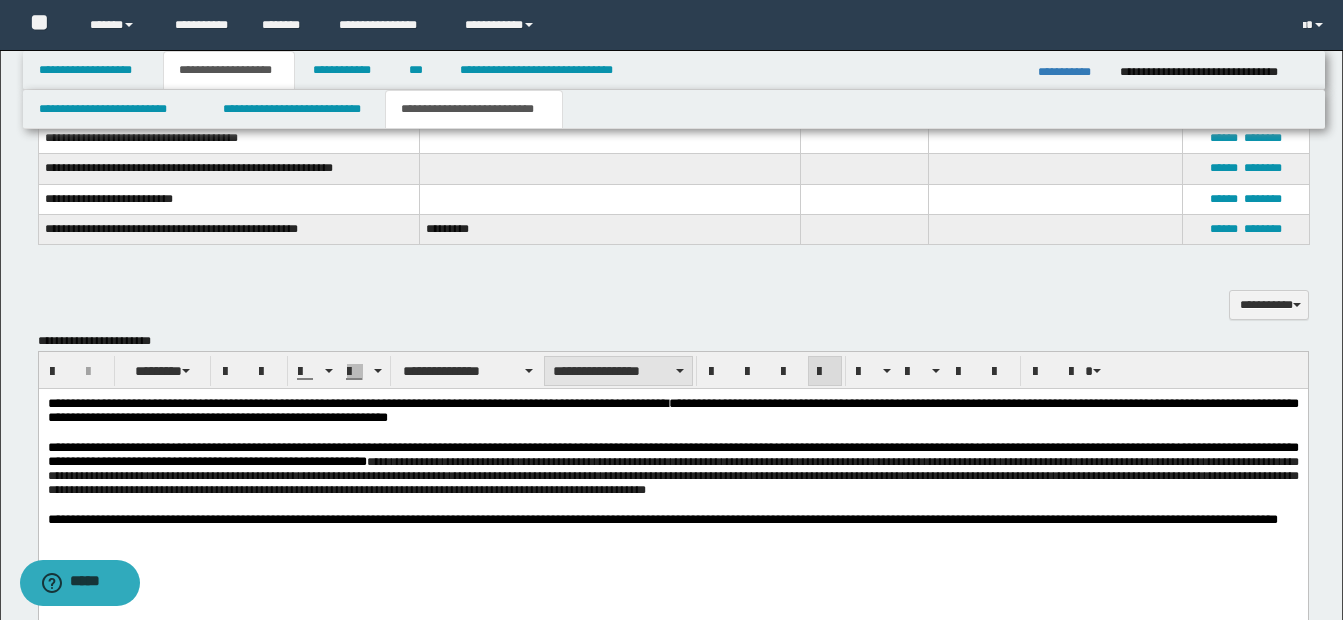 click on "**********" at bounding box center [618, 371] 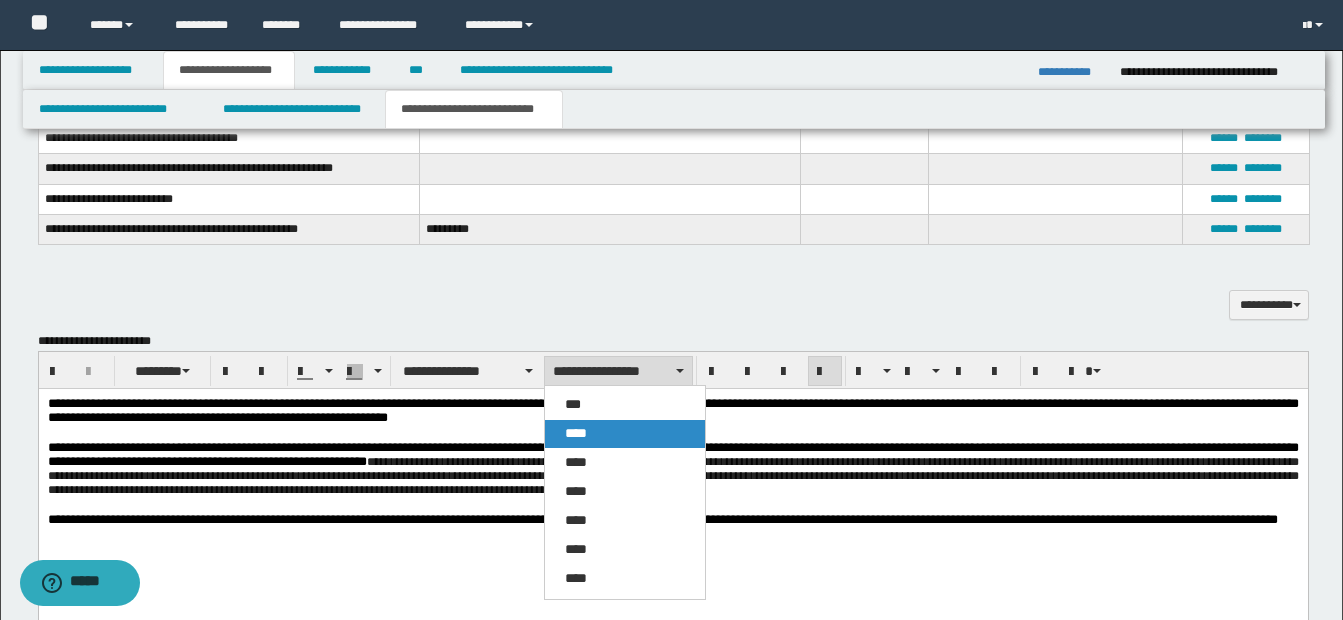 click on "****" at bounding box center (625, 434) 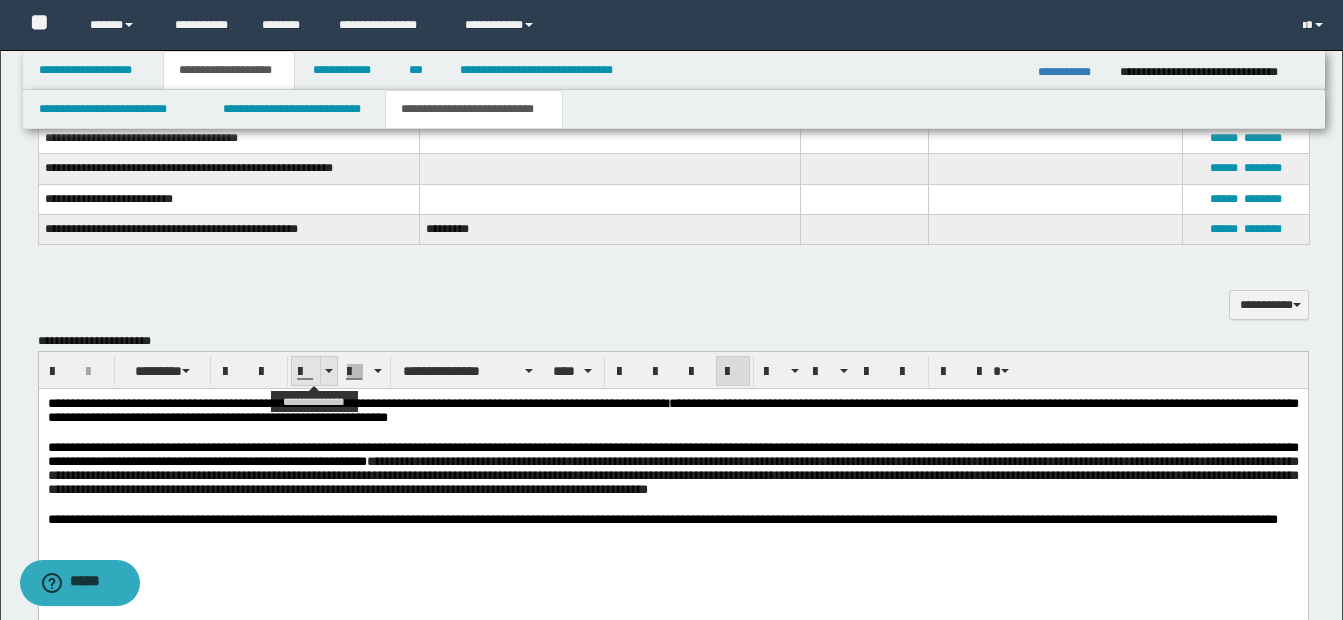 click at bounding box center [329, 371] 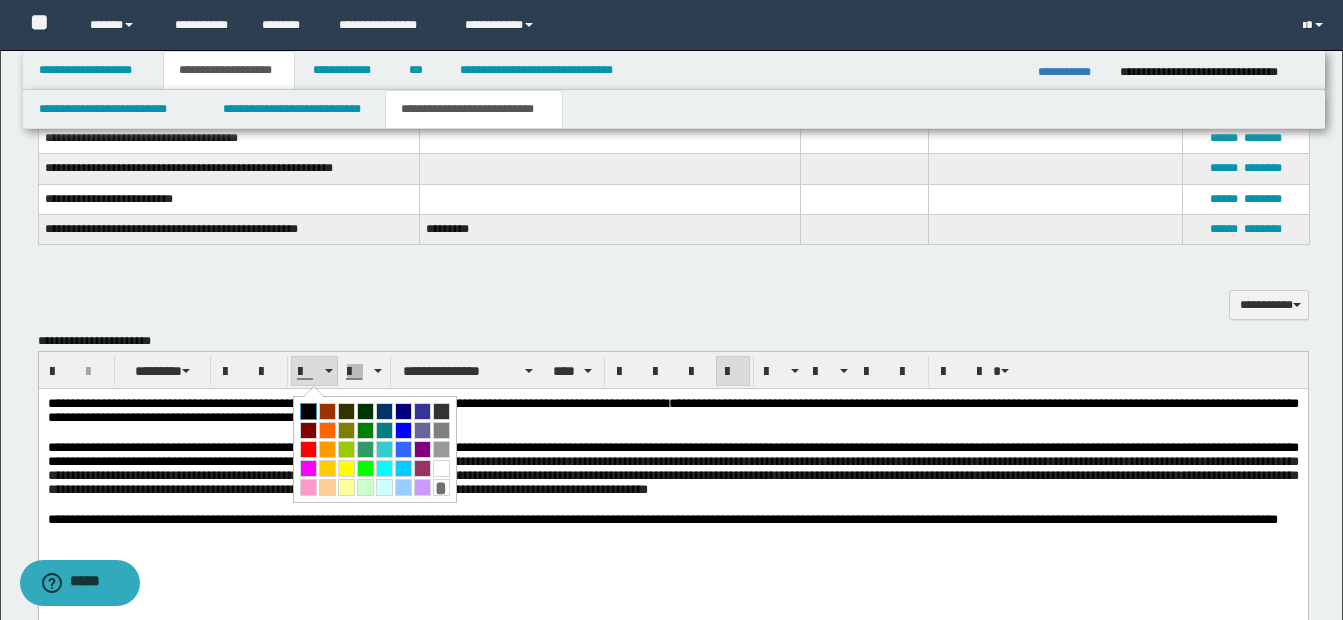 drag, startPoint x: 307, startPoint y: 414, endPoint x: 290, endPoint y: 7, distance: 407.3549 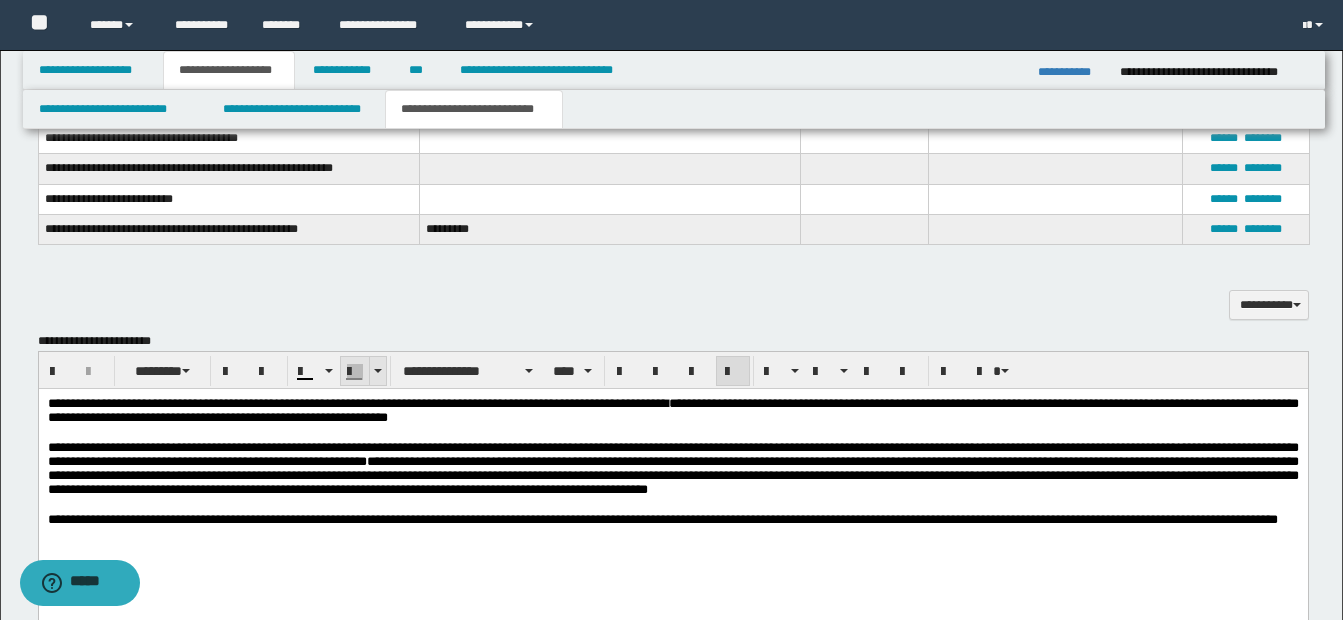 click at bounding box center [377, 371] 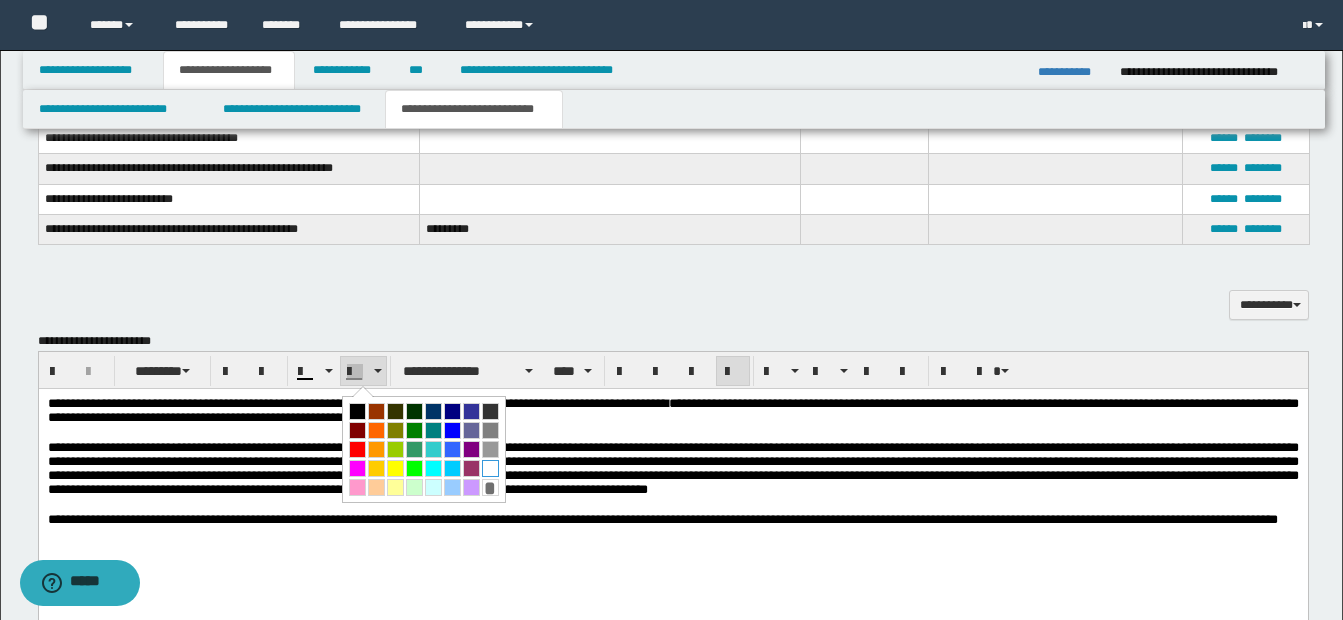 click at bounding box center [490, 468] 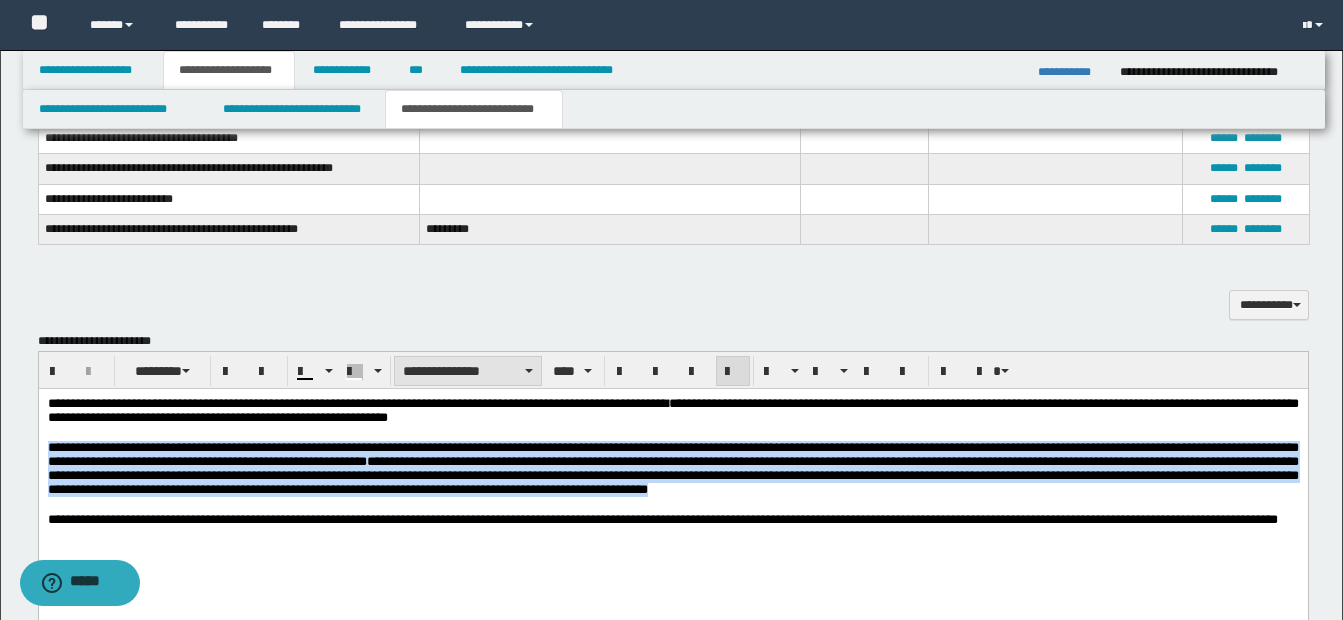 click on "**********" at bounding box center (468, 371) 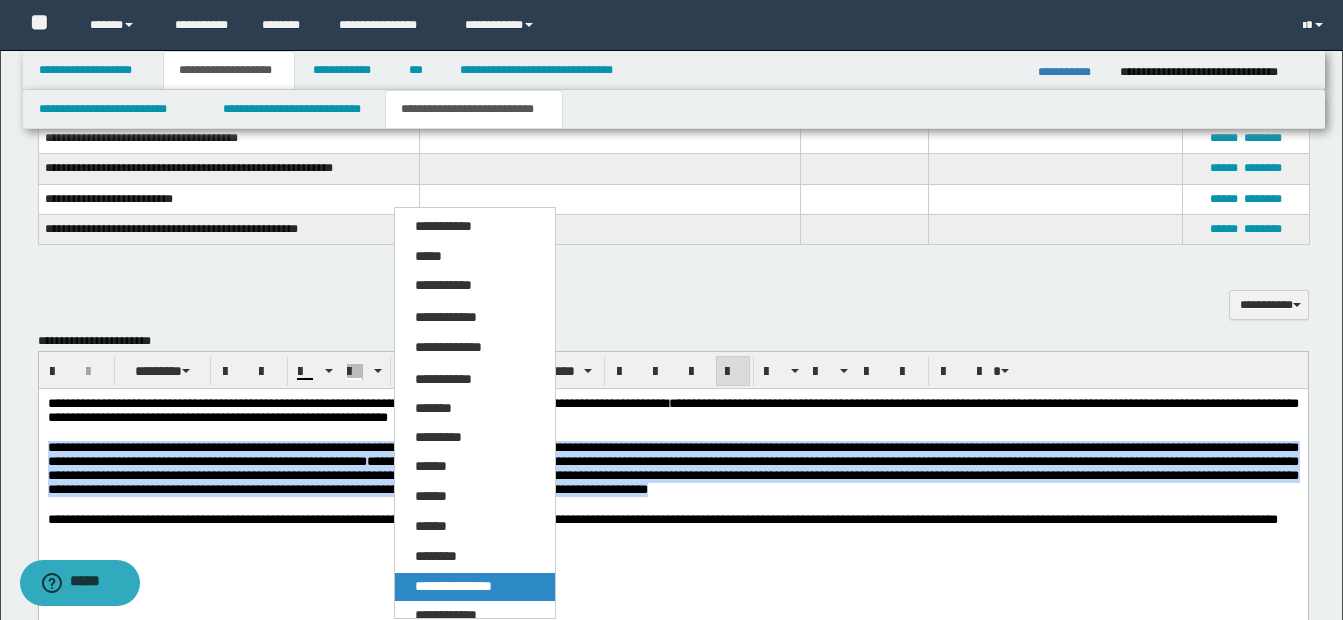 click on "**********" at bounding box center (453, 586) 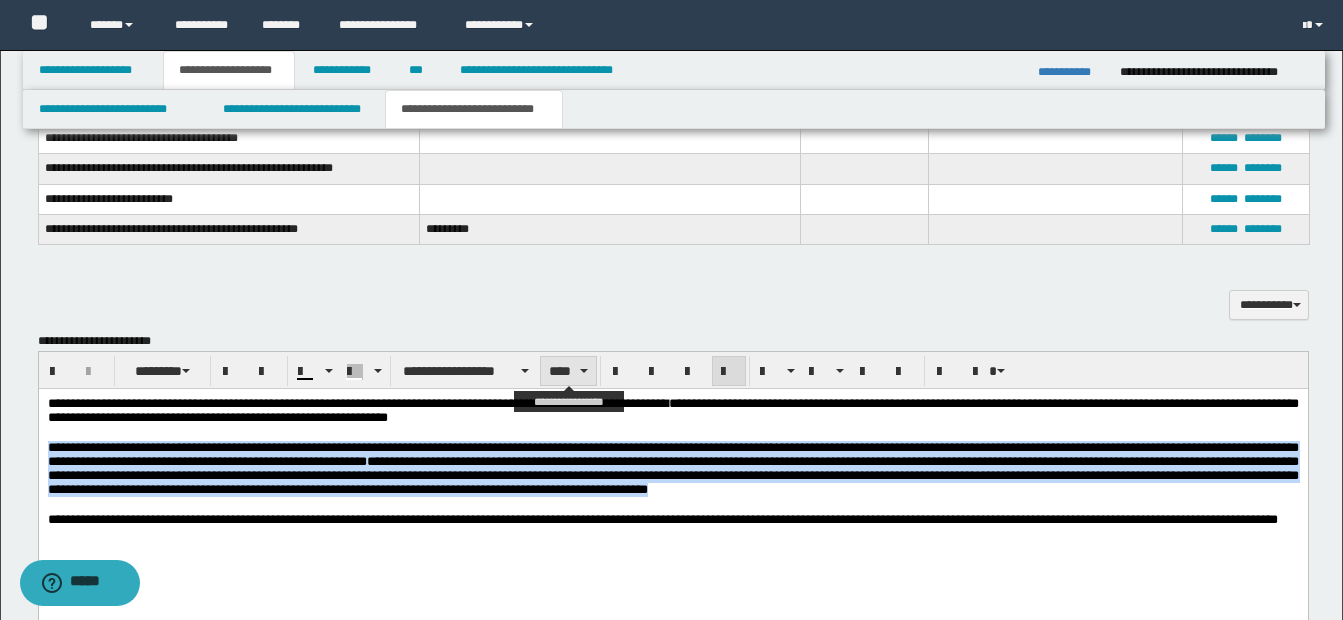click on "****" at bounding box center (568, 371) 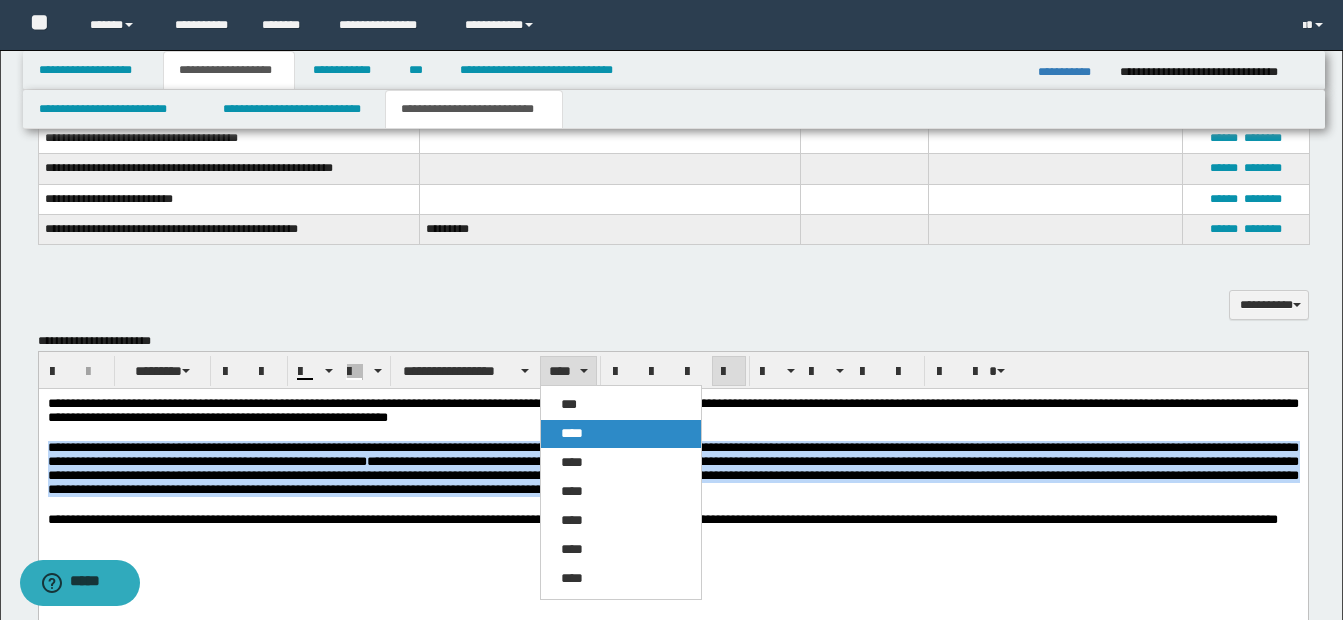 drag, startPoint x: 573, startPoint y: 419, endPoint x: 573, endPoint y: 437, distance: 18 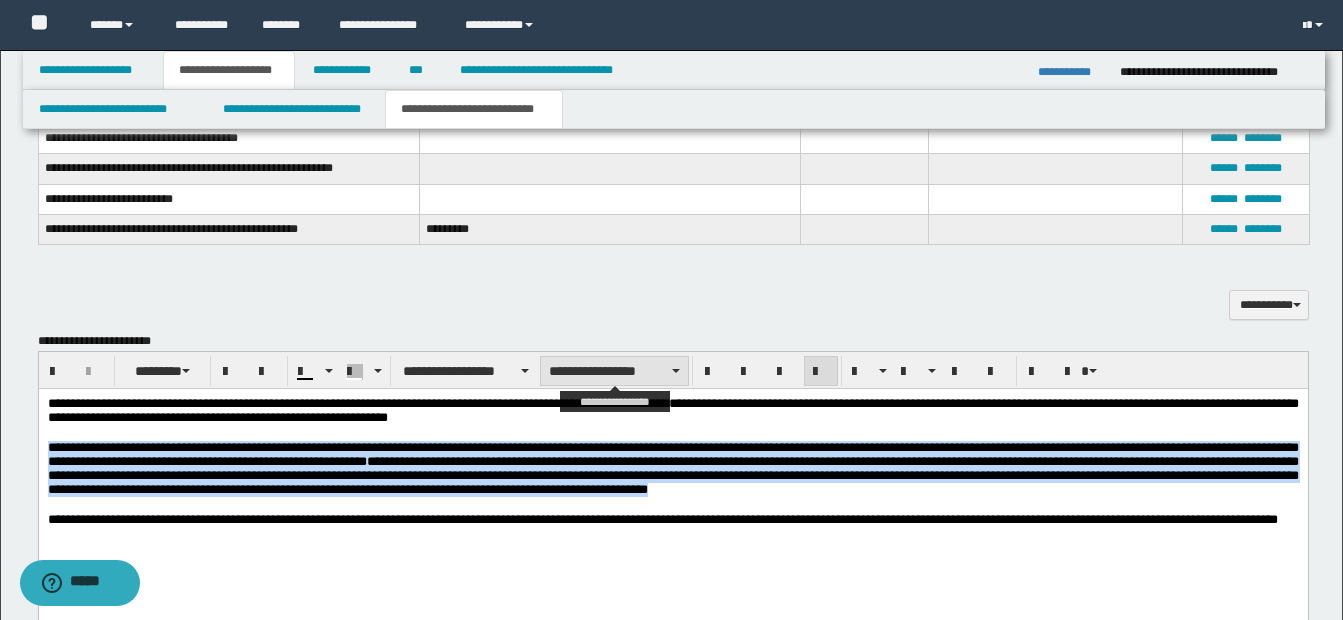 click at bounding box center [676, 371] 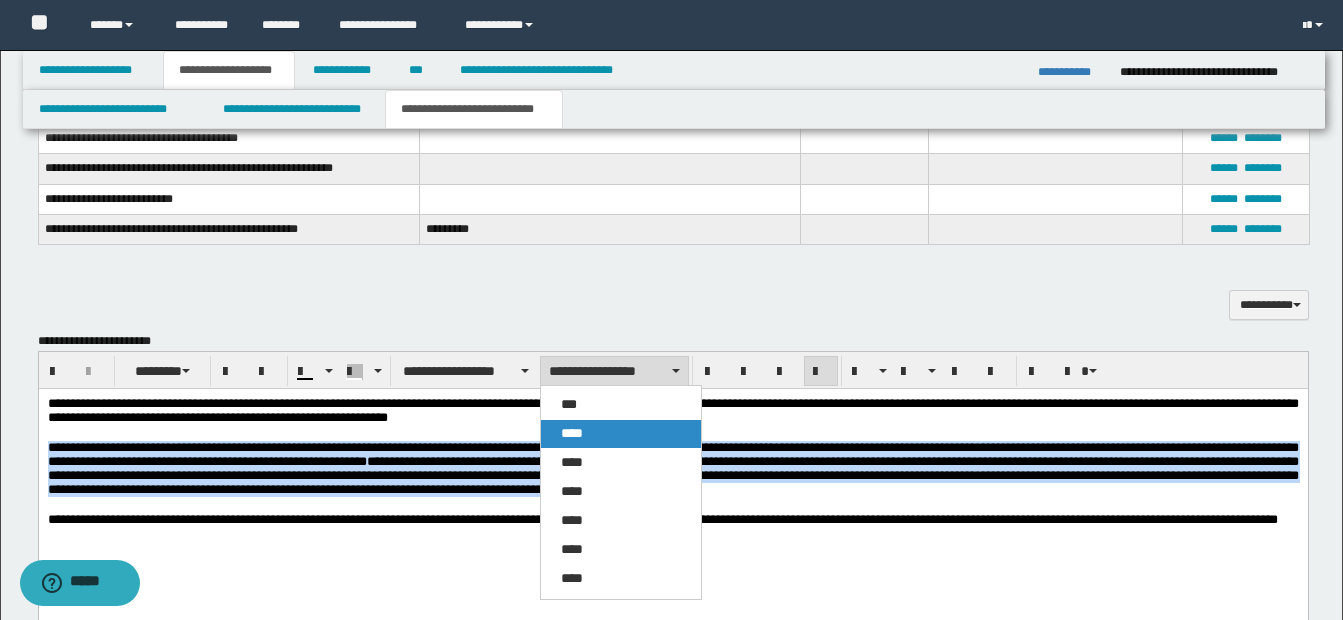 click on "****" at bounding box center (572, 433) 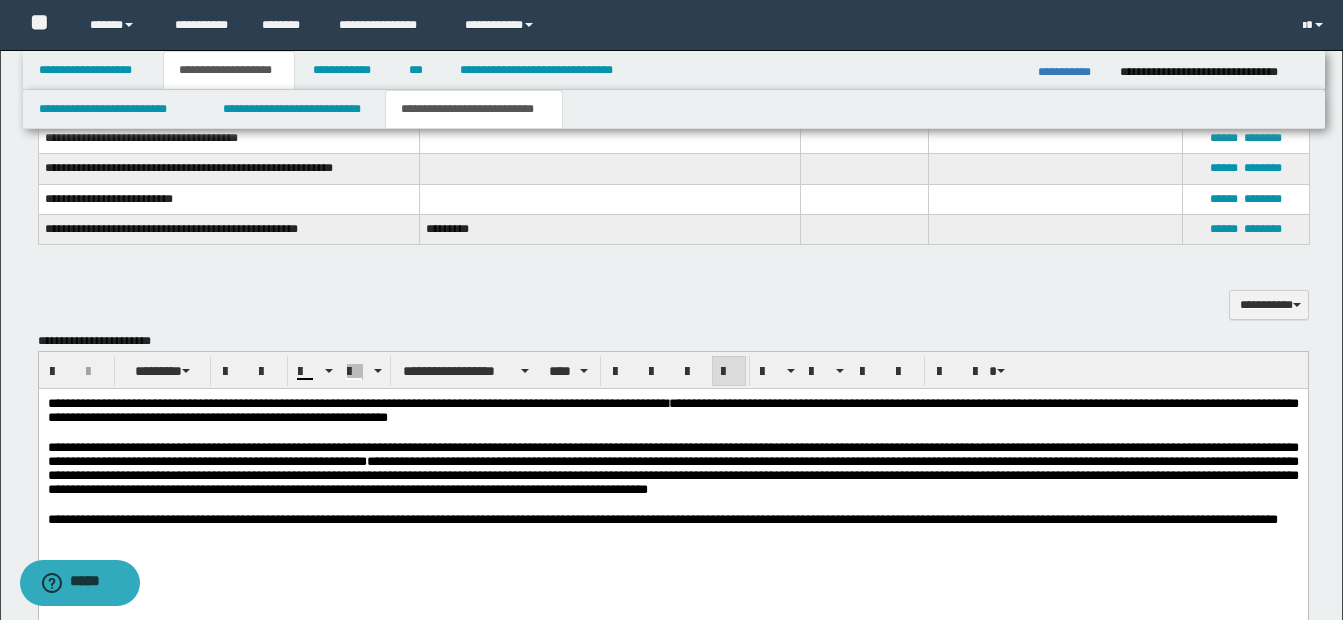 click at bounding box center (672, 433) 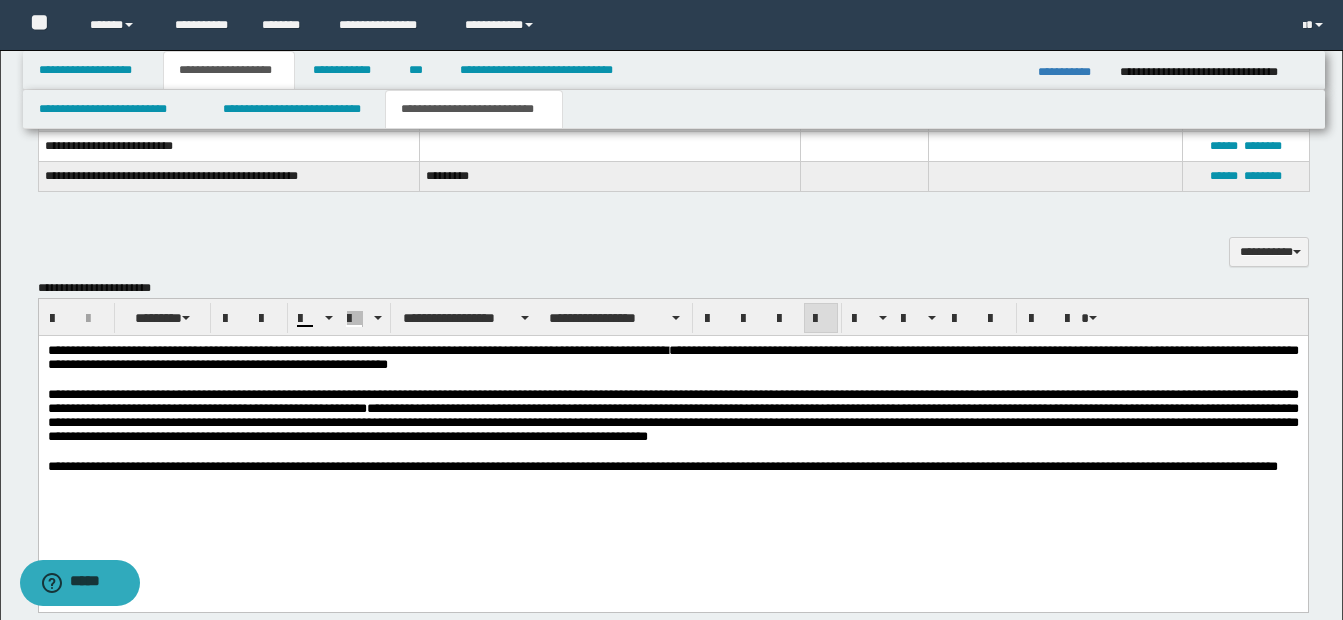 scroll, scrollTop: 1100, scrollLeft: 0, axis: vertical 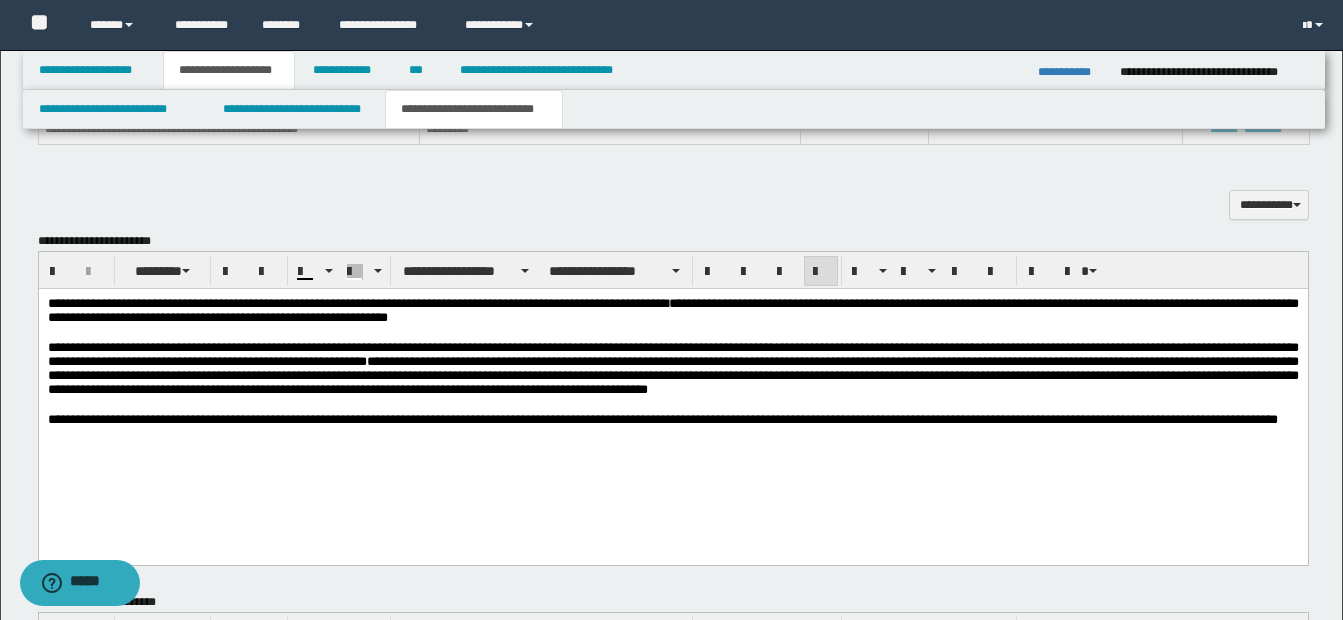 click on "**********" at bounding box center (672, 375) 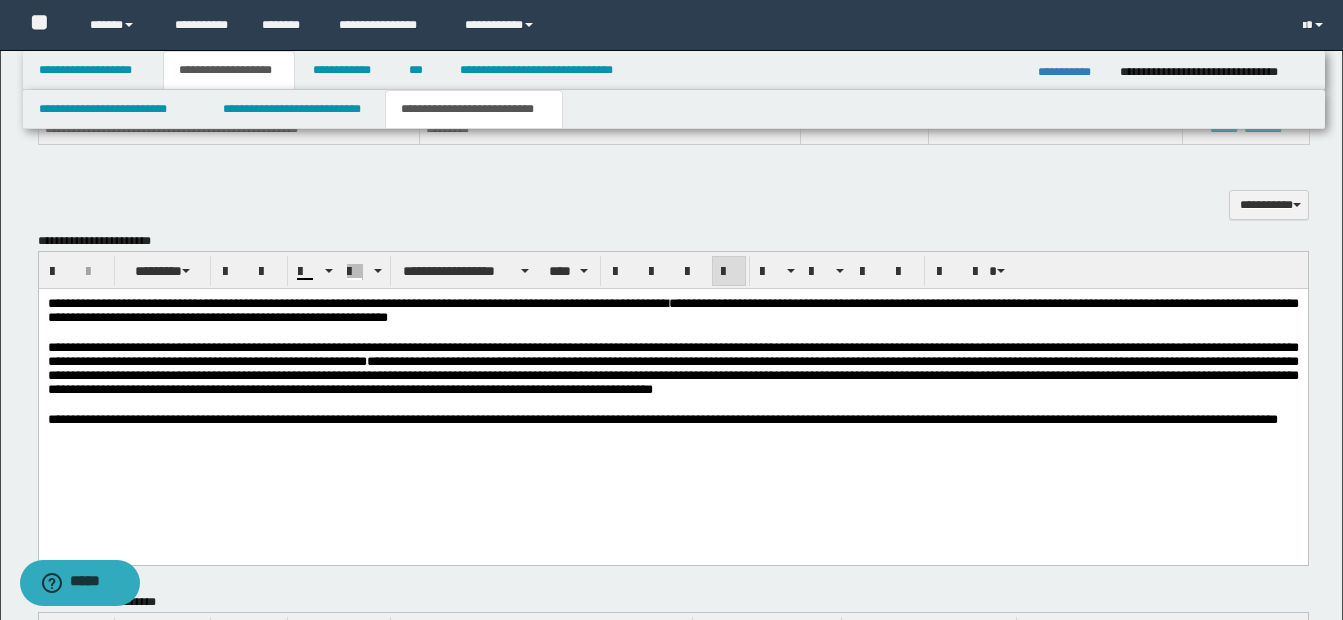 click on "**********" at bounding box center (672, 375) 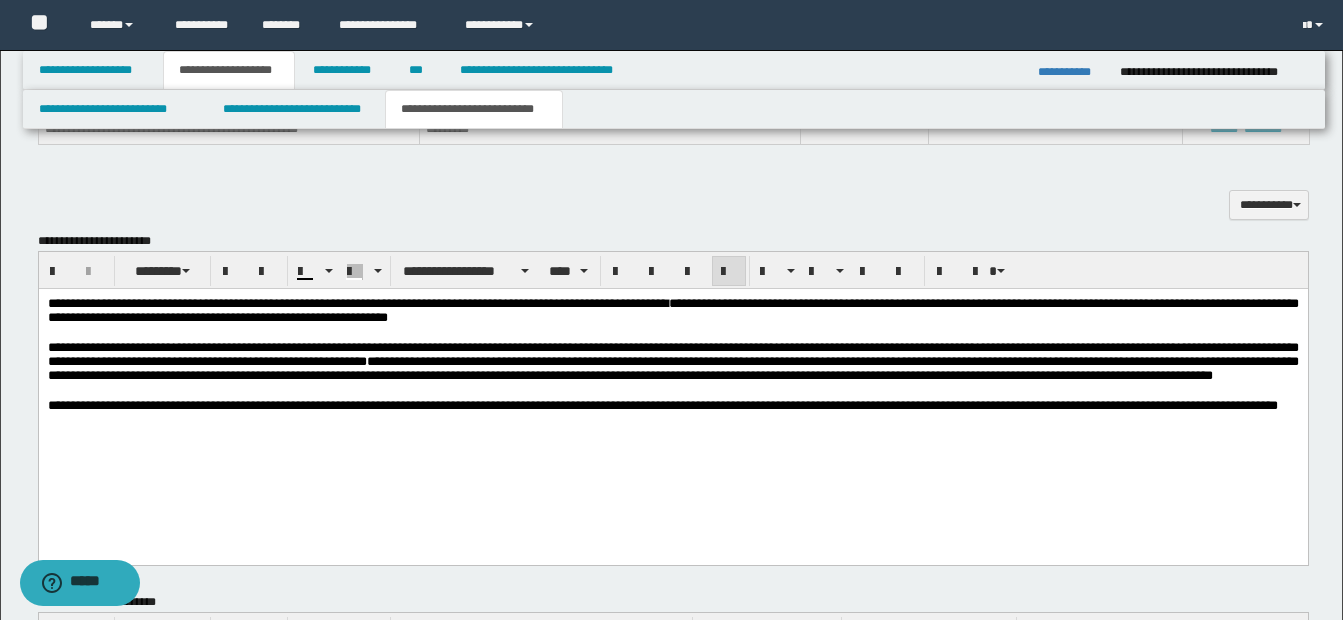 click on "**********" at bounding box center (672, 368) 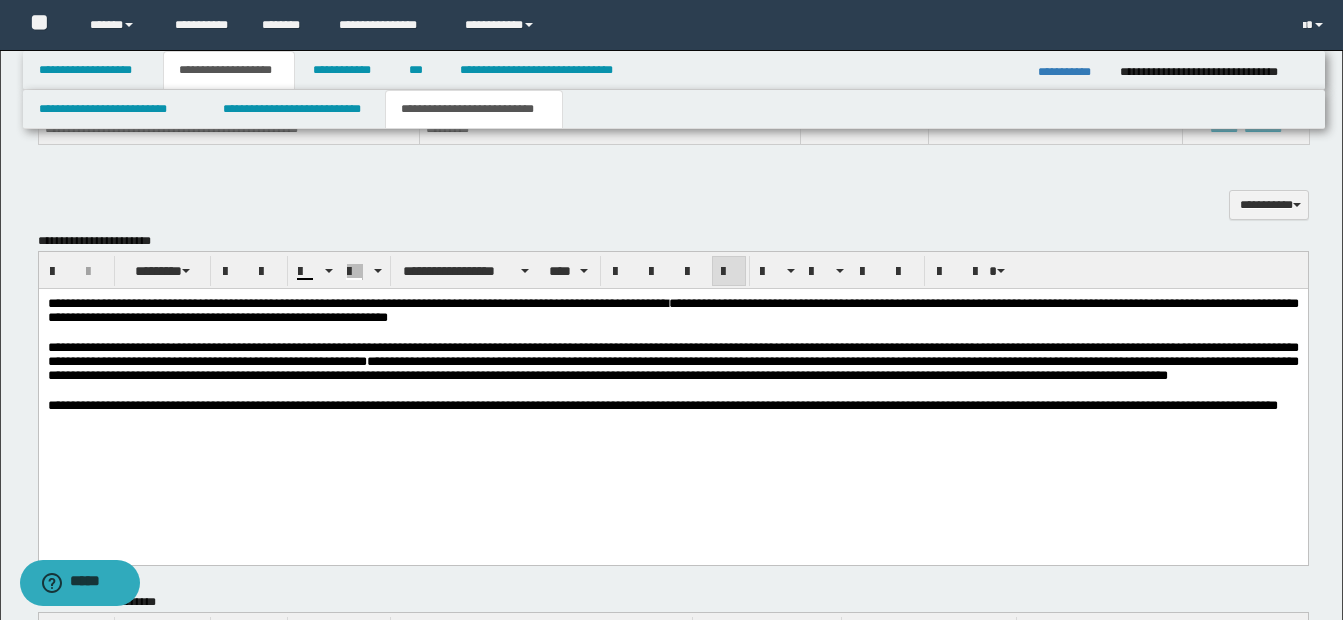click on "**********" at bounding box center (672, 368) 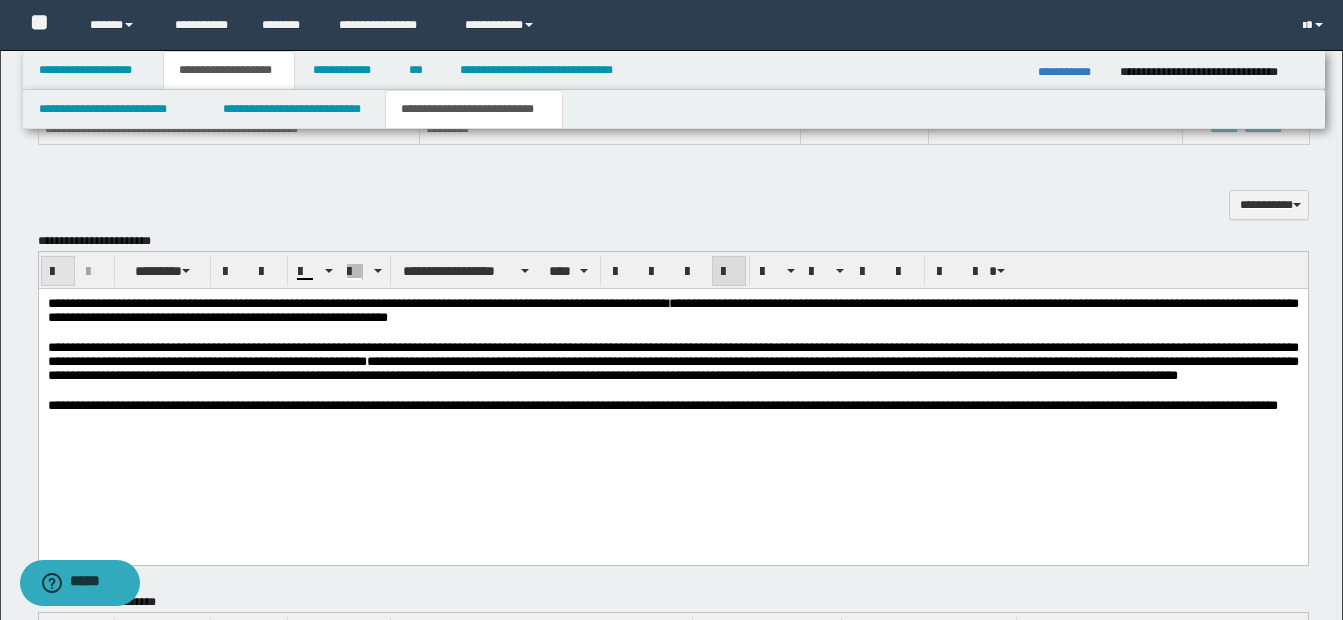 click at bounding box center (58, 272) 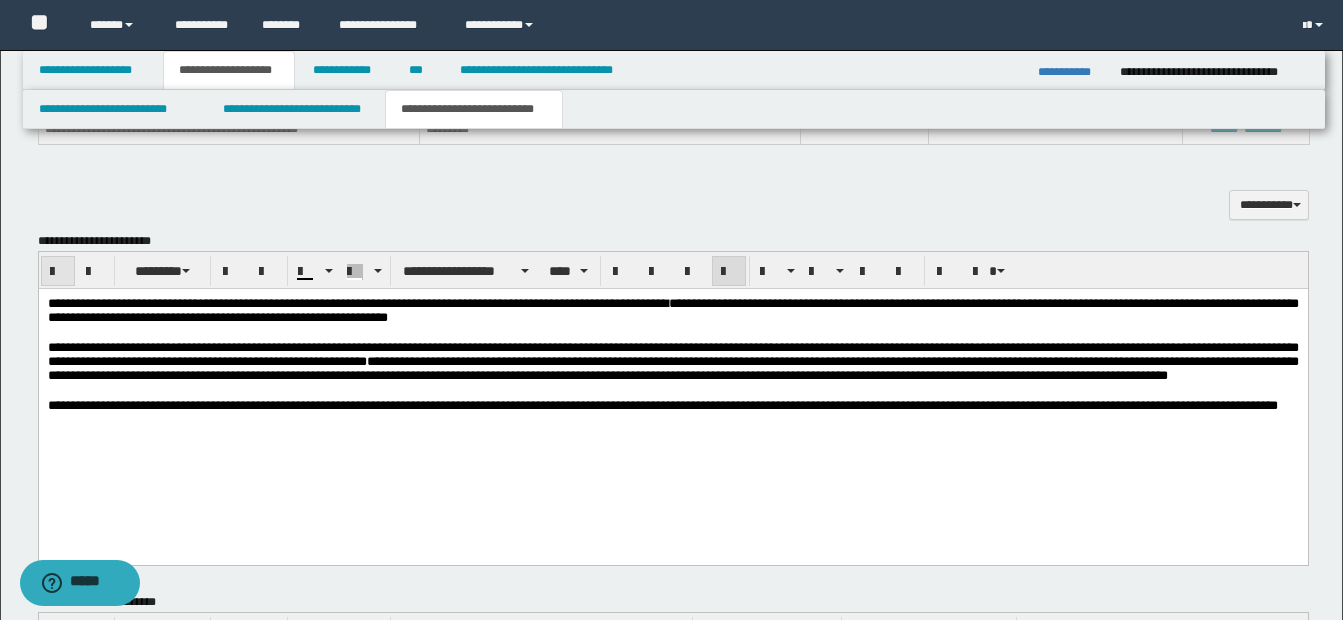 click at bounding box center [58, 272] 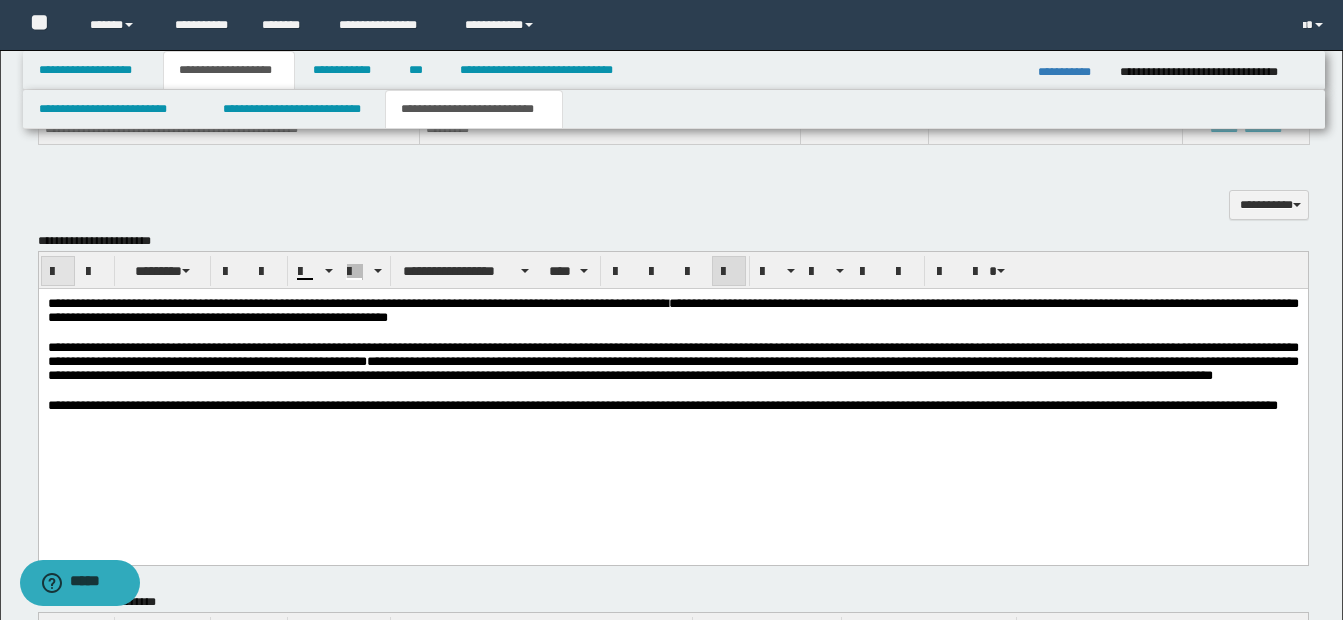 click at bounding box center (58, 272) 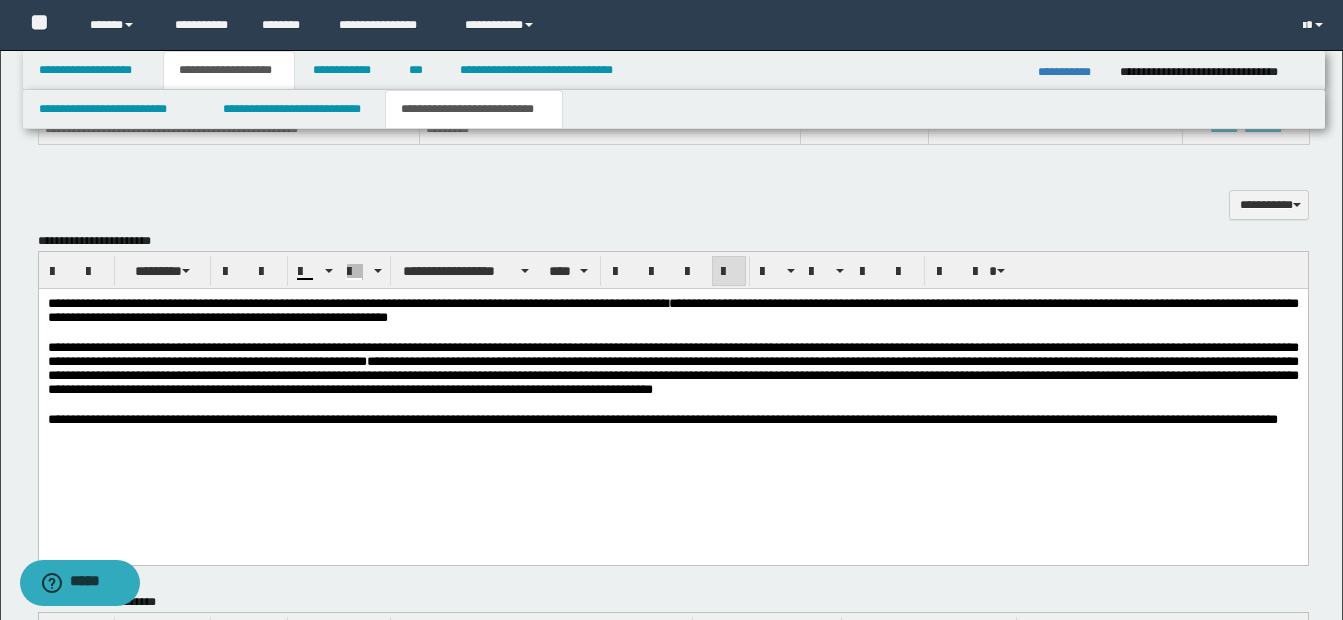 click on "**********" at bounding box center (672, 375) 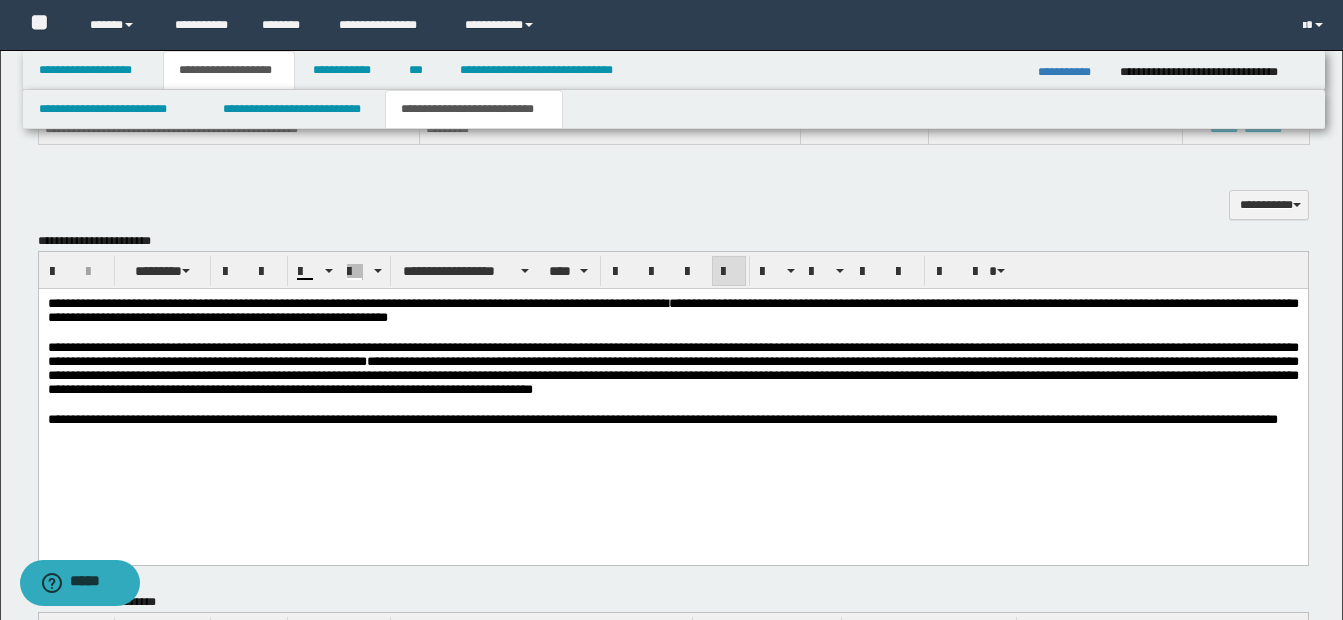 click on "**********" at bounding box center [672, 375] 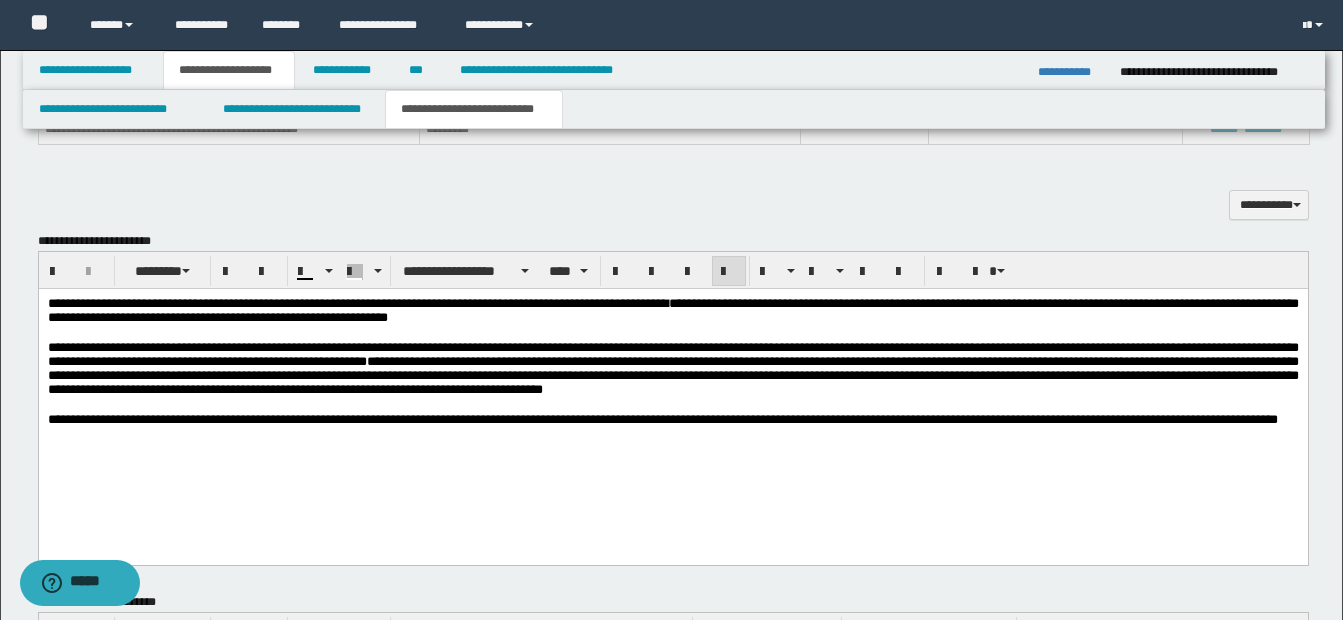 click at bounding box center (672, 405) 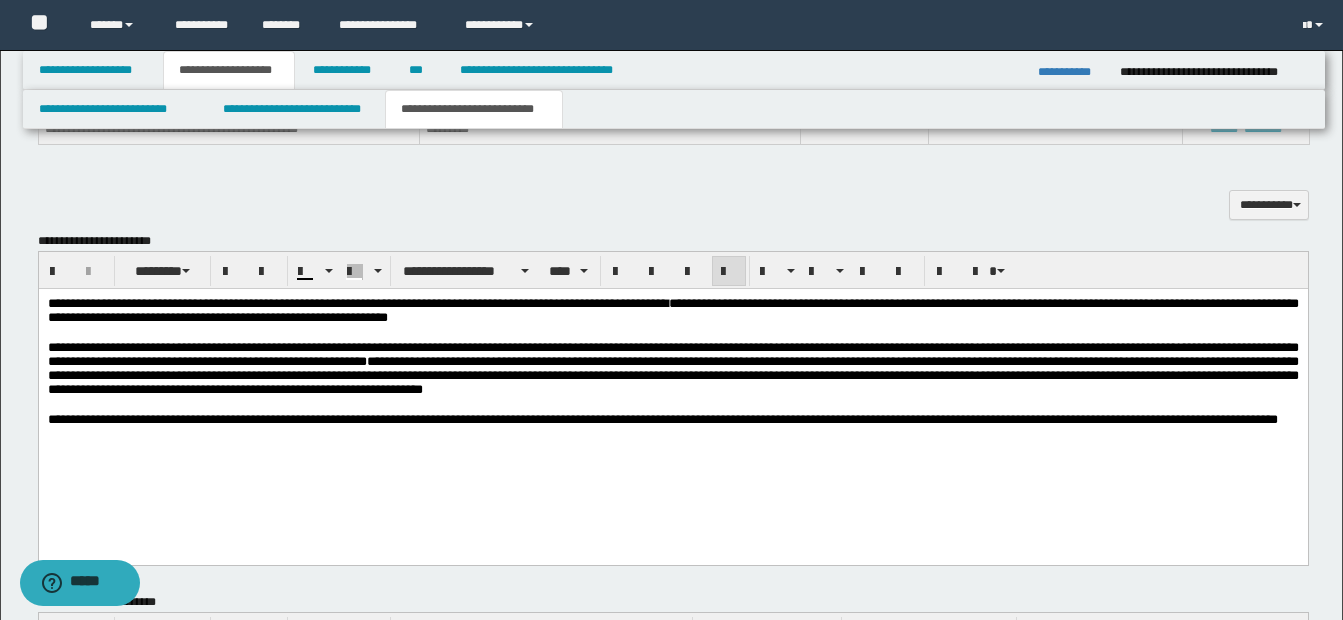click on "**********" at bounding box center [672, 375] 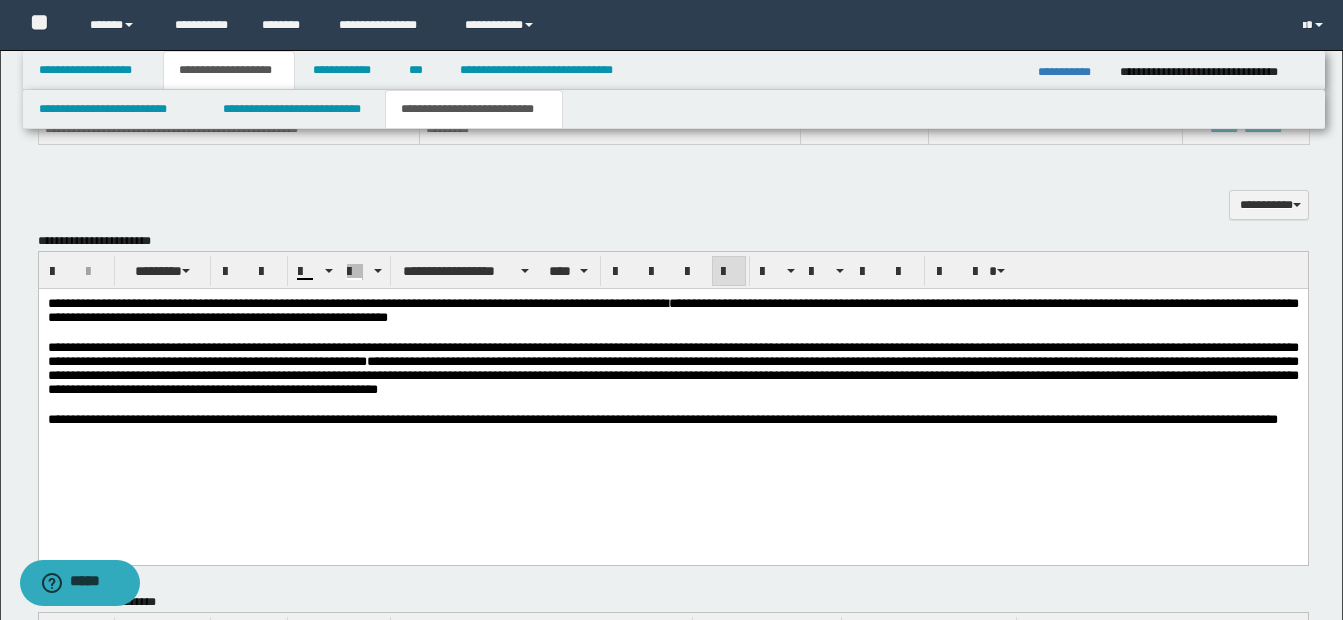 click on "**********" at bounding box center [672, 375] 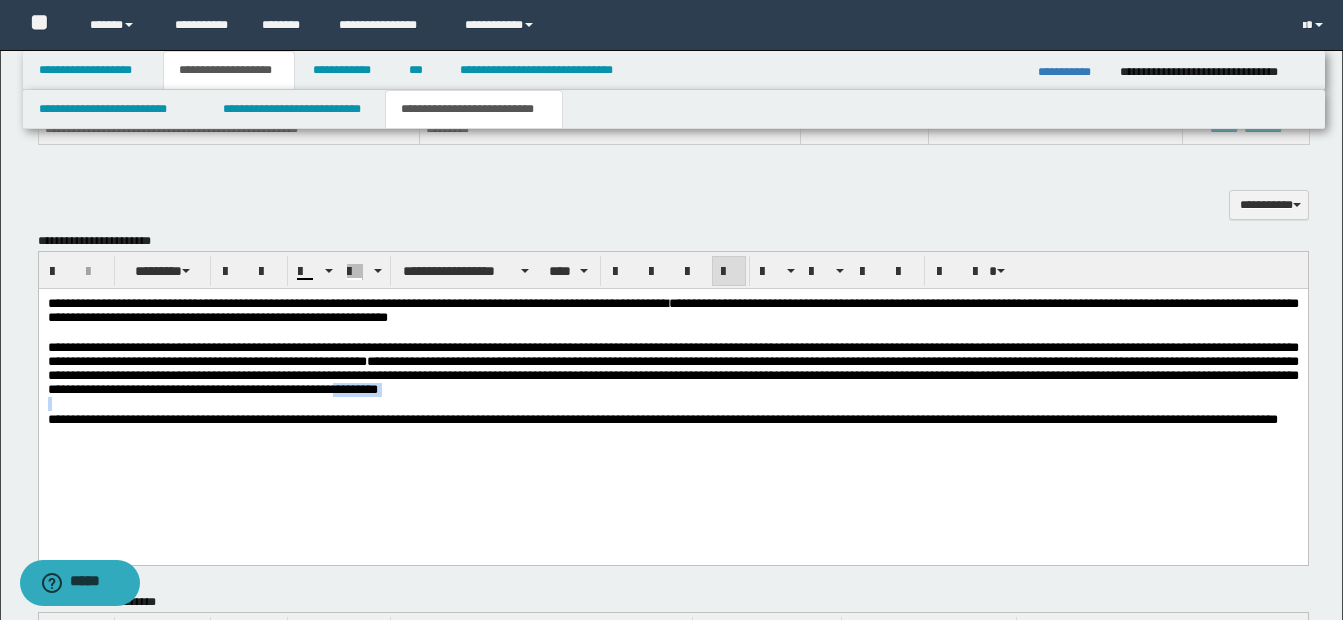 drag, startPoint x: 580, startPoint y: 406, endPoint x: 598, endPoint y: 411, distance: 18.681541 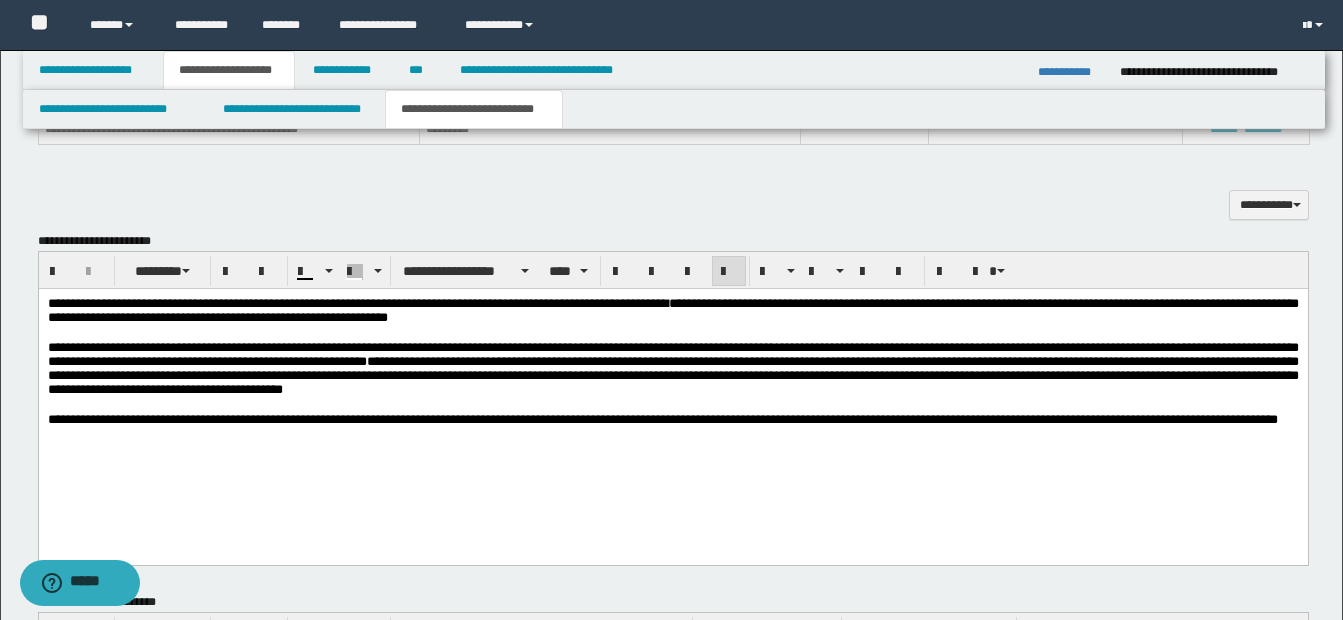 click on "**********" at bounding box center (662, 419) 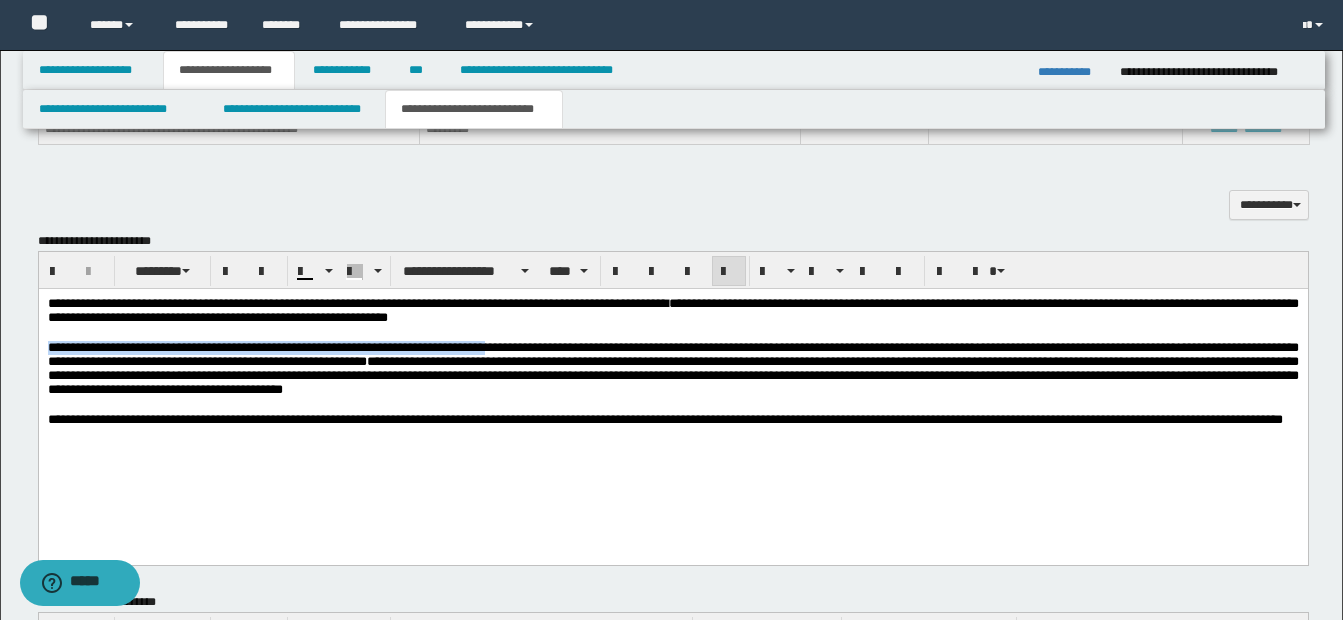 drag, startPoint x: 513, startPoint y: 349, endPoint x: 525, endPoint y: 335, distance: 18.439089 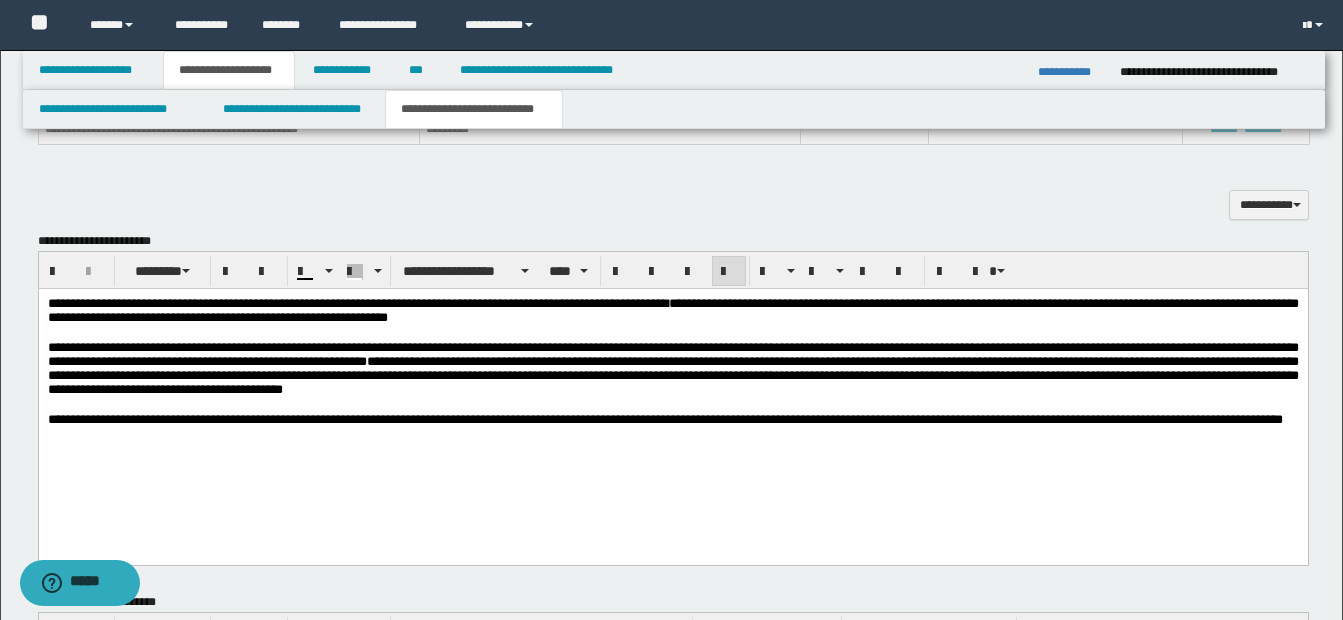 click on "**********" at bounding box center (672, 368) 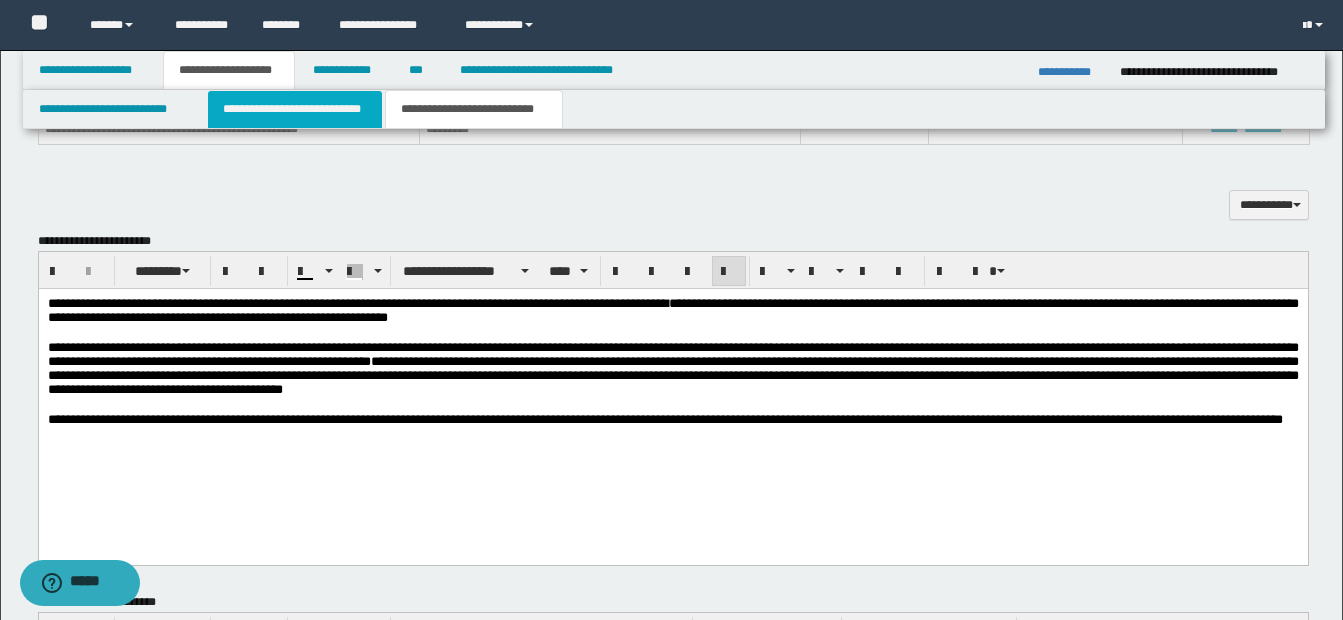 click on "**********" at bounding box center (295, 109) 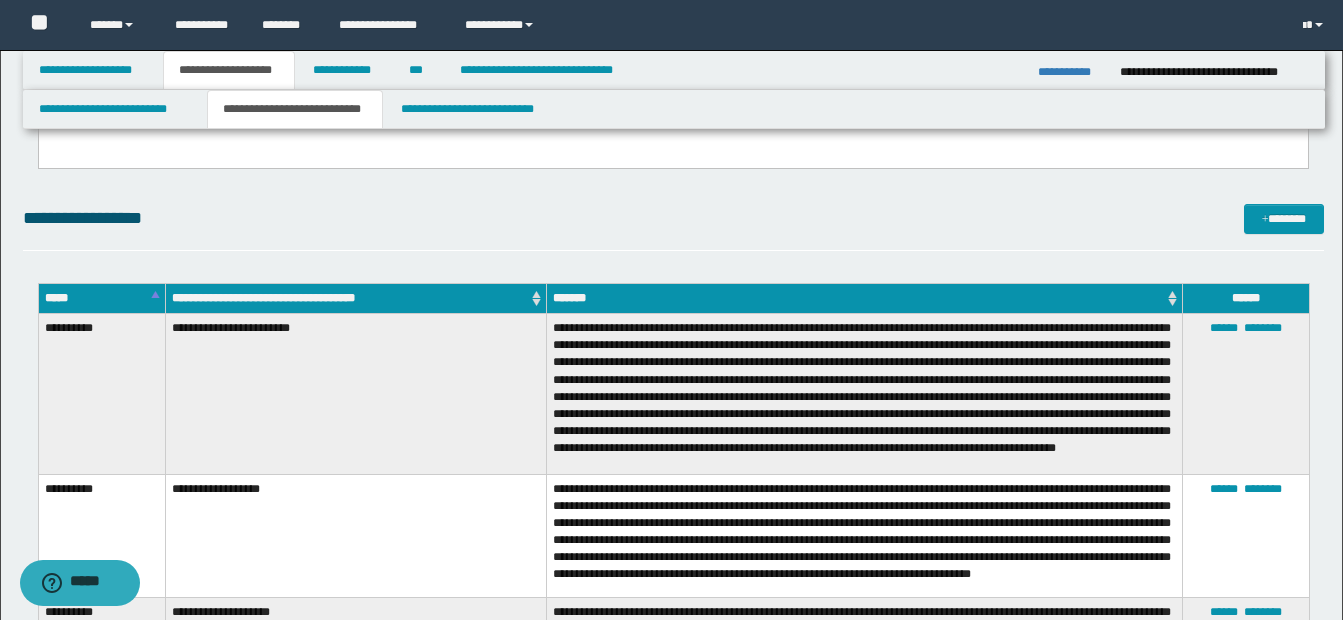 scroll, scrollTop: 600, scrollLeft: 0, axis: vertical 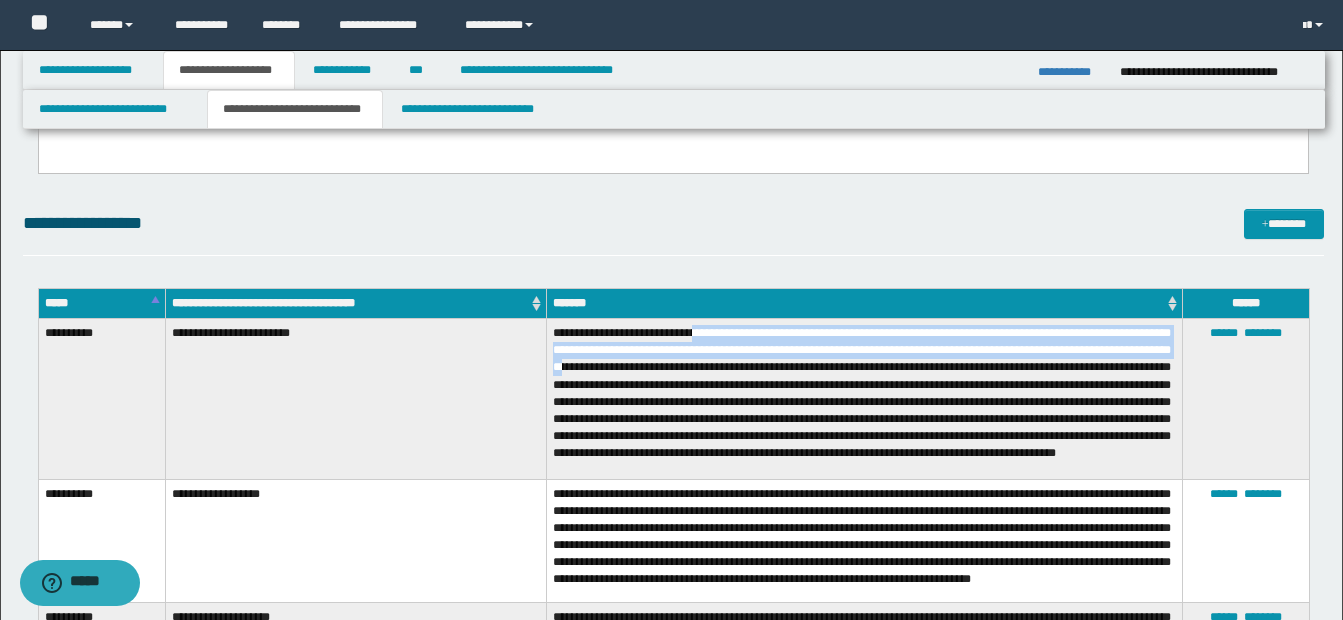 drag, startPoint x: 696, startPoint y: 331, endPoint x: 692, endPoint y: 368, distance: 37.215588 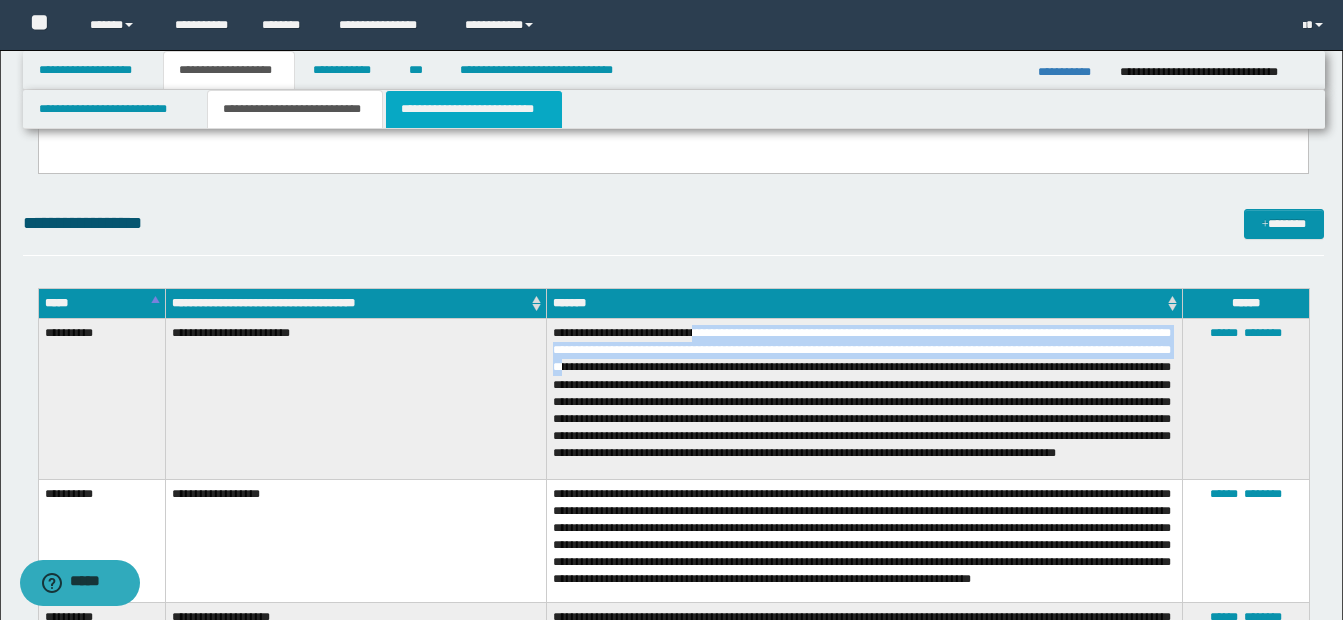 click on "**********" at bounding box center [474, 109] 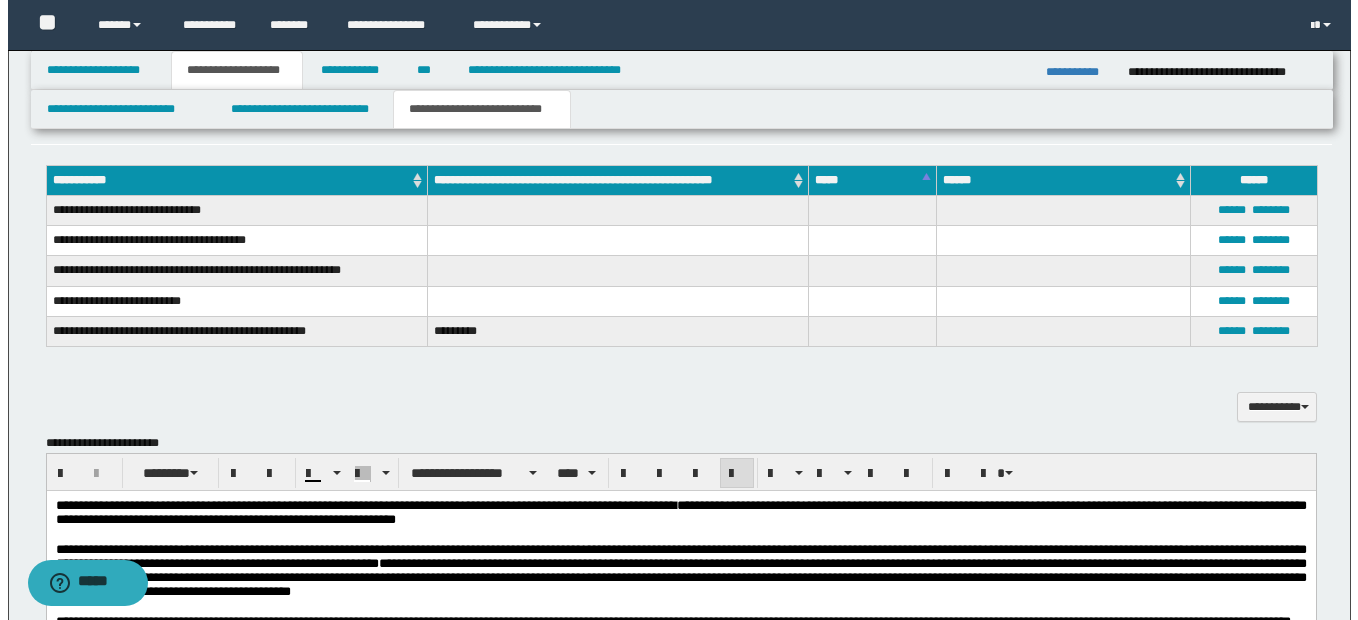 scroll, scrollTop: 1100, scrollLeft: 0, axis: vertical 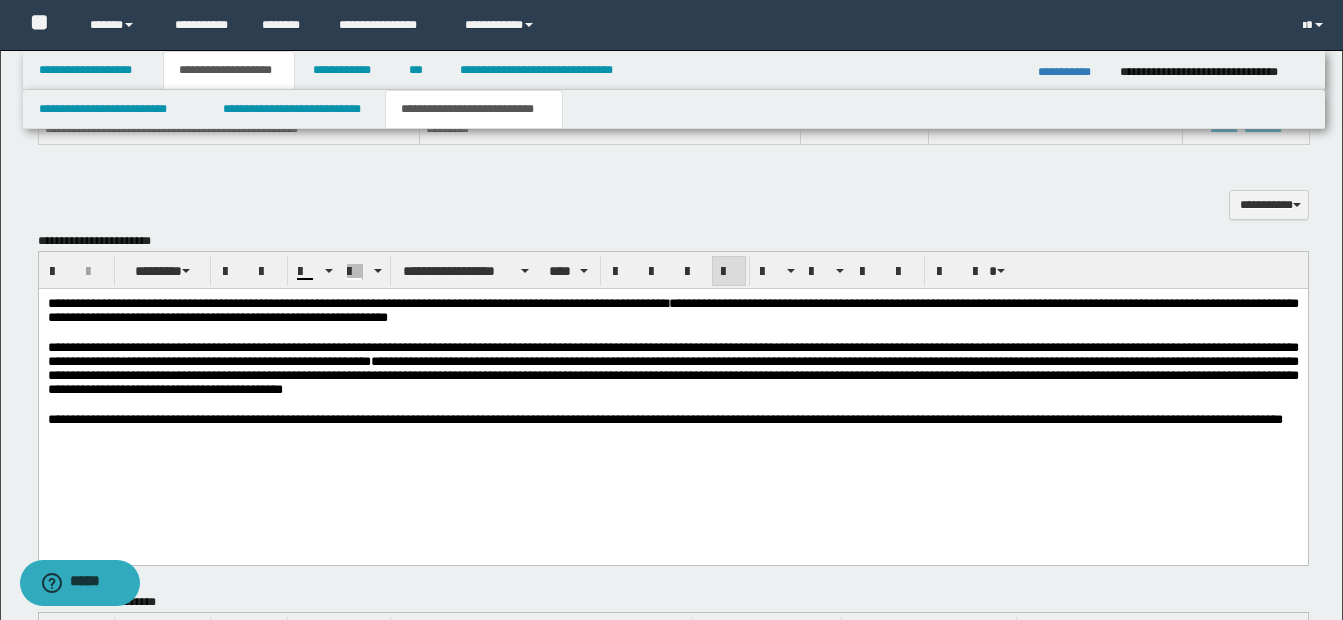 click on "**********" at bounding box center [672, 368] 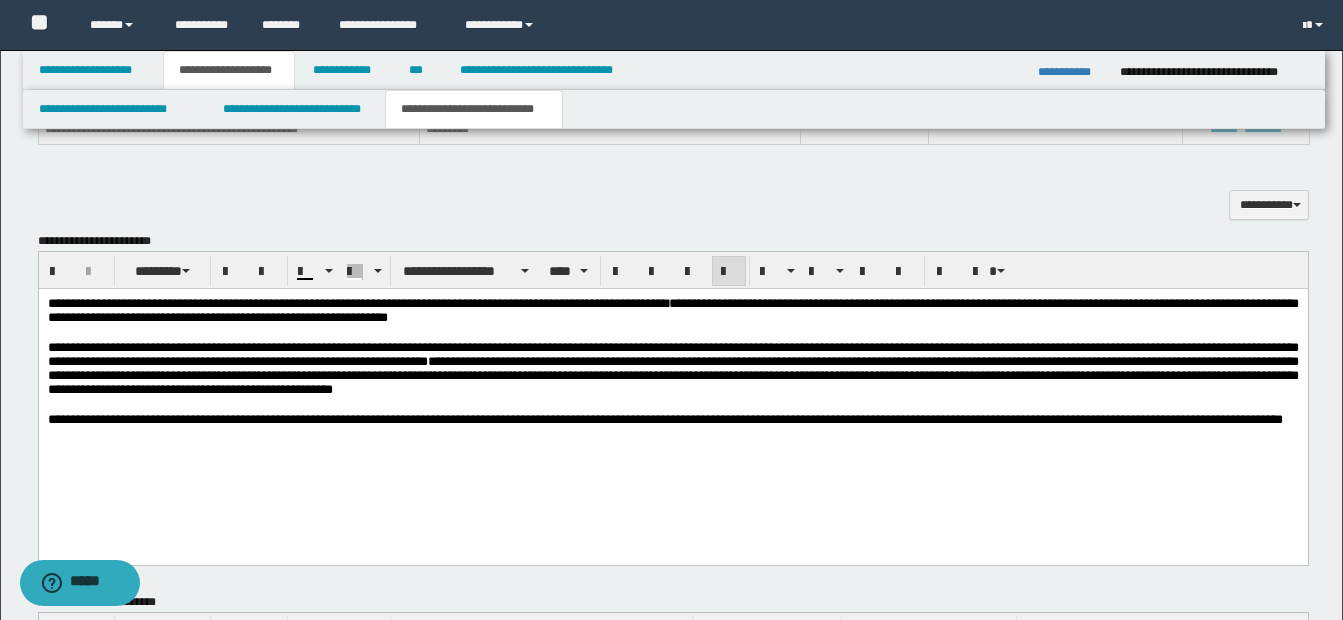 click on "**********" at bounding box center [672, 368] 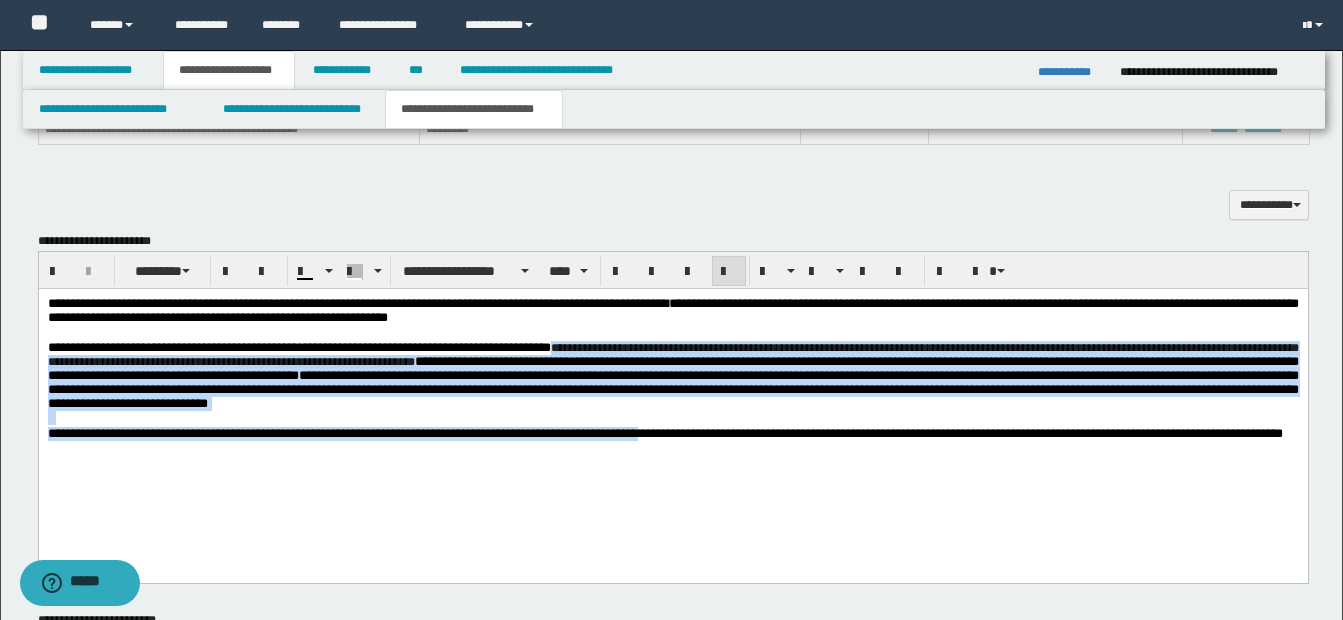drag, startPoint x: 598, startPoint y: 351, endPoint x: 660, endPoint y: 449, distance: 115.965515 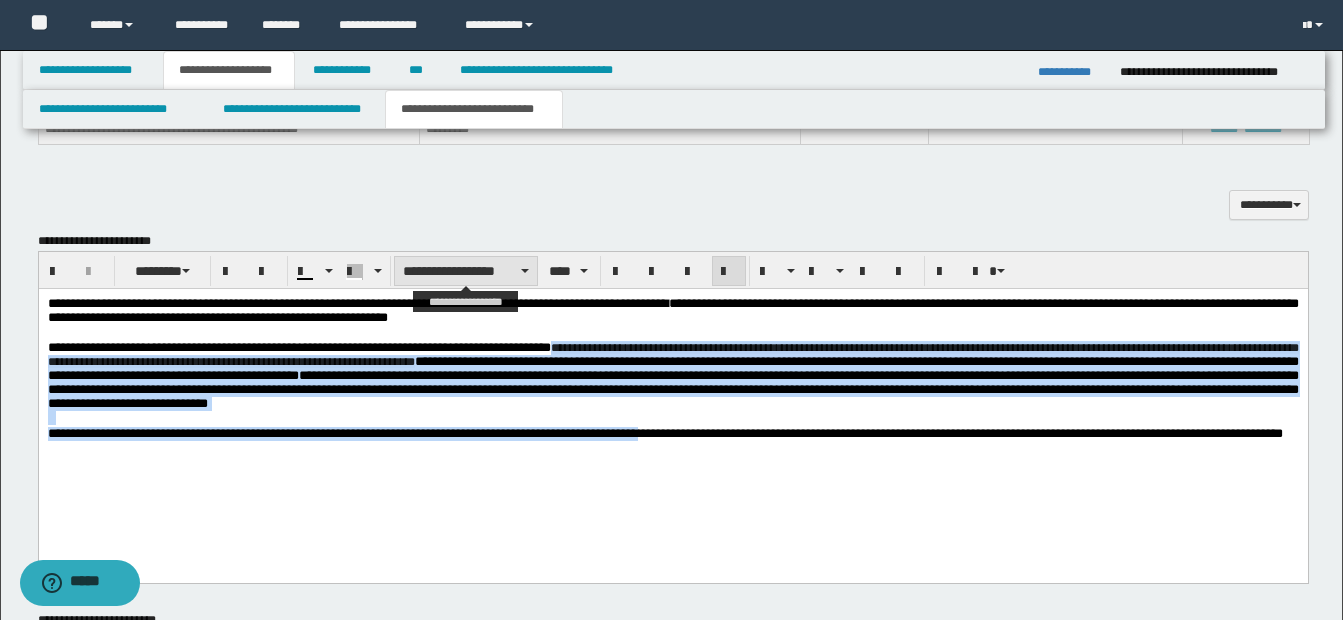 click on "**********" at bounding box center [466, 271] 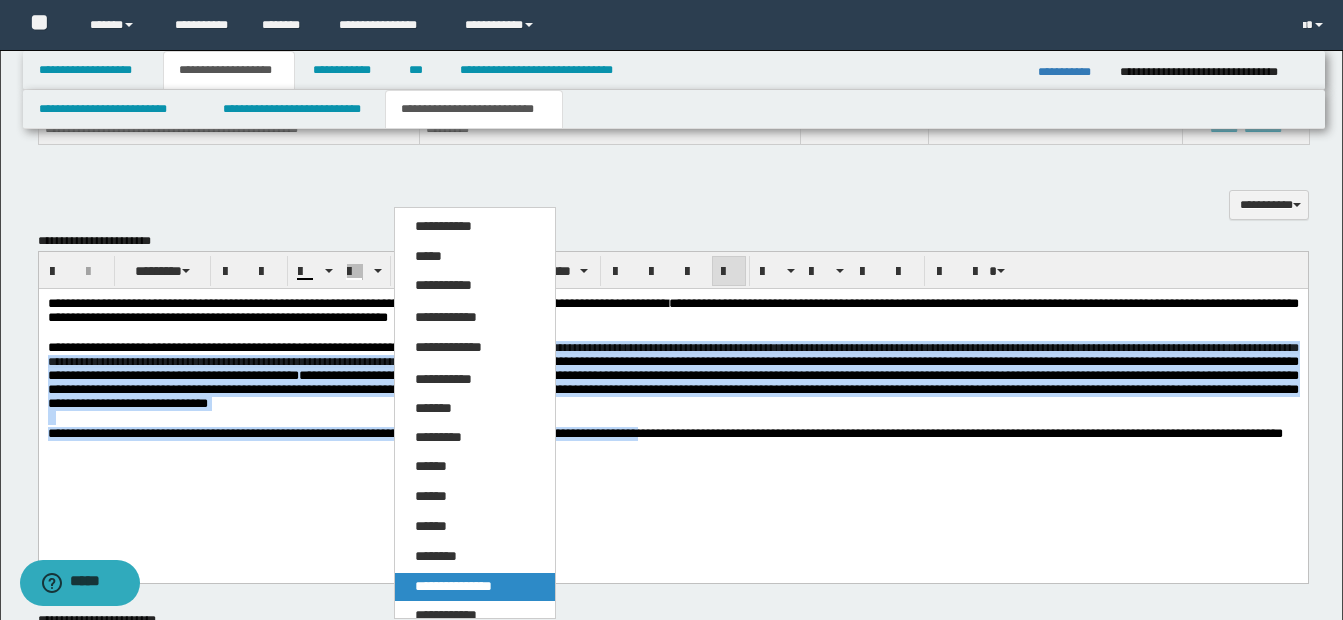 click on "**********" at bounding box center (453, 586) 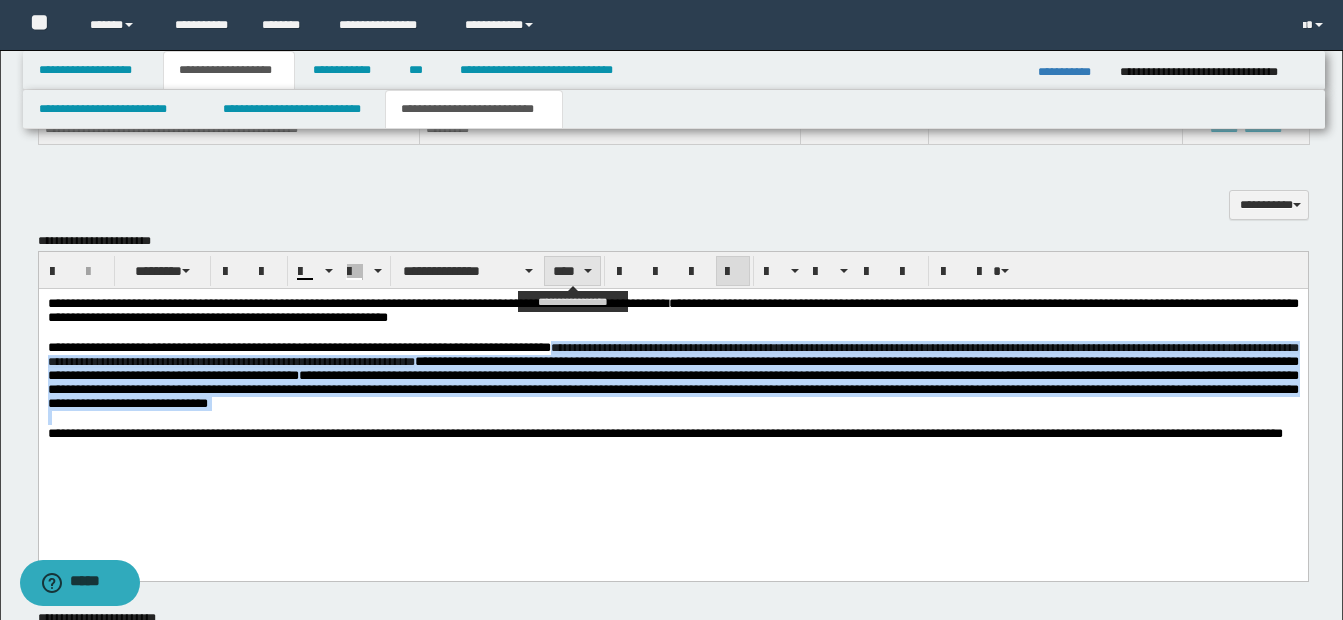 click on "****" at bounding box center (572, 271) 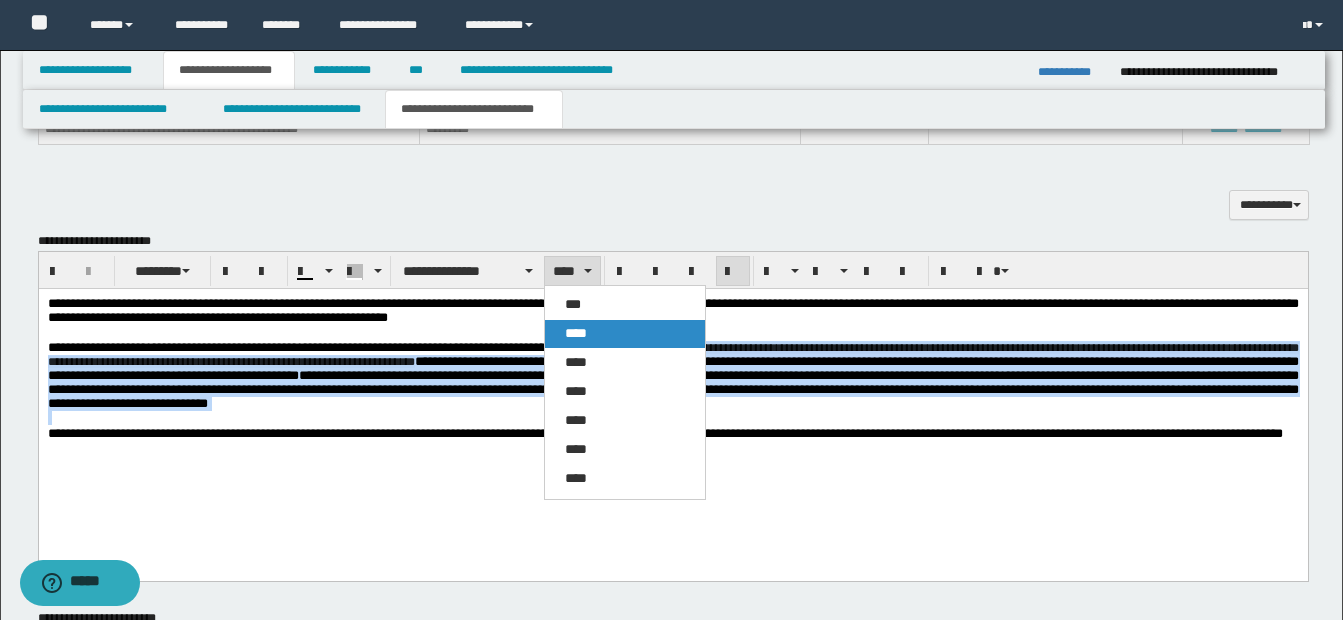 drag, startPoint x: 573, startPoint y: 336, endPoint x: 536, endPoint y: 47, distance: 291.3589 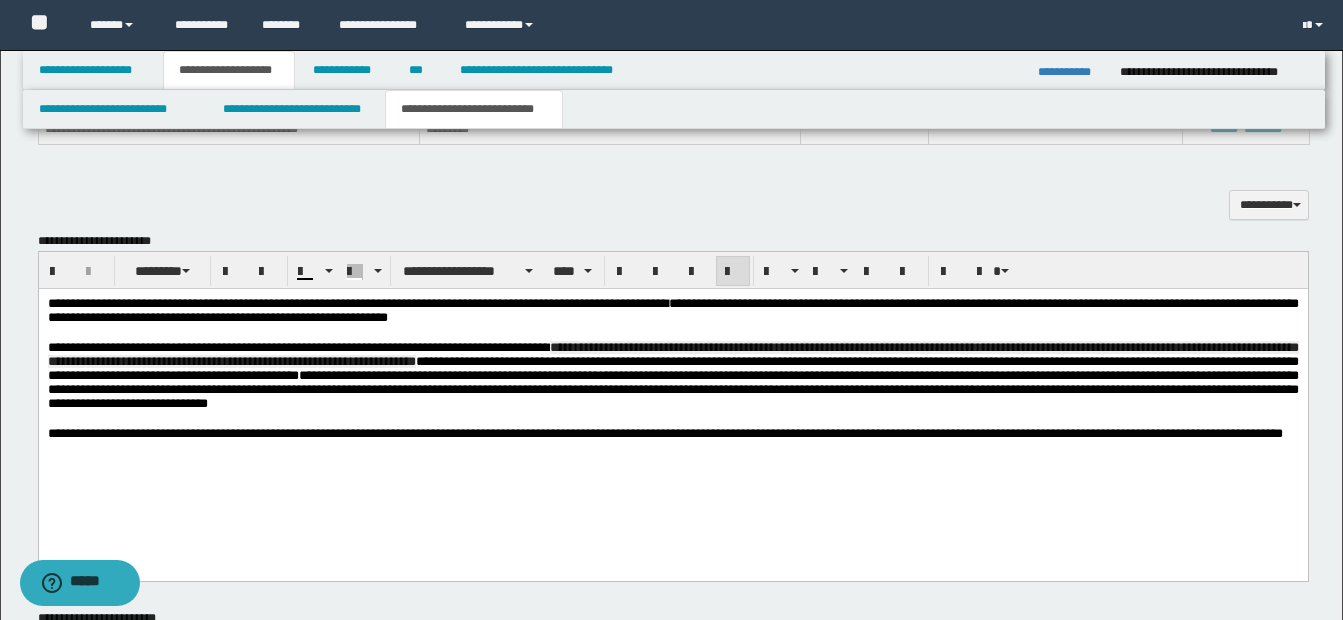 click on "**********" at bounding box center [672, 394] 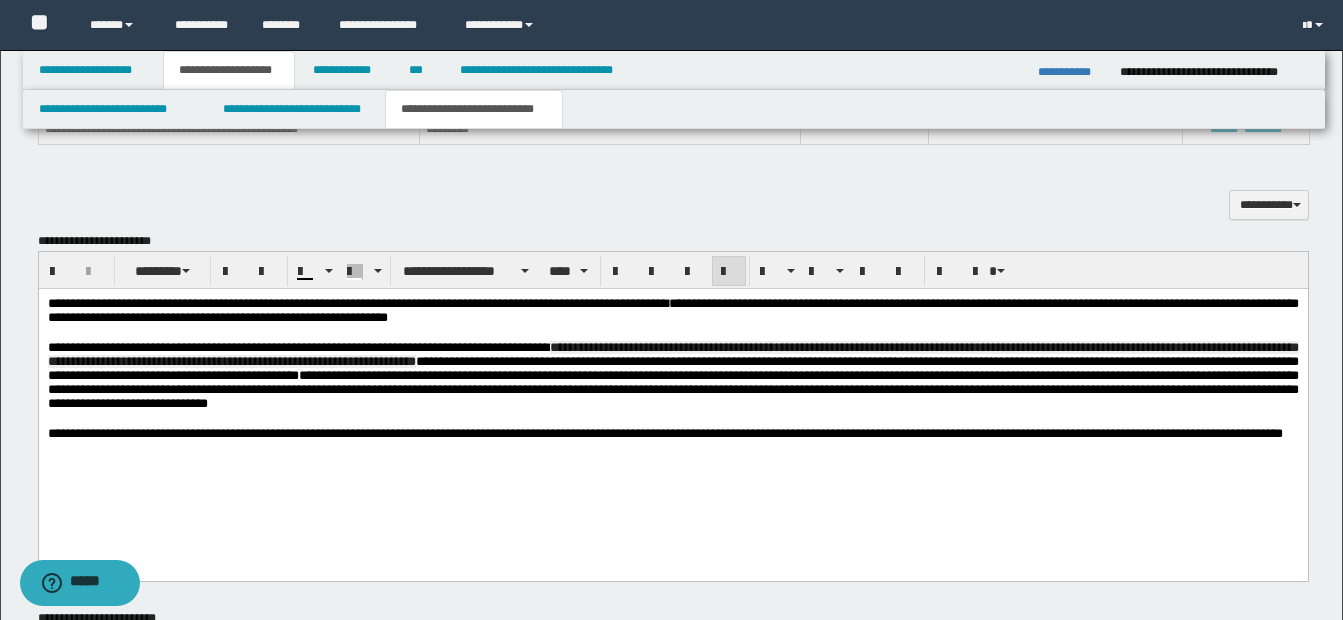 click on "**********" at bounding box center (672, 354) 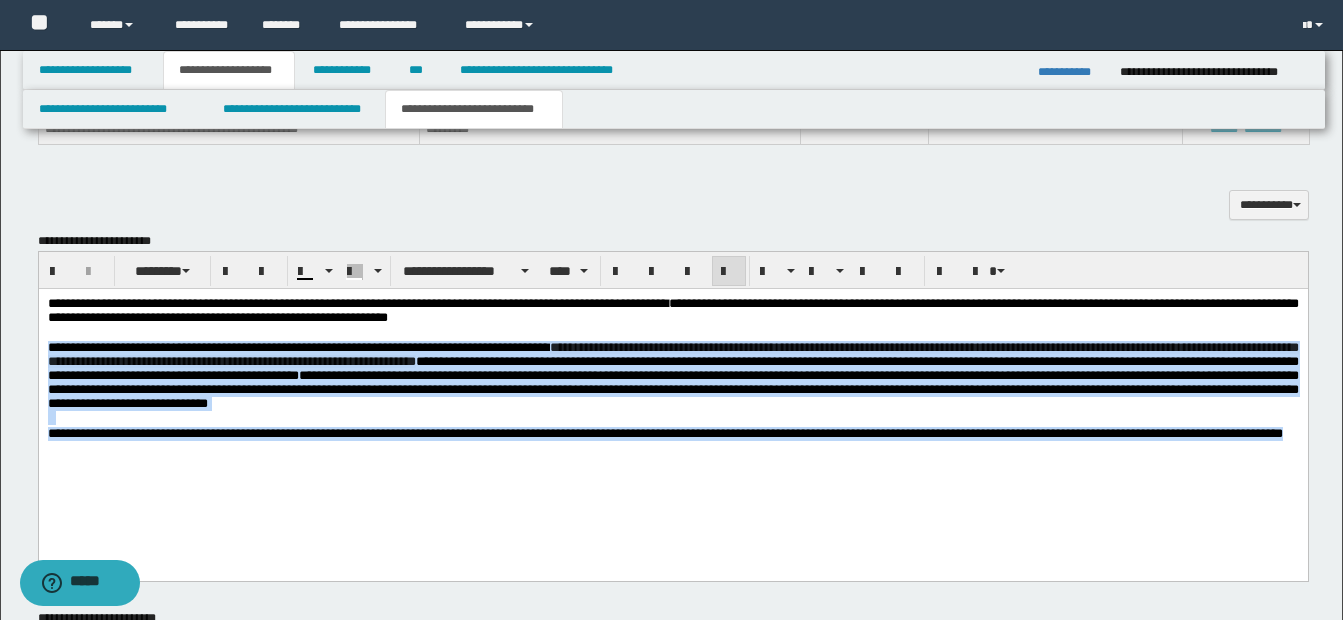 drag, startPoint x: 48, startPoint y: 355, endPoint x: 224, endPoint y: 465, distance: 207.54759 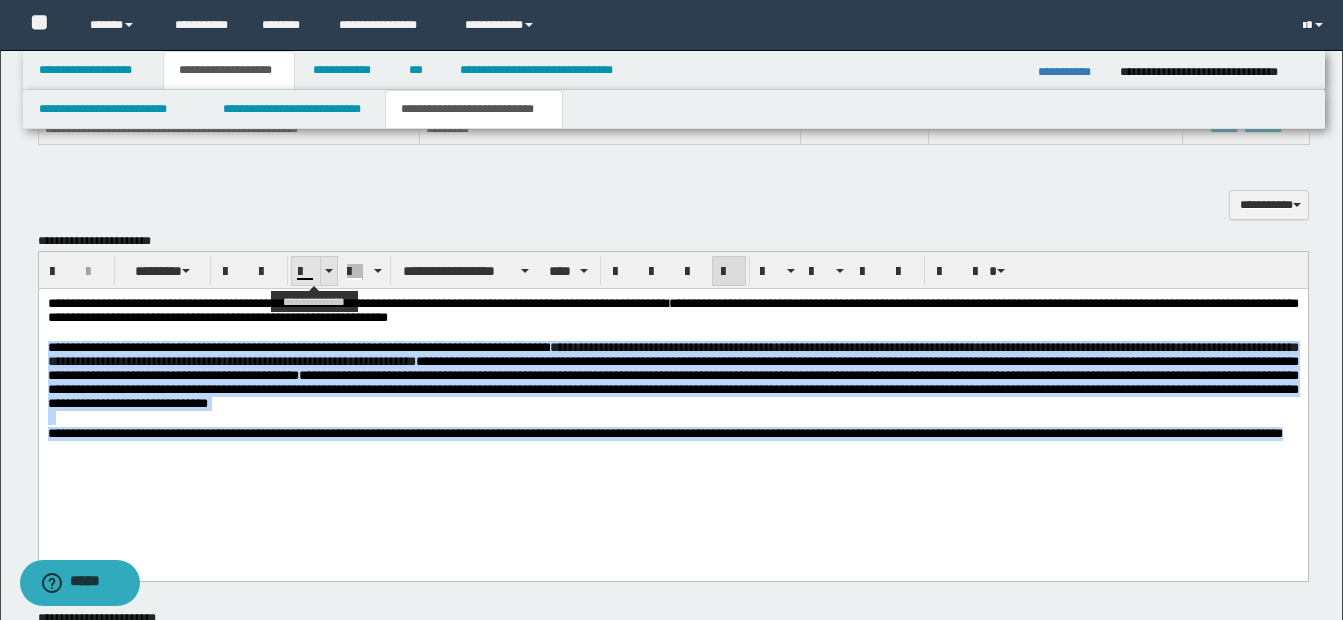 click at bounding box center (329, 271) 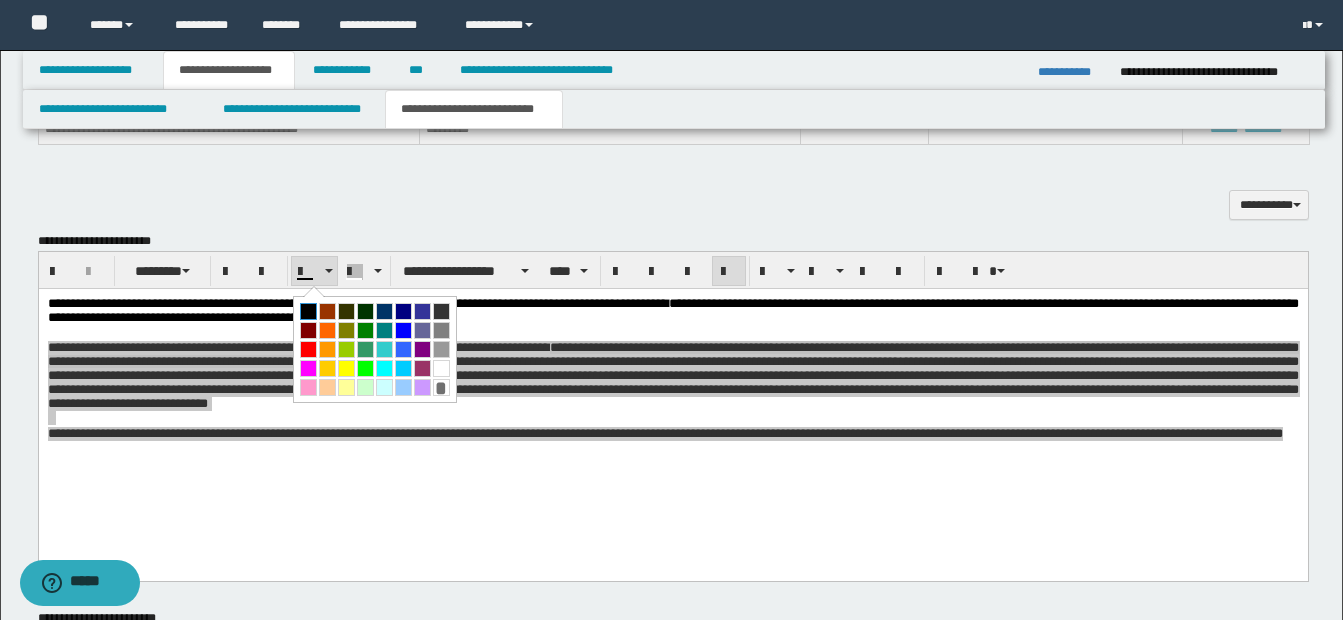 drag, startPoint x: 306, startPoint y: 317, endPoint x: 265, endPoint y: 14, distance: 305.76135 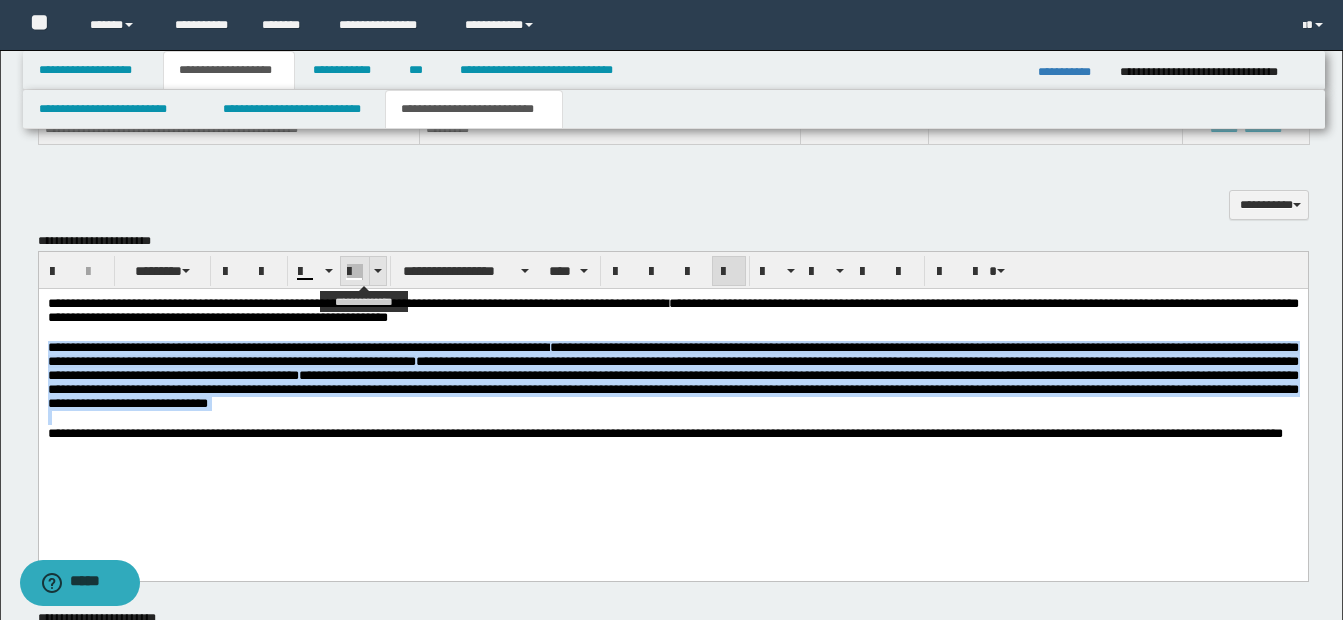 click at bounding box center (377, 271) 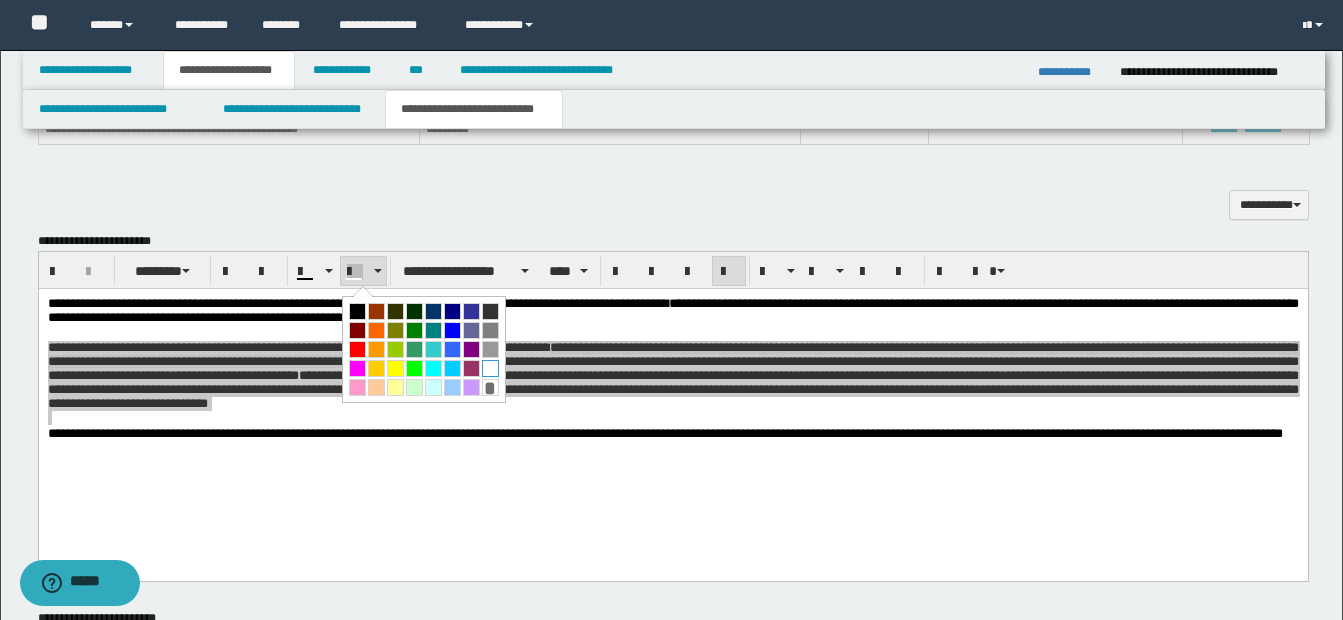 click at bounding box center [490, 368] 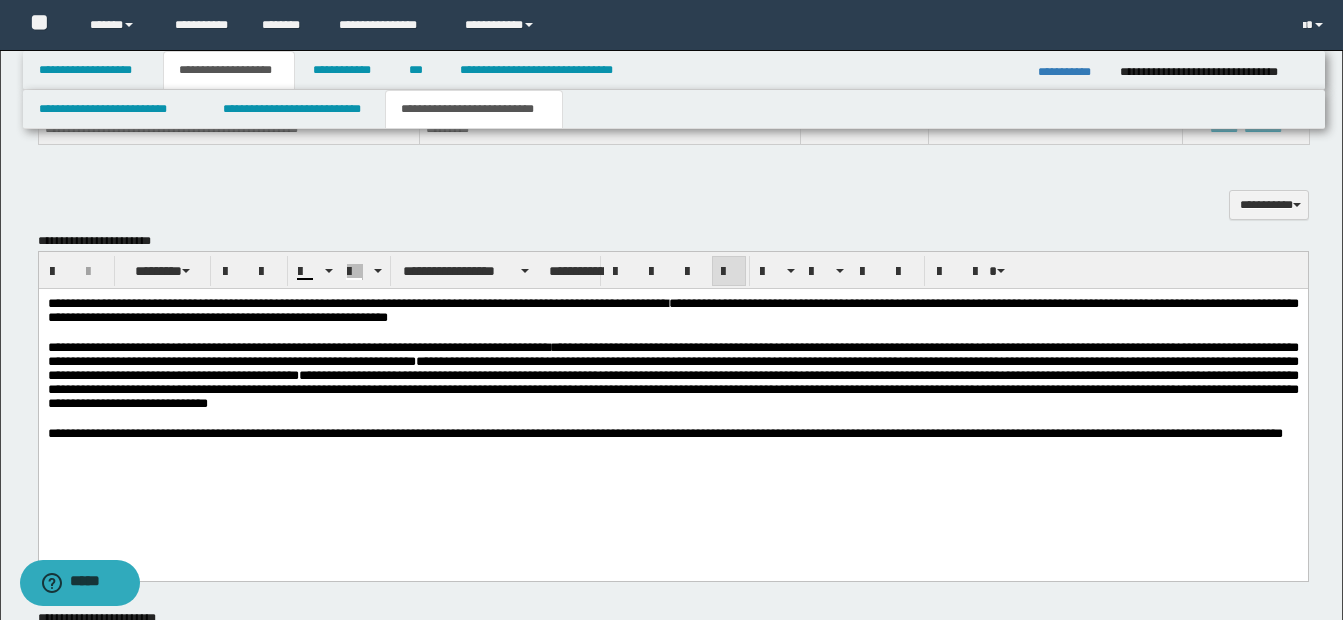 click at bounding box center (672, 333) 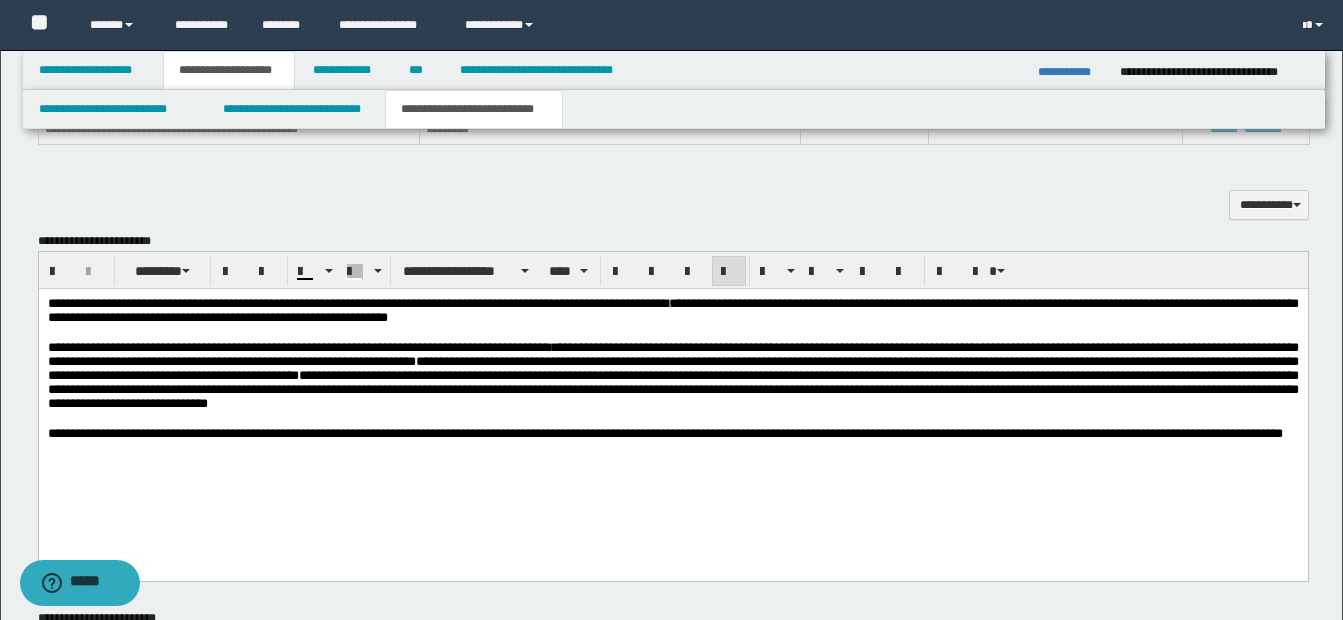 click on "**********" at bounding box center (672, 354) 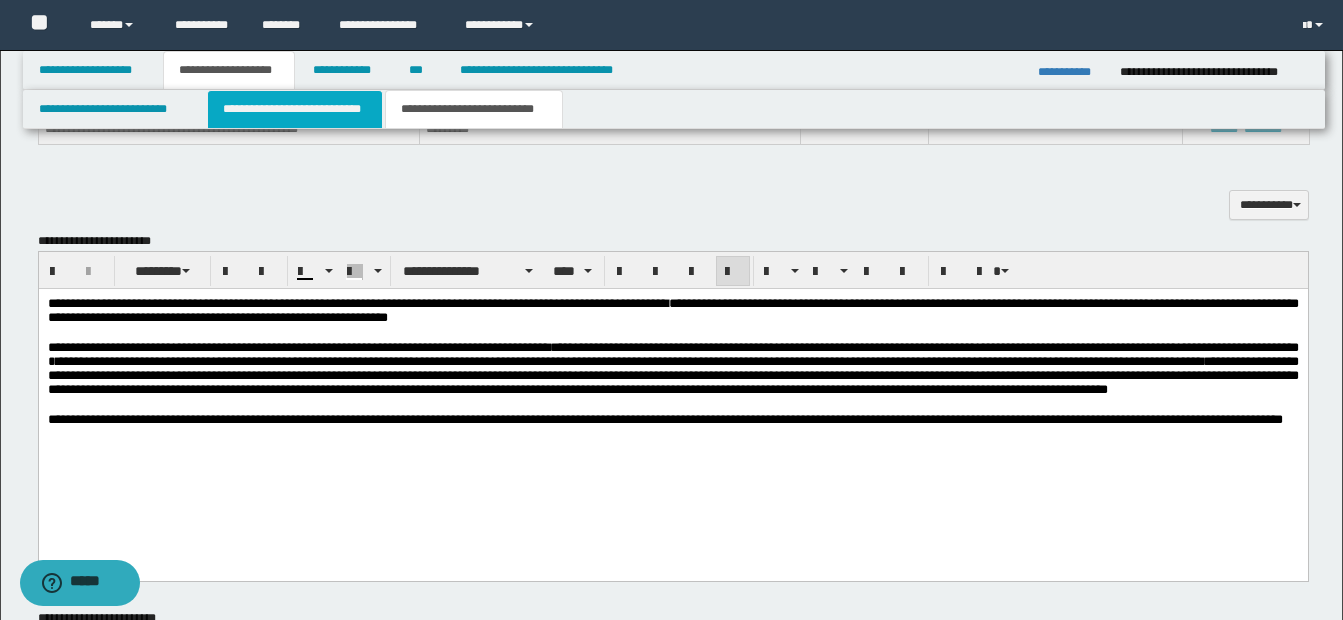 click on "**********" at bounding box center (295, 109) 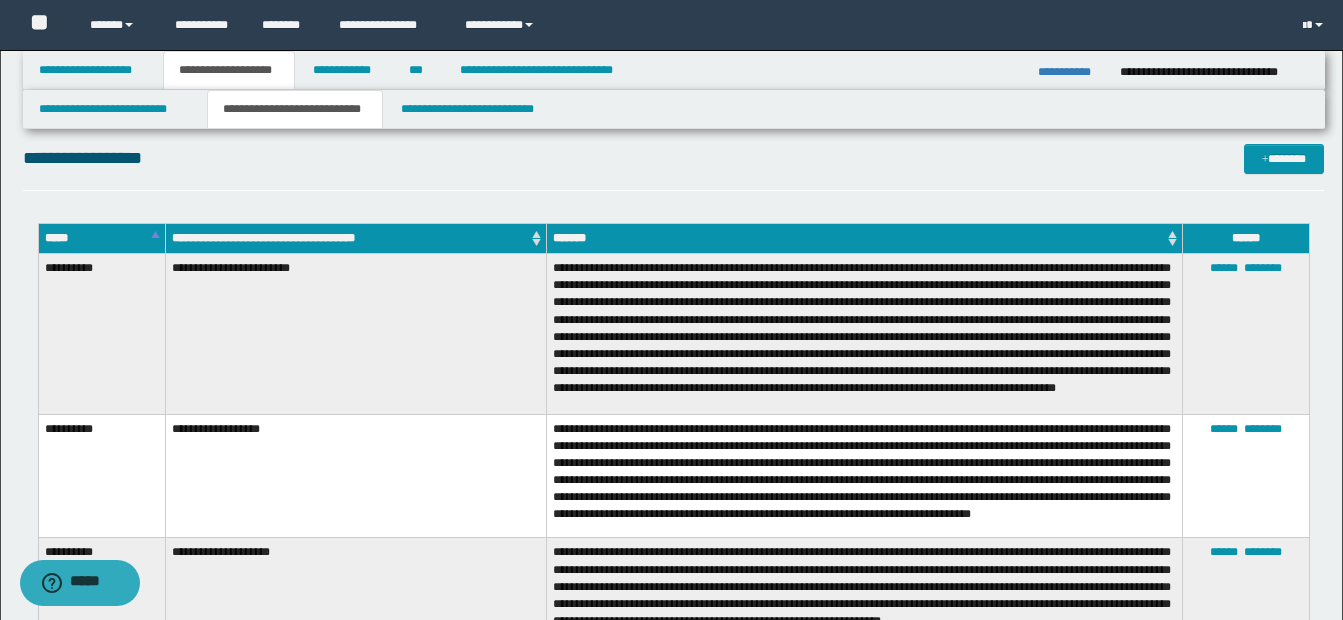 scroll, scrollTop: 700, scrollLeft: 0, axis: vertical 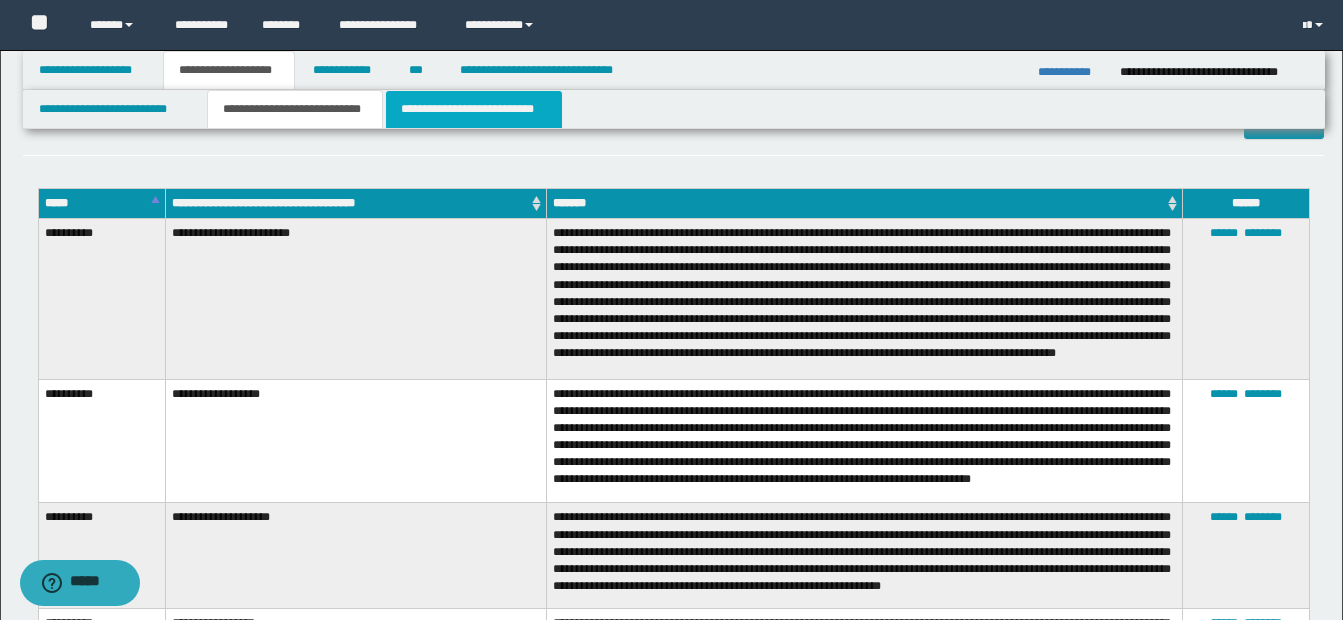 click on "**********" at bounding box center [474, 109] 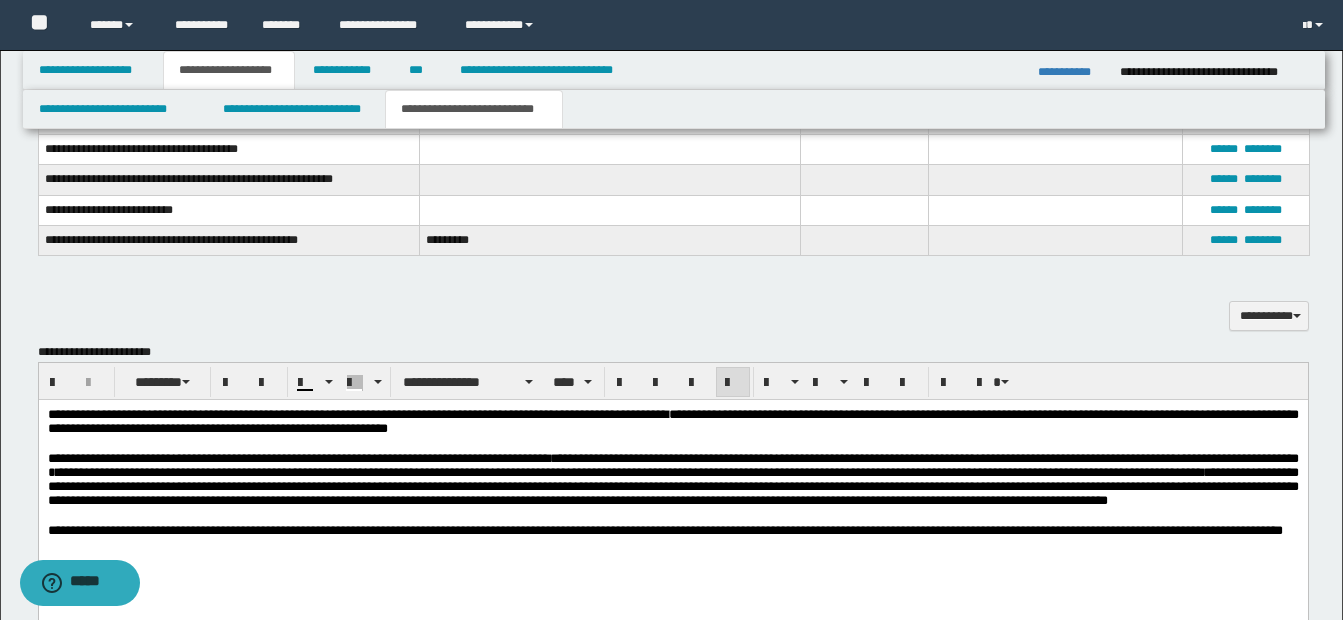 scroll, scrollTop: 1000, scrollLeft: 0, axis: vertical 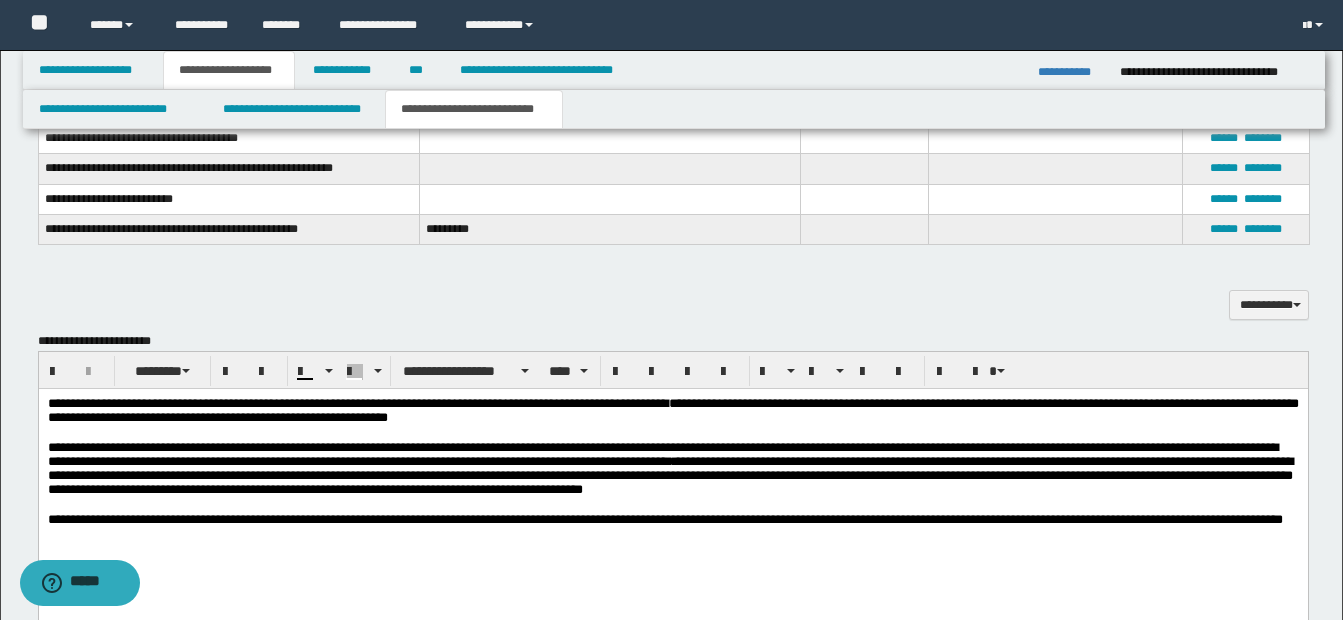 click on "**********" at bounding box center [669, 468] 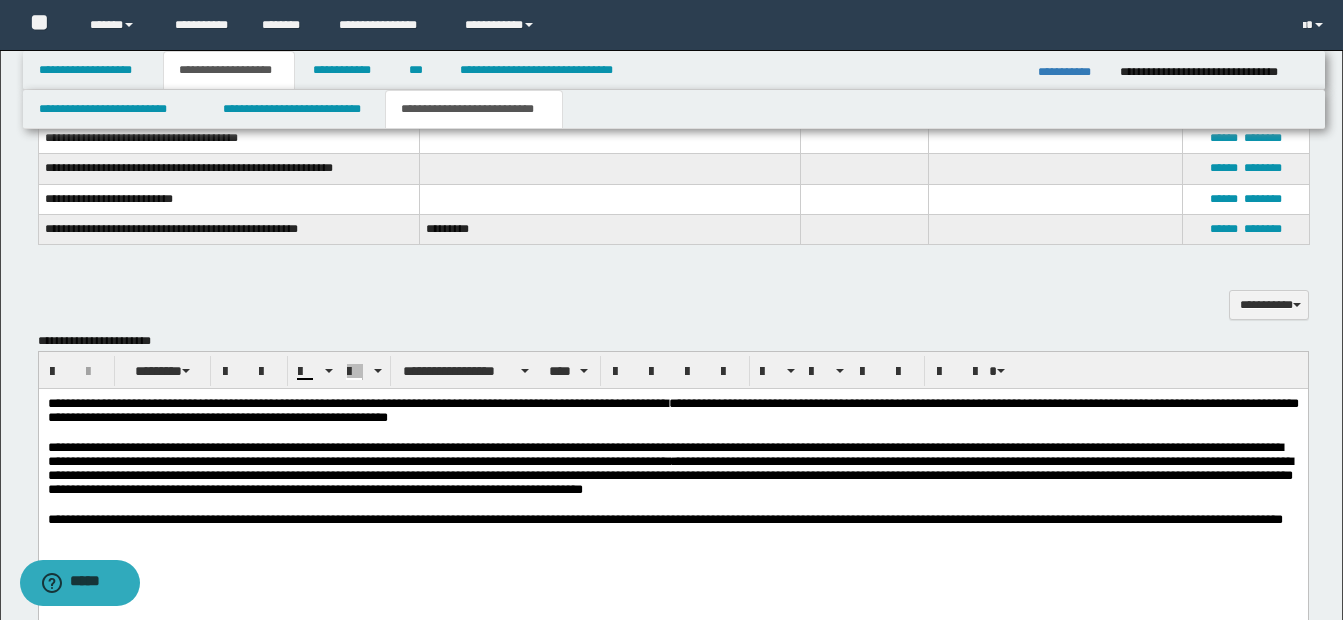 click on "**********" at bounding box center [669, 468] 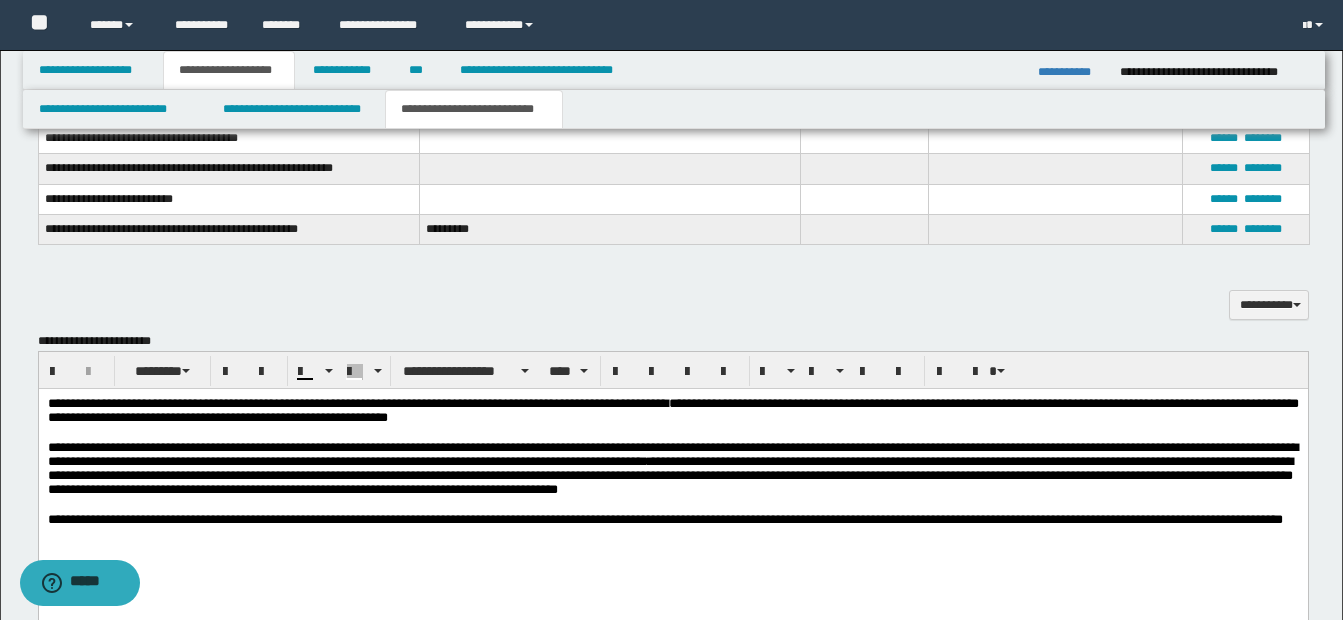 click on "**********" at bounding box center [672, 468] 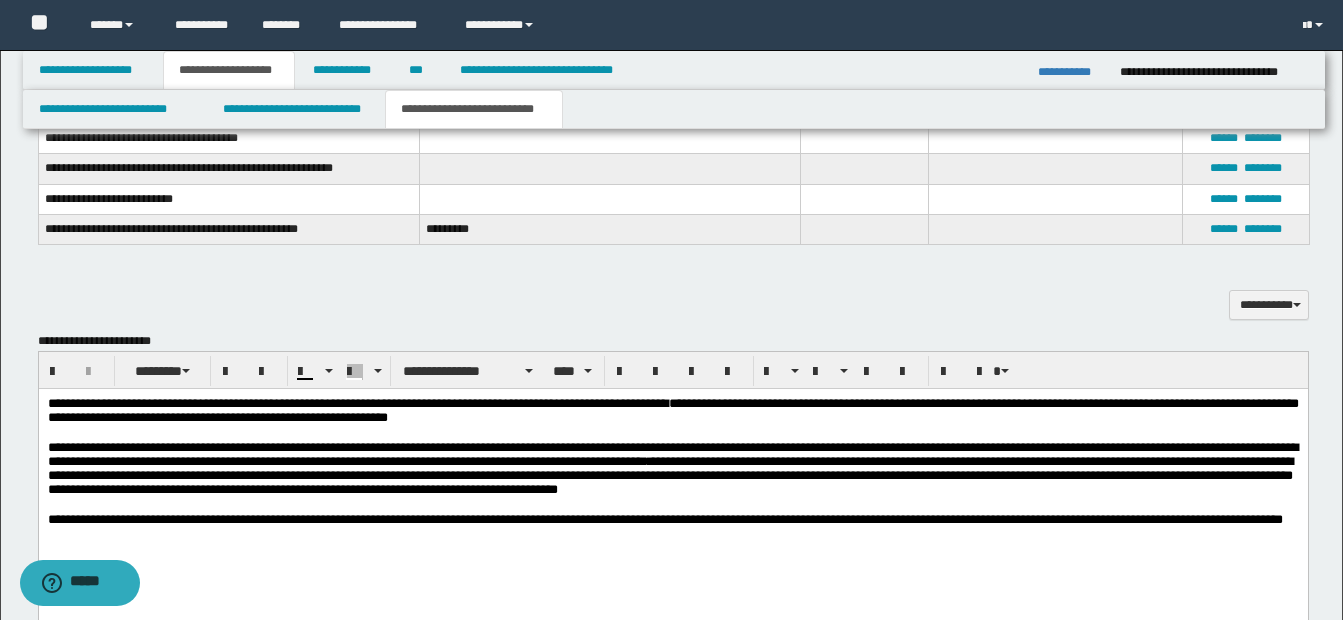 drag, startPoint x: 851, startPoint y: 457, endPoint x: 962, endPoint y: 618, distance: 195.55562 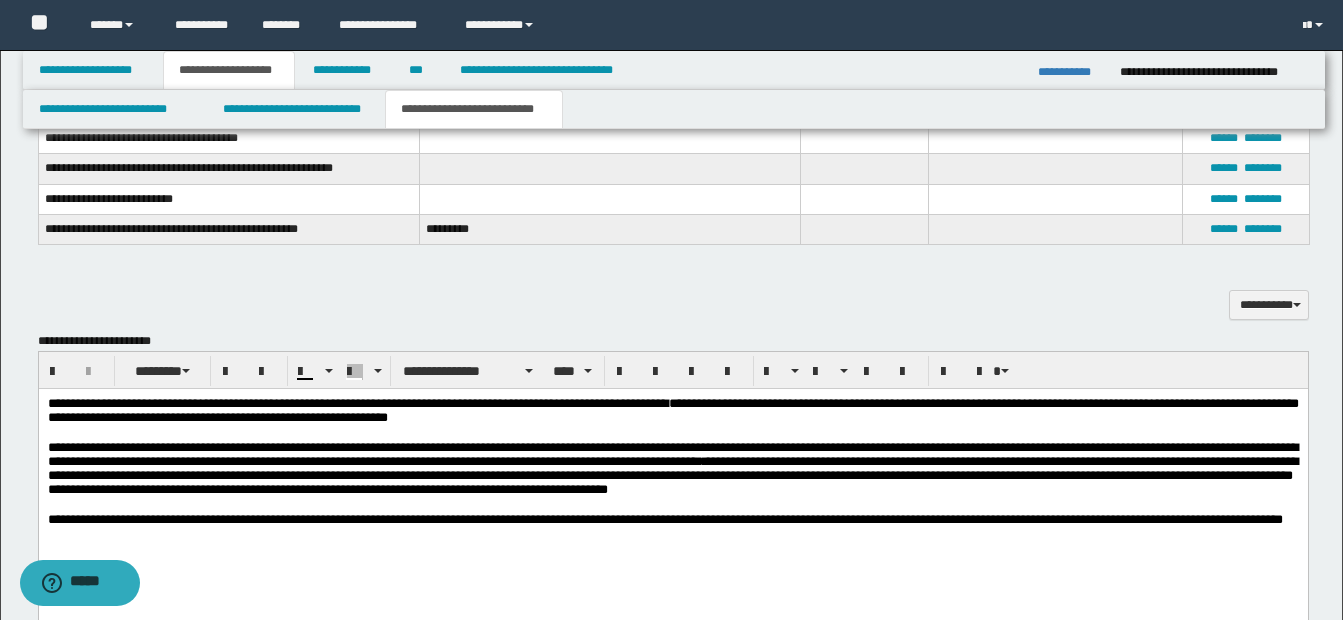 scroll, scrollTop: 1100, scrollLeft: 0, axis: vertical 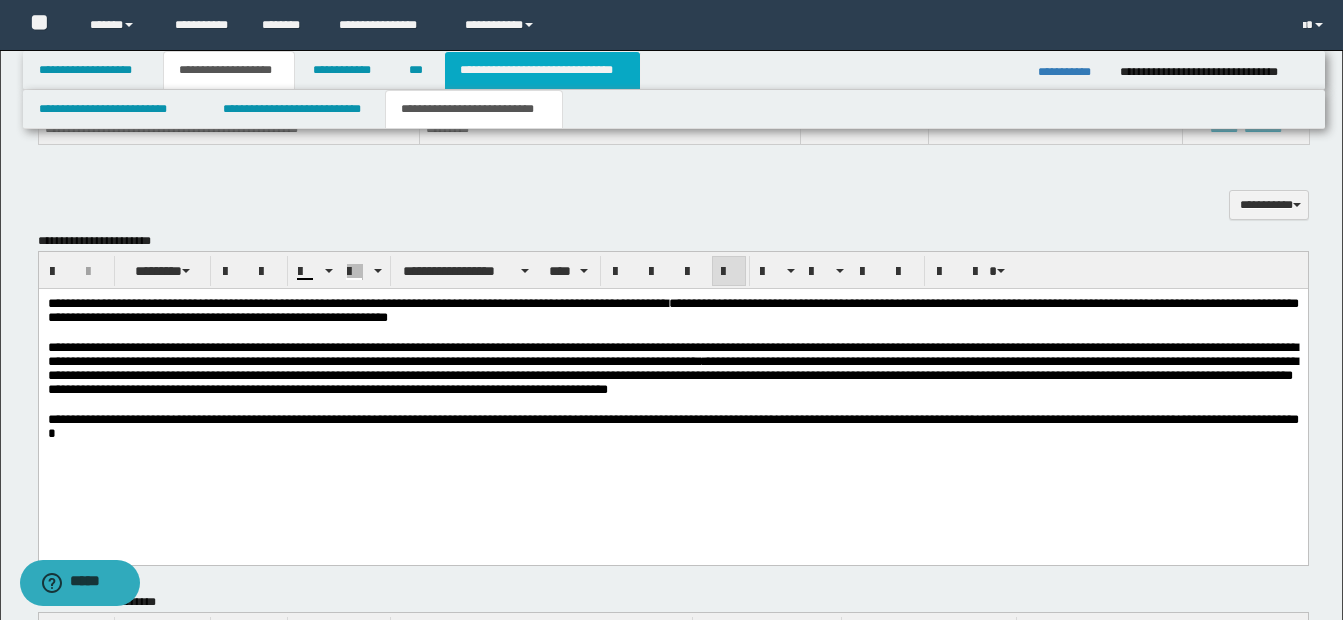 click on "**********" at bounding box center (542, 70) 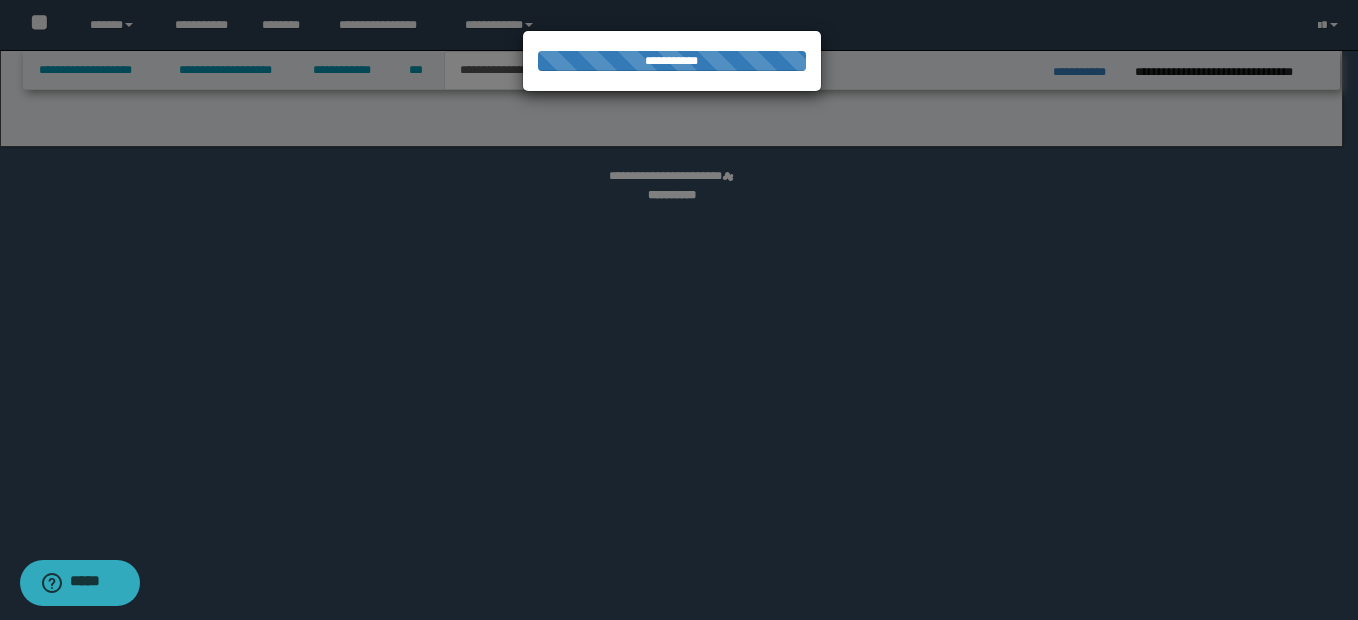 select on "*" 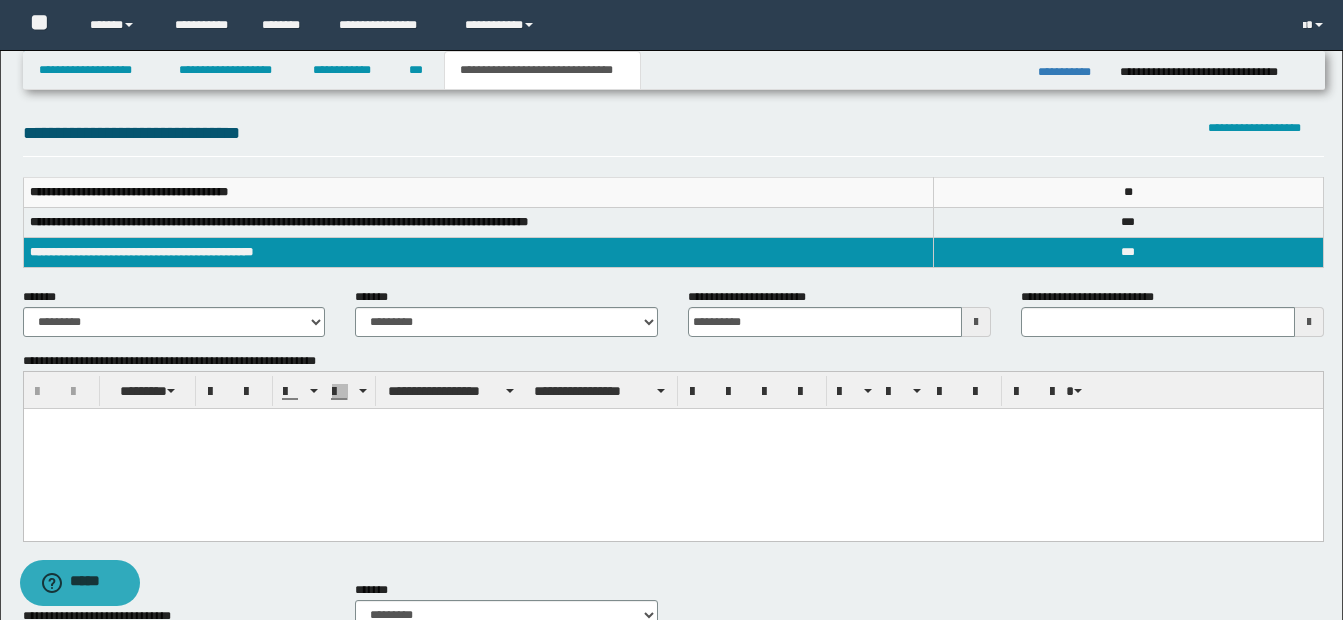 scroll, scrollTop: 200, scrollLeft: 0, axis: vertical 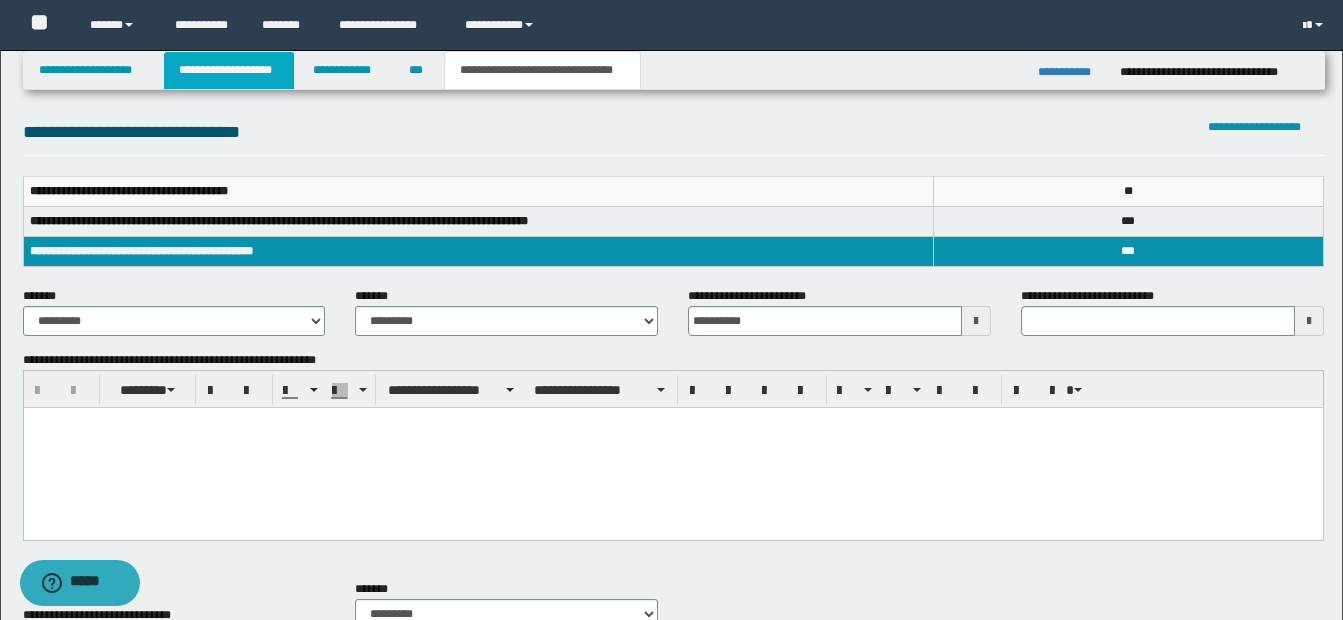 click on "**********" at bounding box center [229, 70] 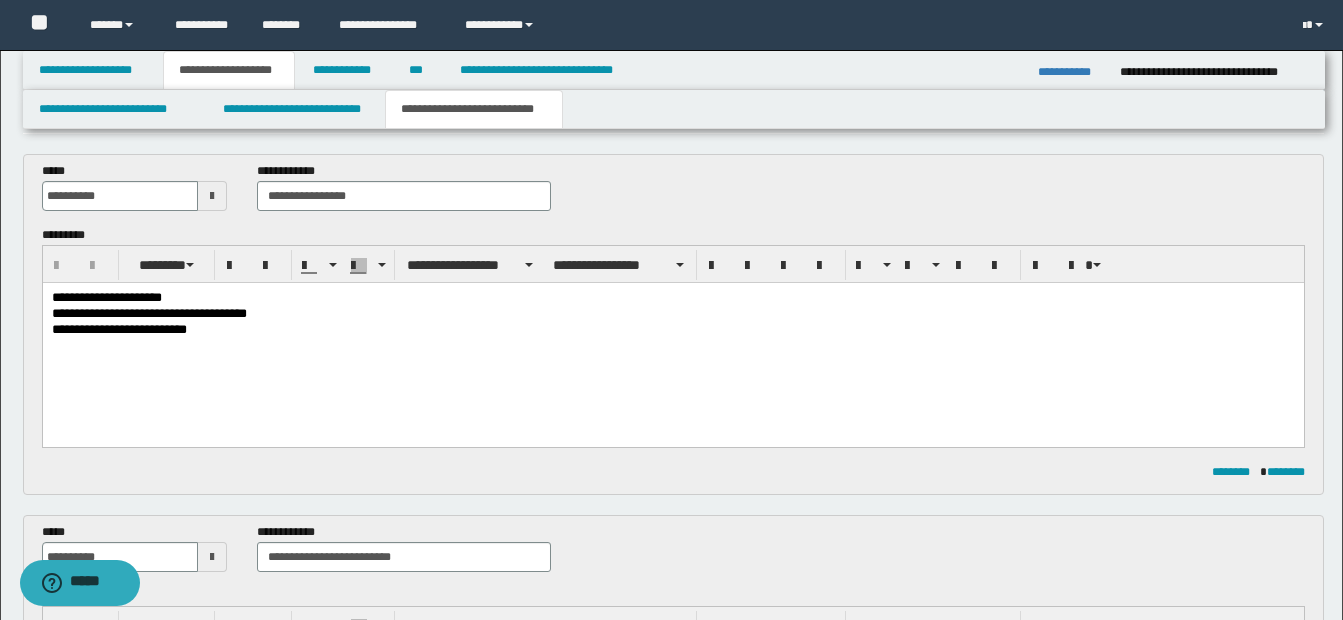 scroll, scrollTop: 0, scrollLeft: 0, axis: both 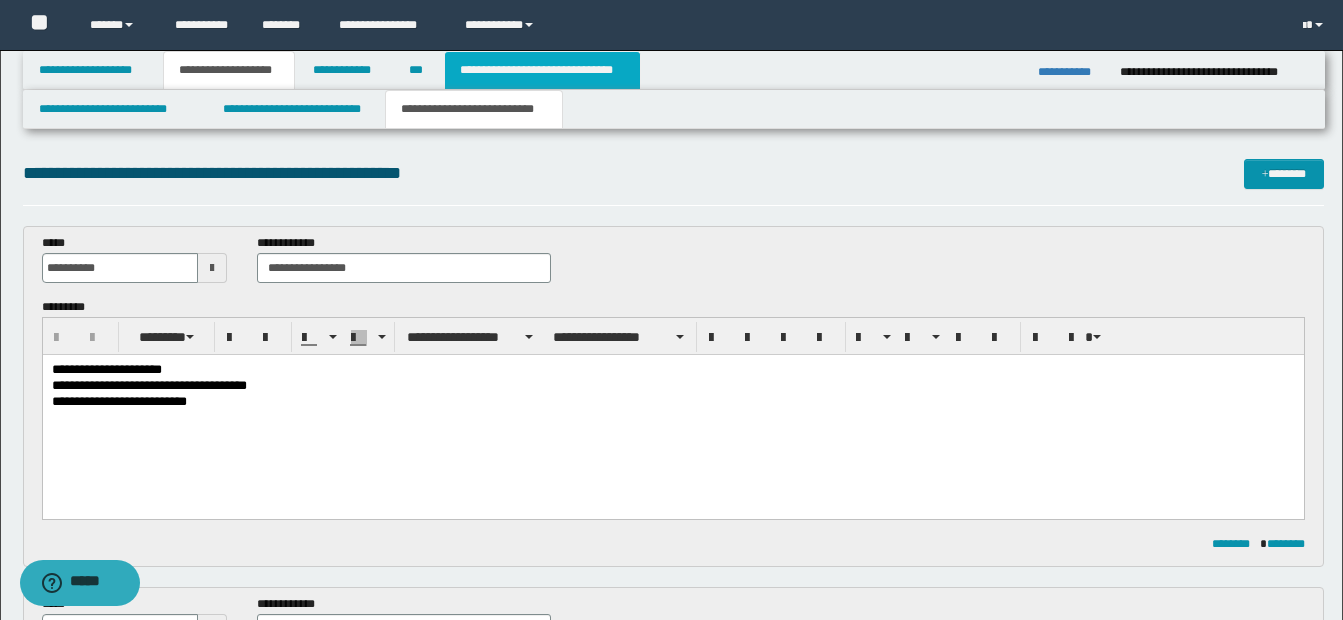 click on "**********" at bounding box center (542, 70) 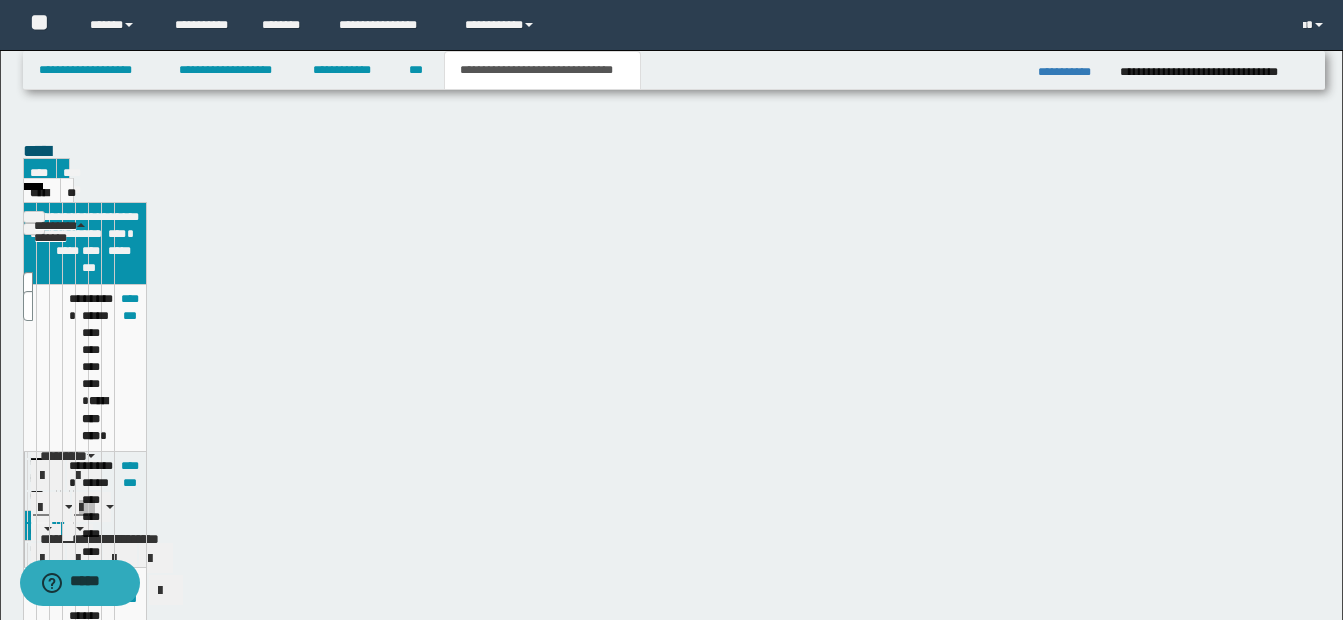 type on "**********" 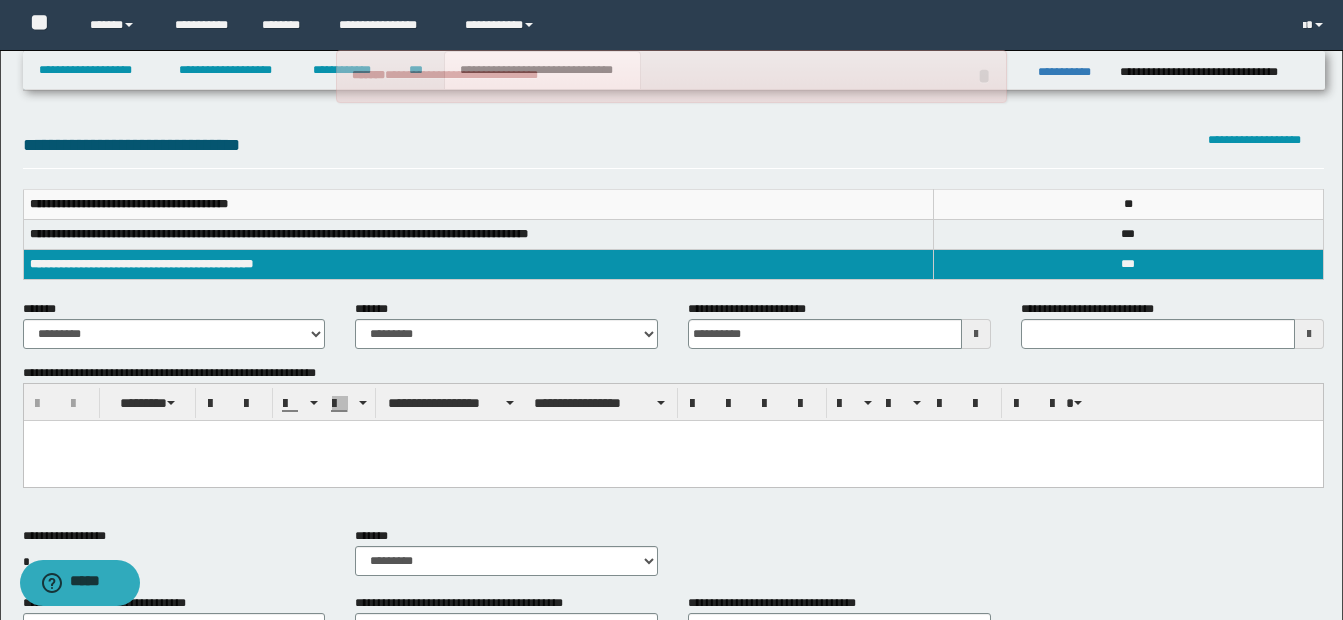 scroll, scrollTop: 200, scrollLeft: 0, axis: vertical 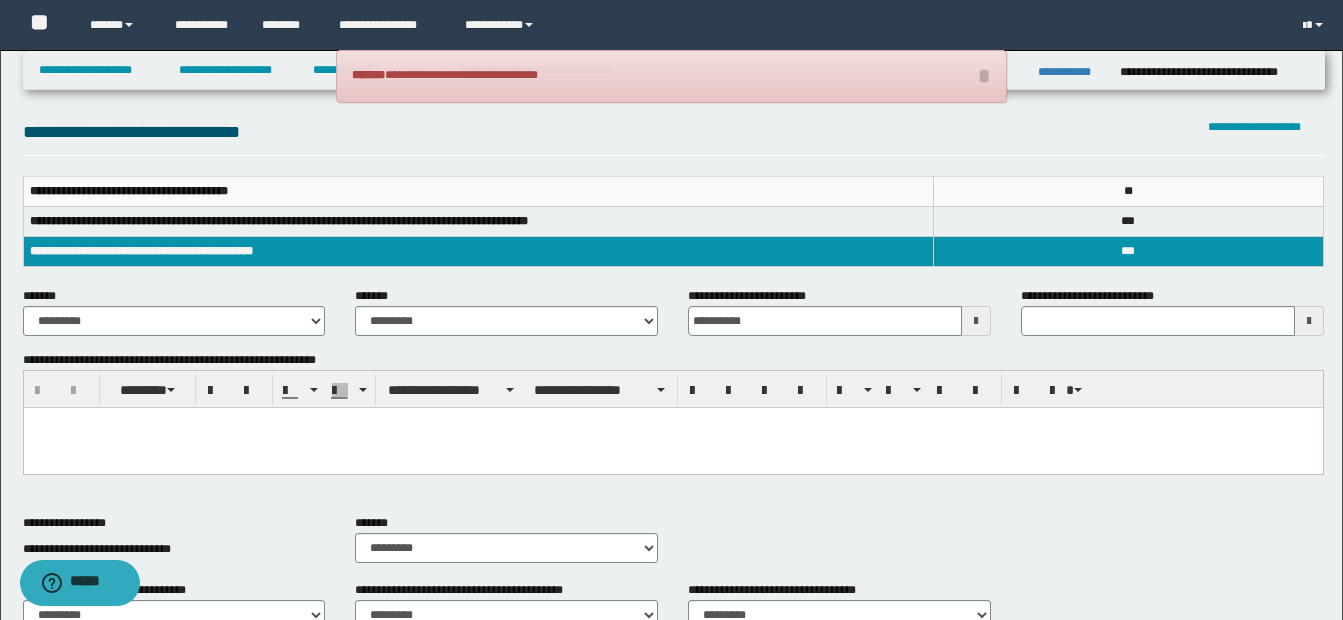 drag, startPoint x: 968, startPoint y: 324, endPoint x: 857, endPoint y: 415, distance: 143.53397 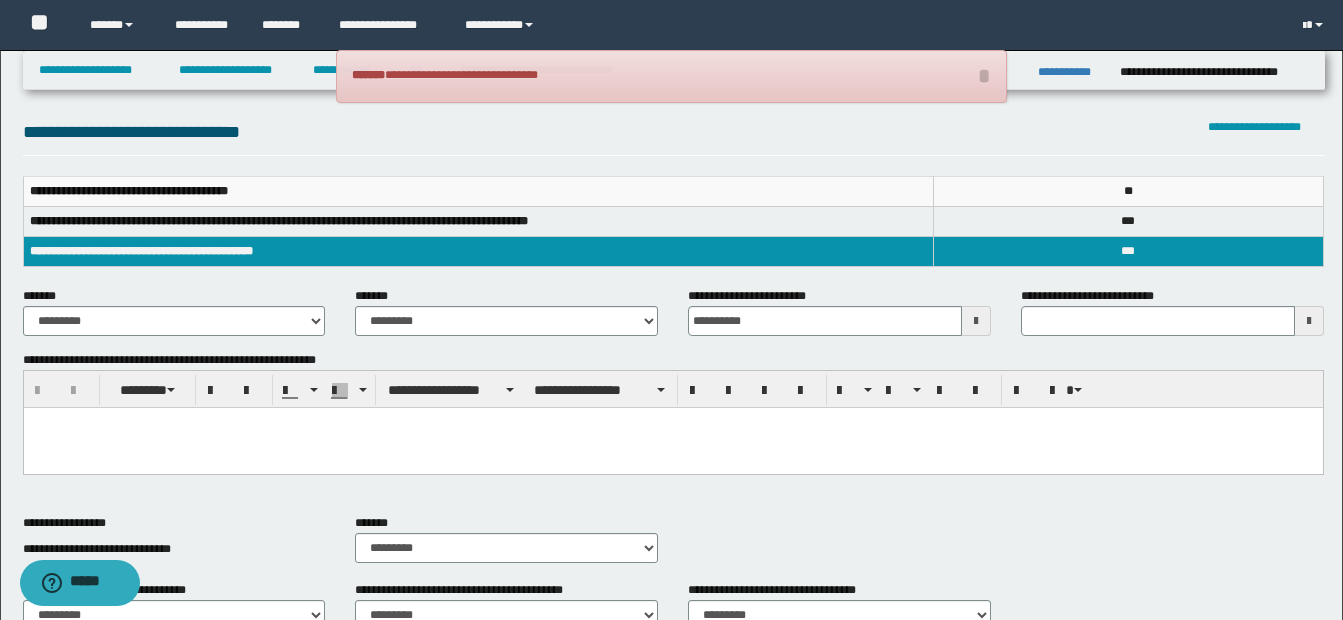 click at bounding box center [976, 321] 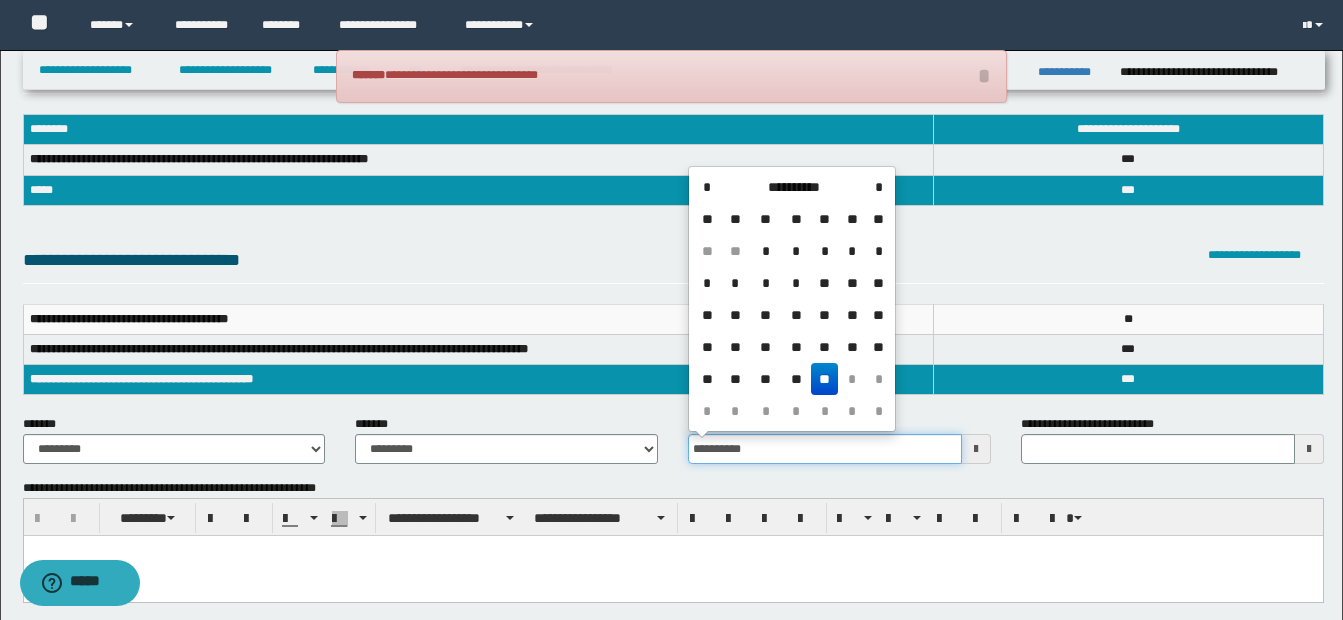 scroll, scrollTop: 0, scrollLeft: 0, axis: both 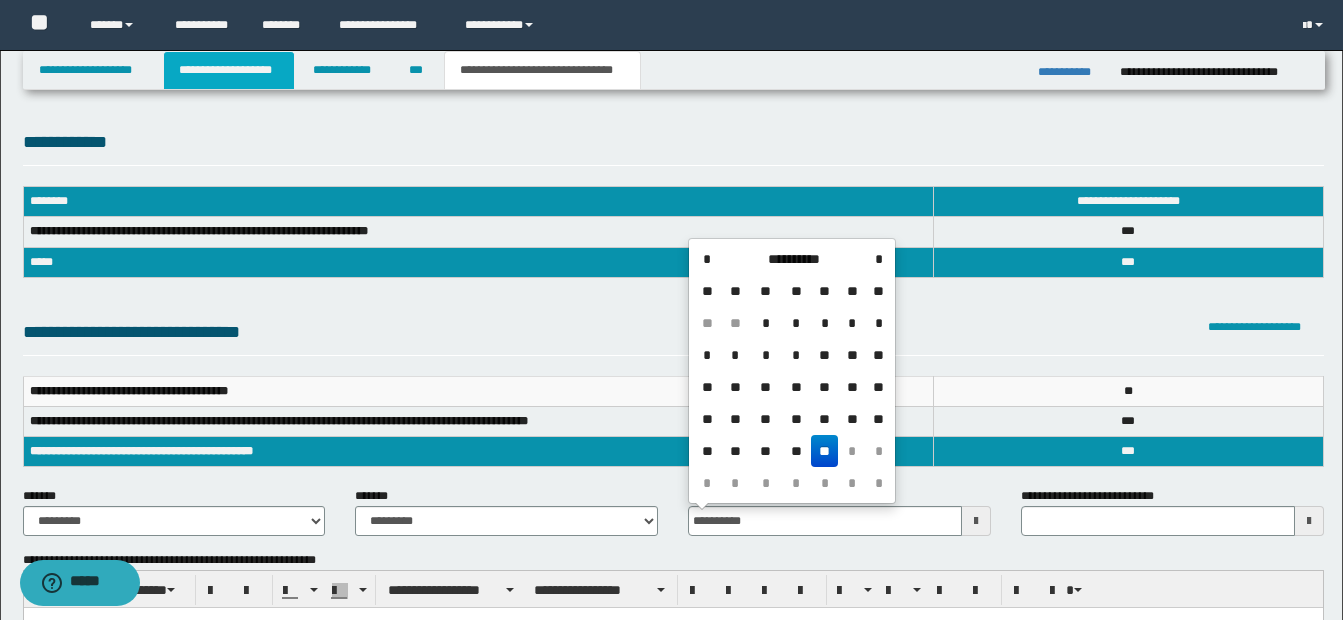 click on "**********" at bounding box center [229, 70] 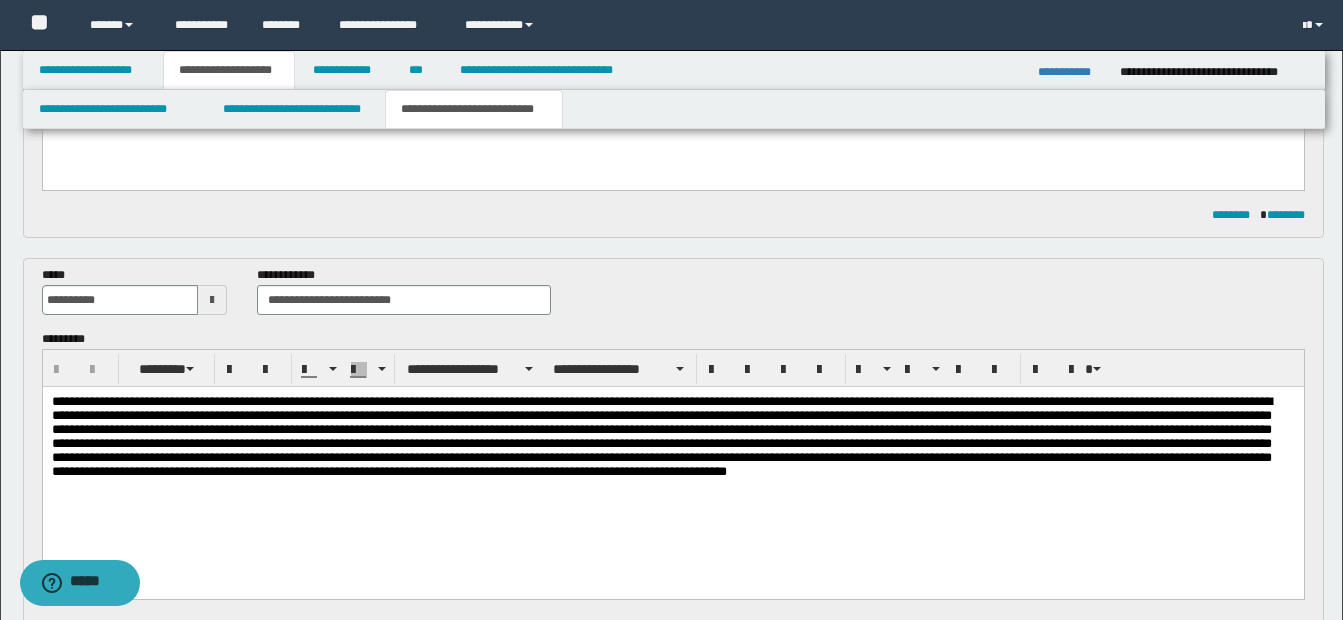 scroll, scrollTop: 600, scrollLeft: 0, axis: vertical 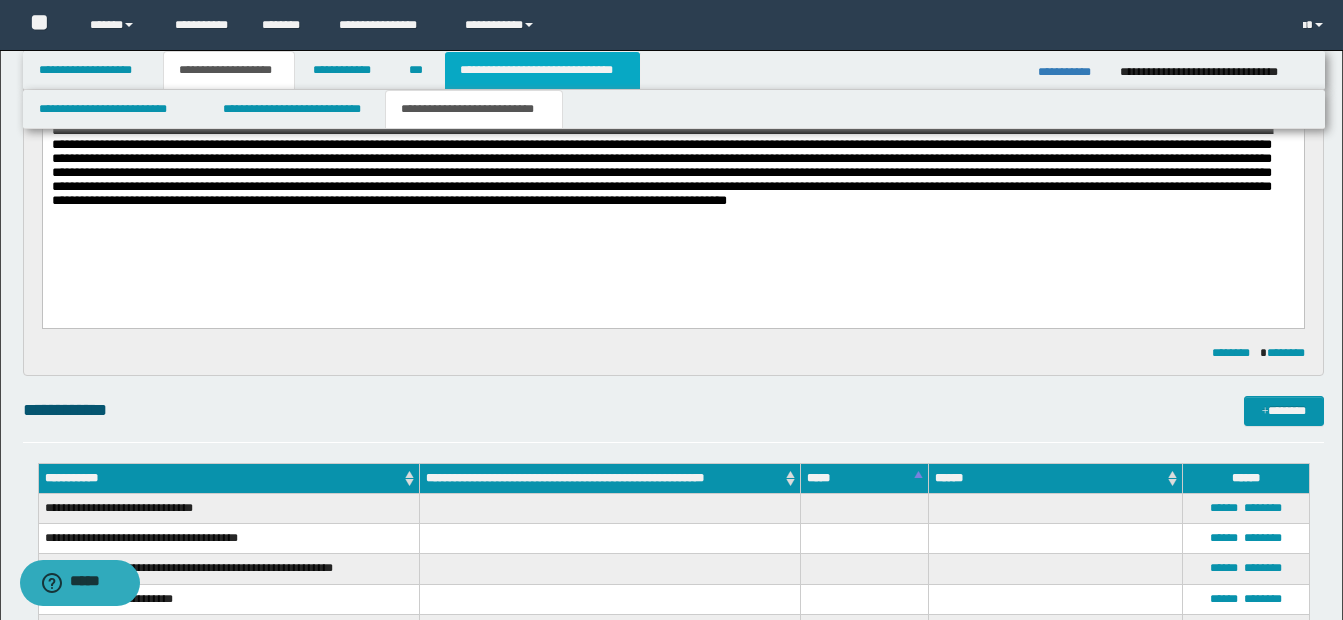 click on "**********" at bounding box center [542, 70] 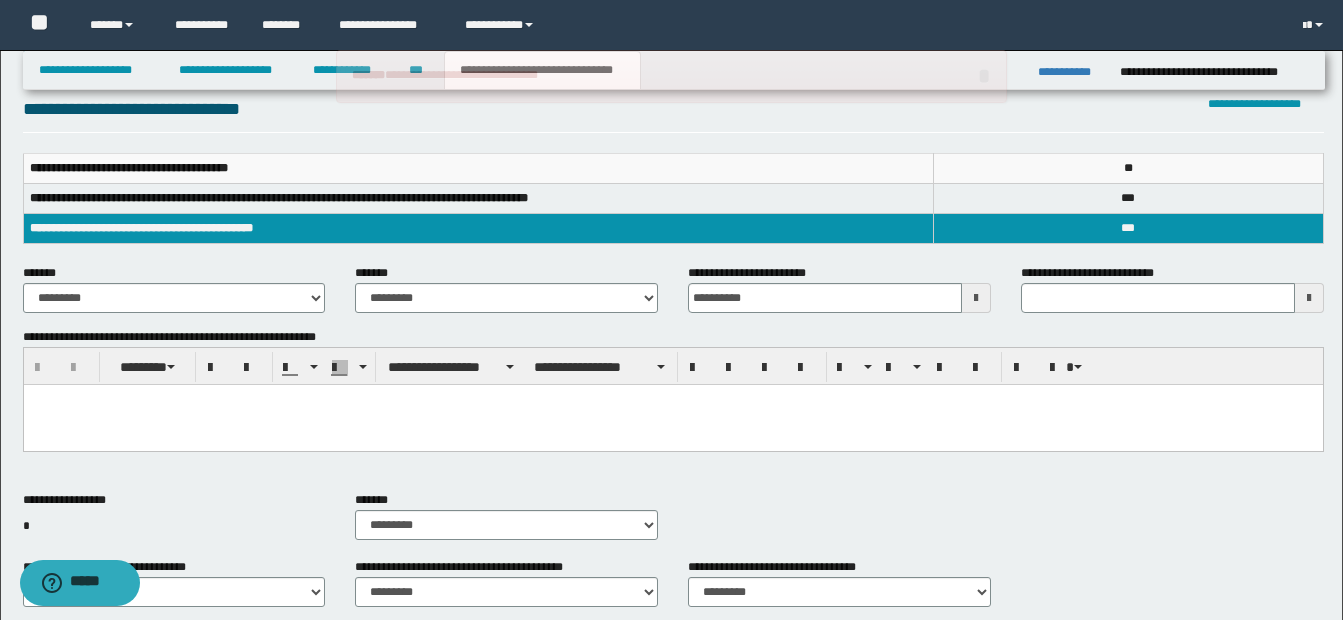 scroll, scrollTop: 69, scrollLeft: 0, axis: vertical 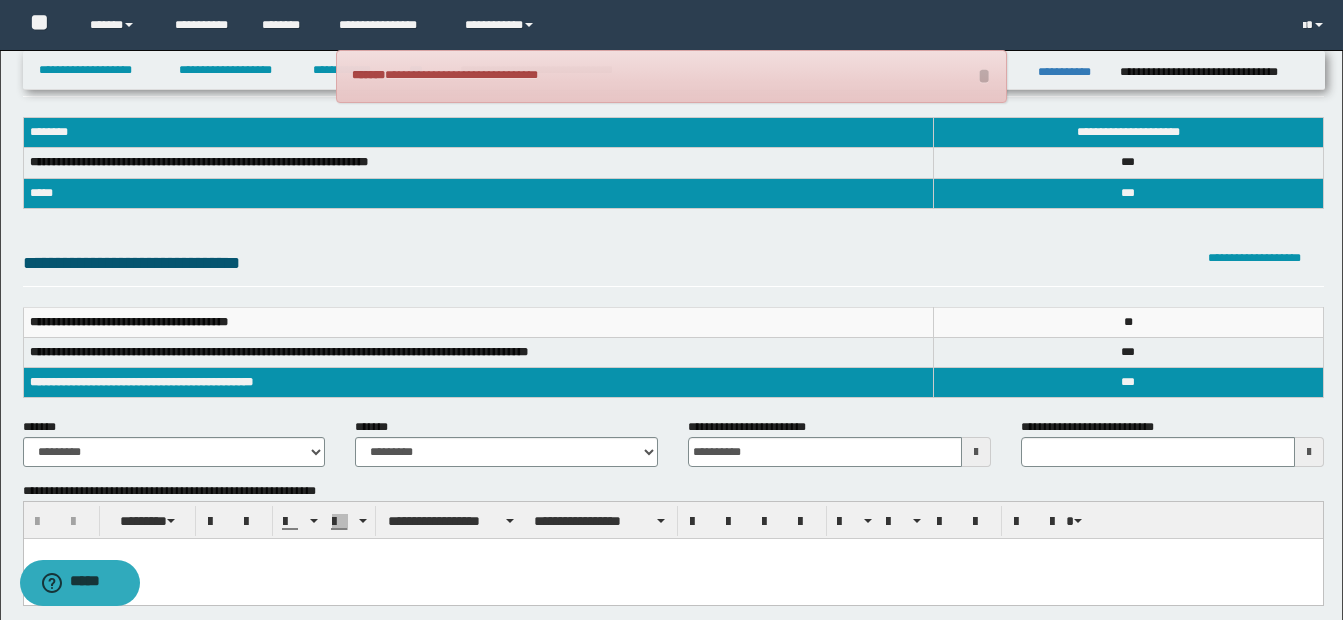 click at bounding box center [976, 452] 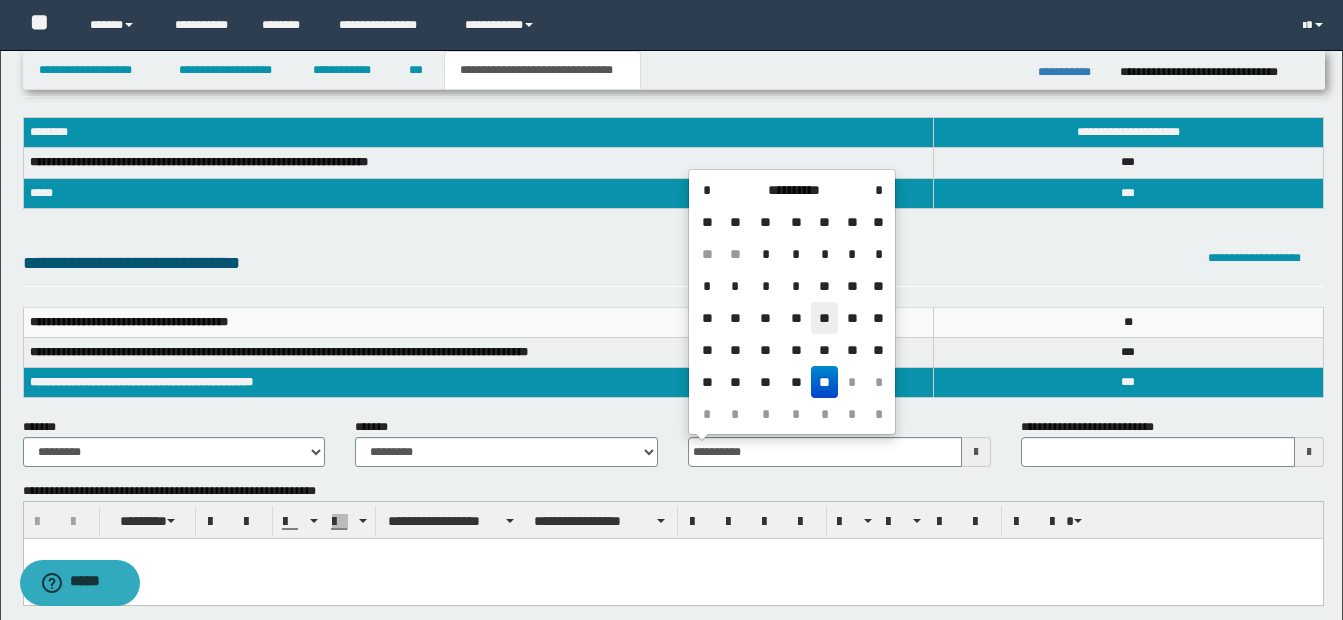 click on "**" at bounding box center (825, 318) 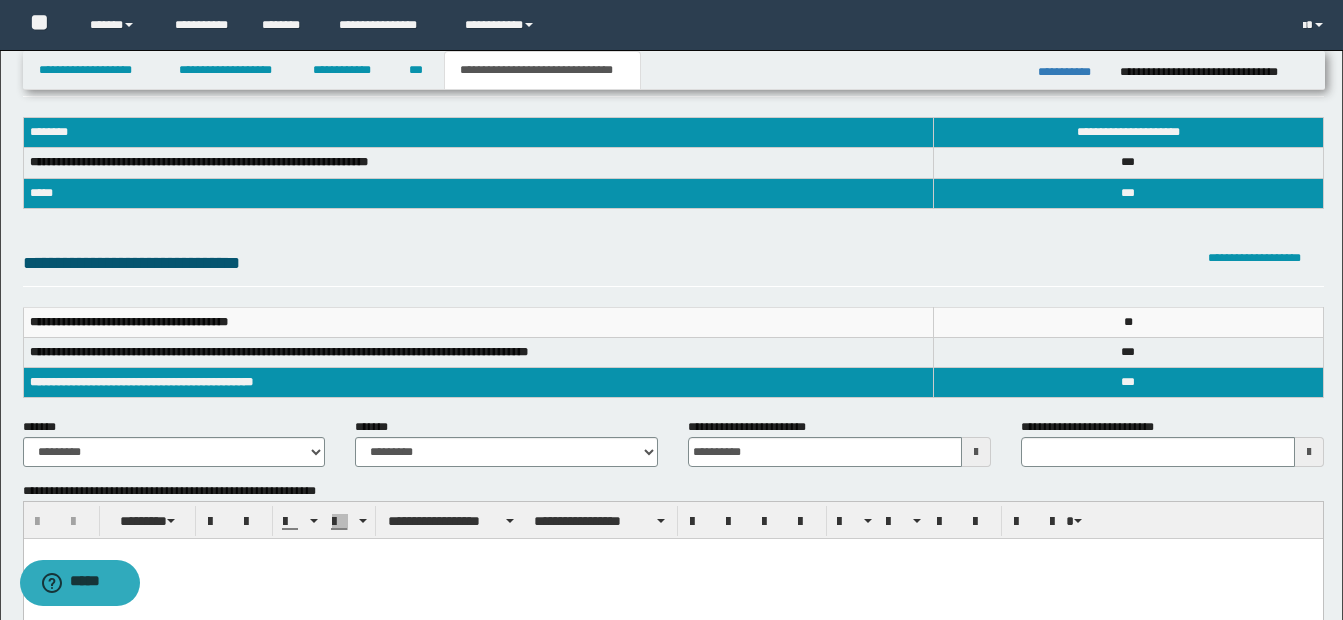 click at bounding box center [672, 554] 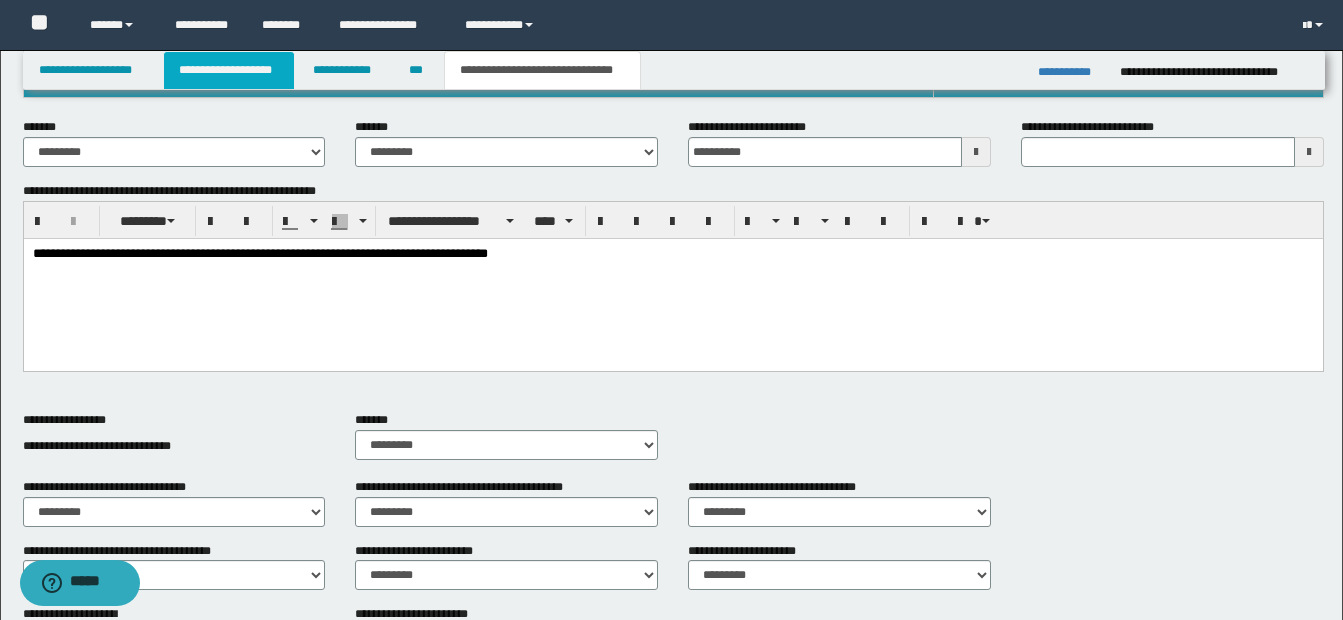 drag, startPoint x: 224, startPoint y: 74, endPoint x: 294, endPoint y: 120, distance: 83.761566 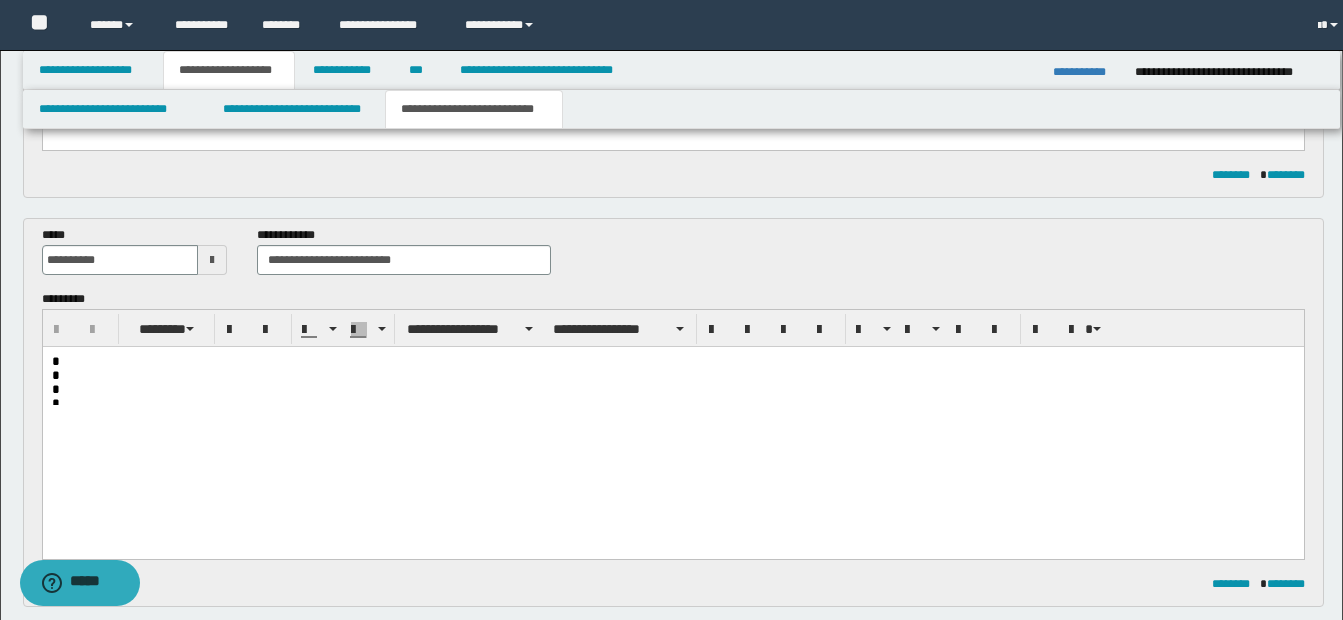 scroll, scrollTop: 400, scrollLeft: 0, axis: vertical 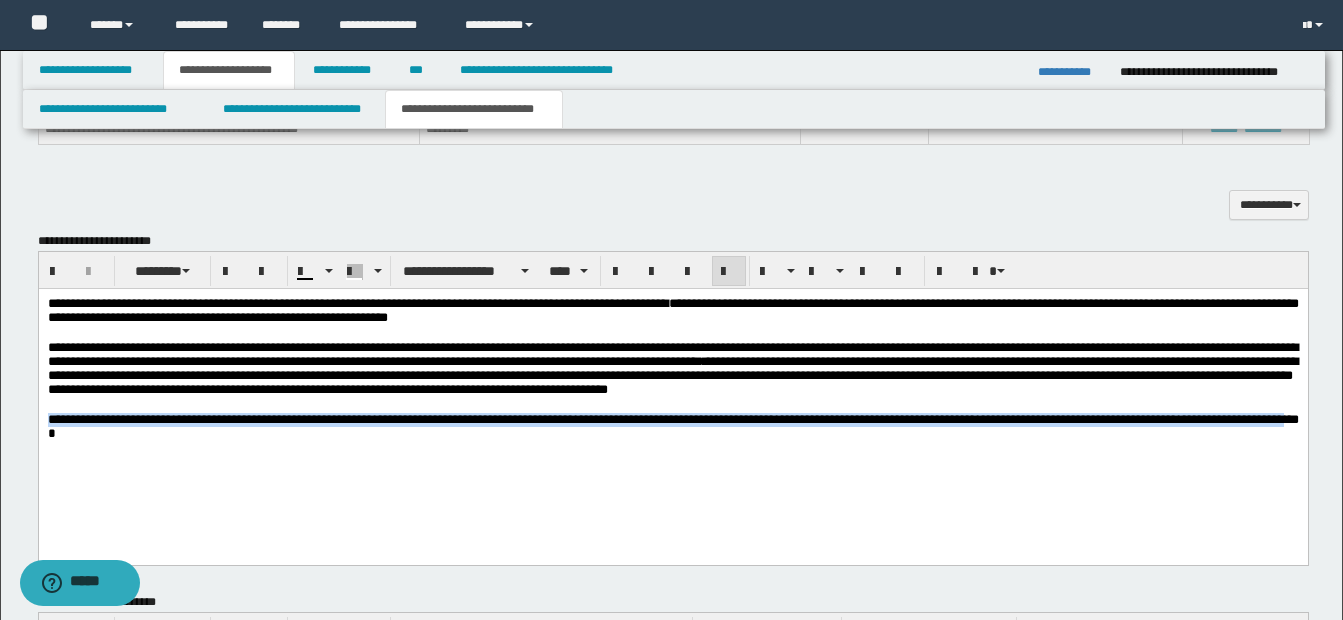 drag, startPoint x: 47, startPoint y: 432, endPoint x: 91, endPoint y: 456, distance: 50.119858 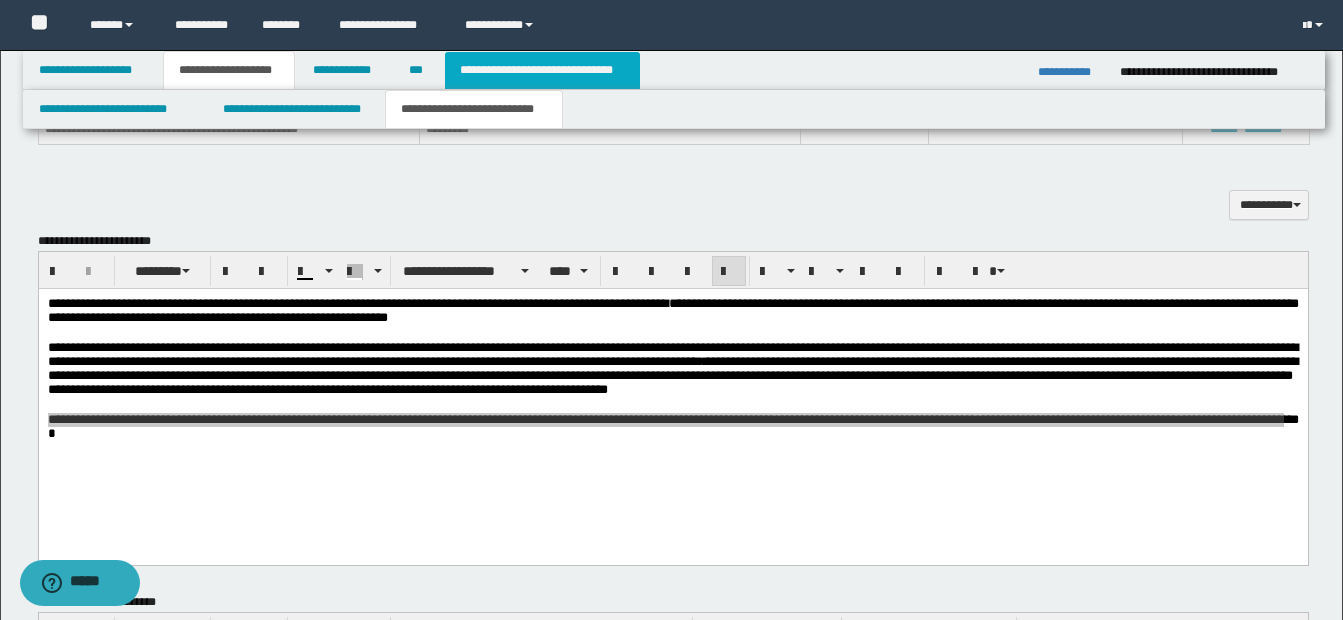 click on "**********" at bounding box center [542, 70] 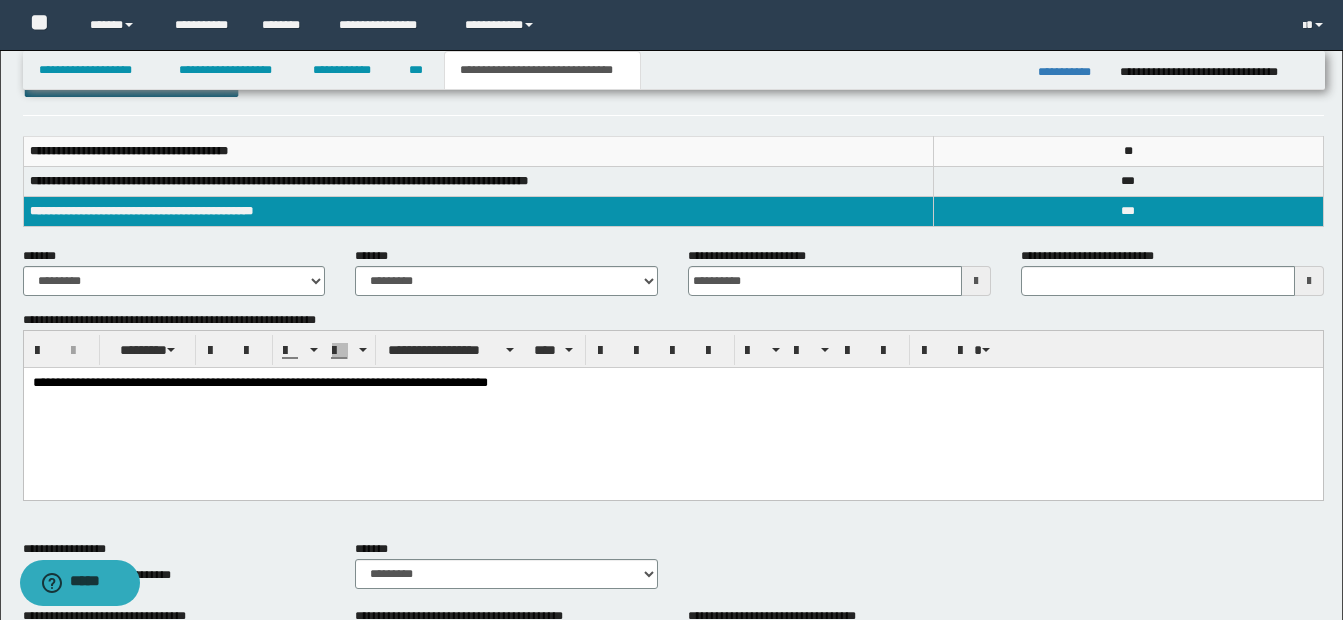 scroll, scrollTop: 131, scrollLeft: 0, axis: vertical 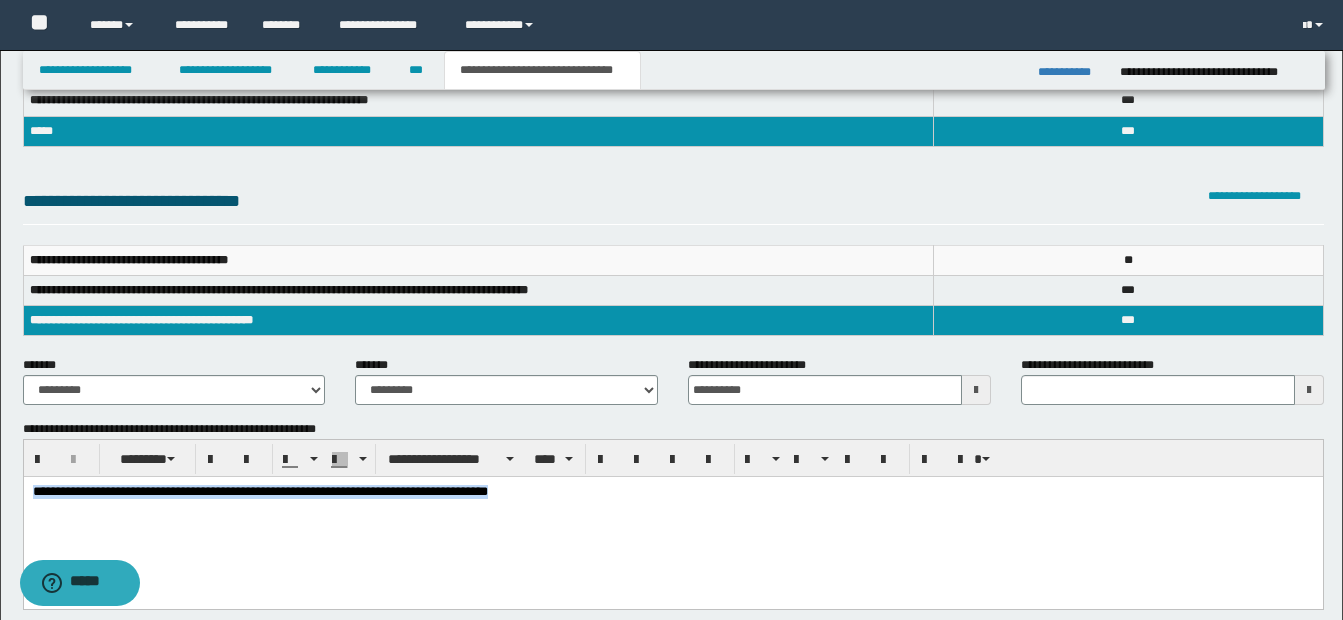 drag, startPoint x: 32, startPoint y: 492, endPoint x: 839, endPoint y: 540, distance: 808.4263 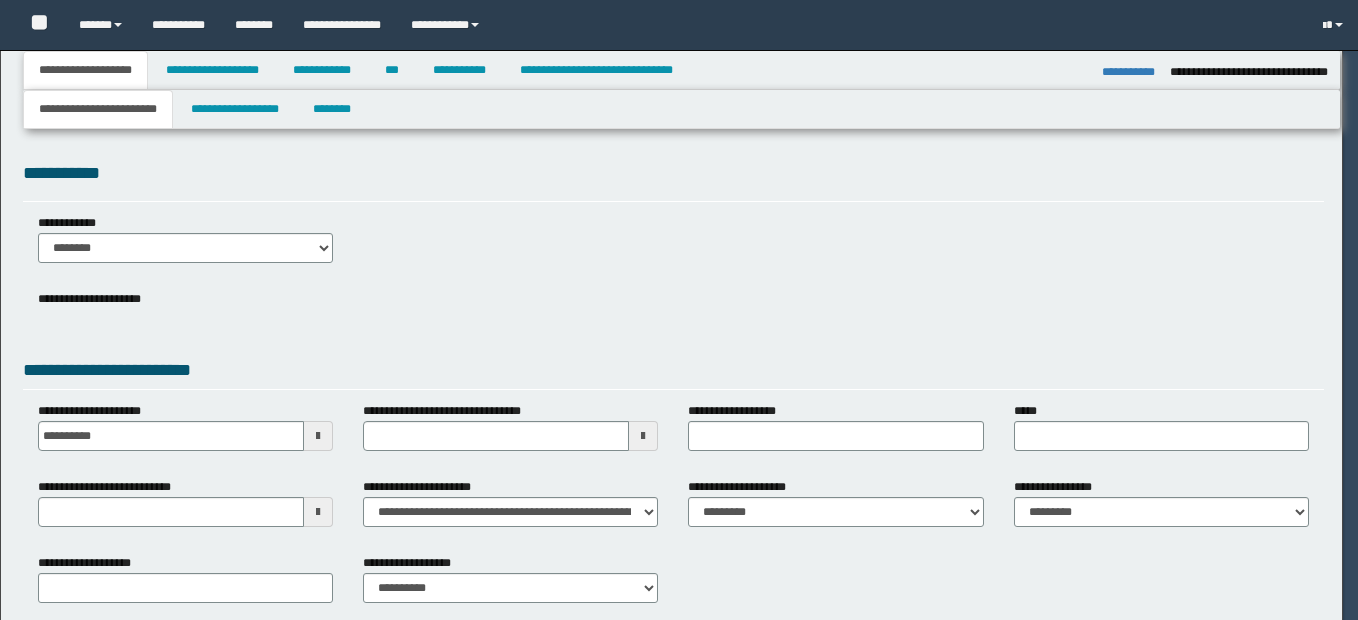 select on "*" 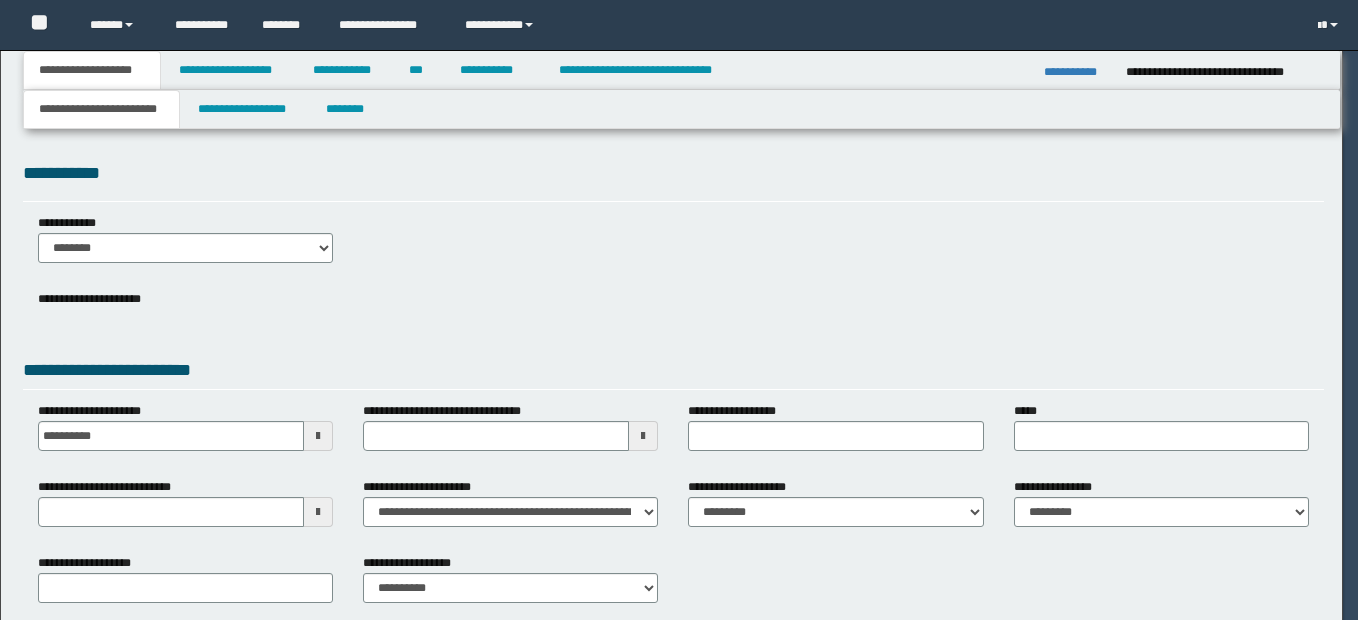 scroll, scrollTop: 0, scrollLeft: 0, axis: both 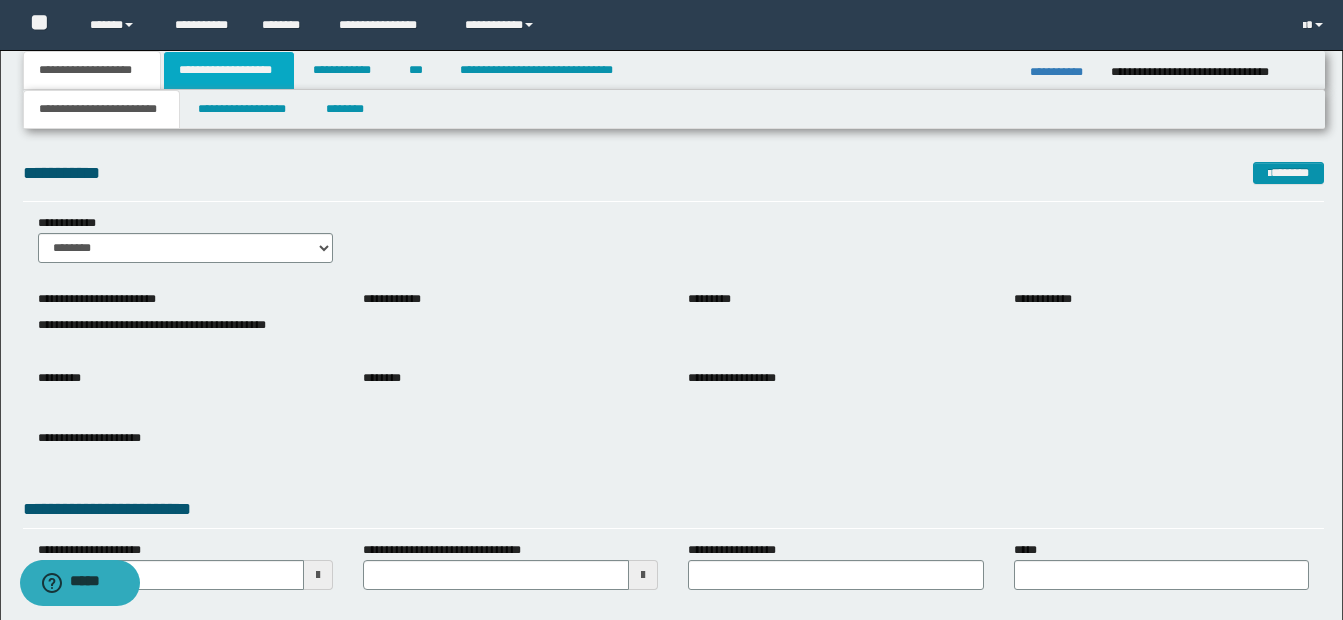 click on "**********" at bounding box center [229, 70] 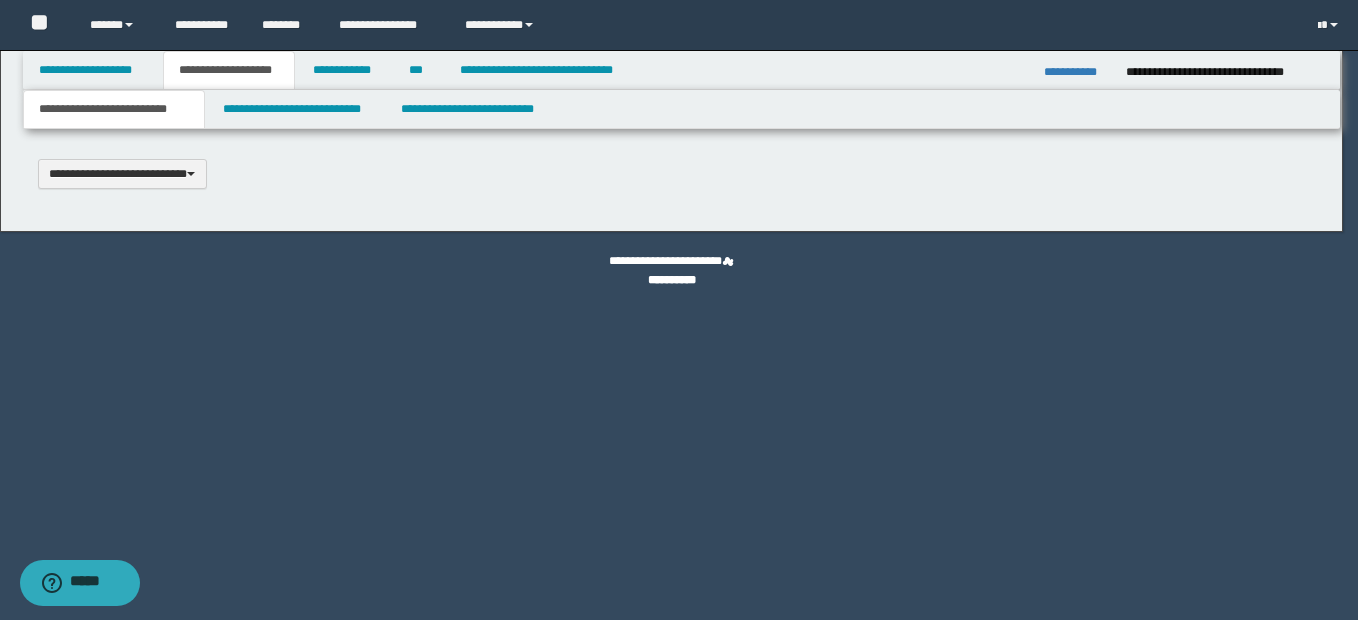 type 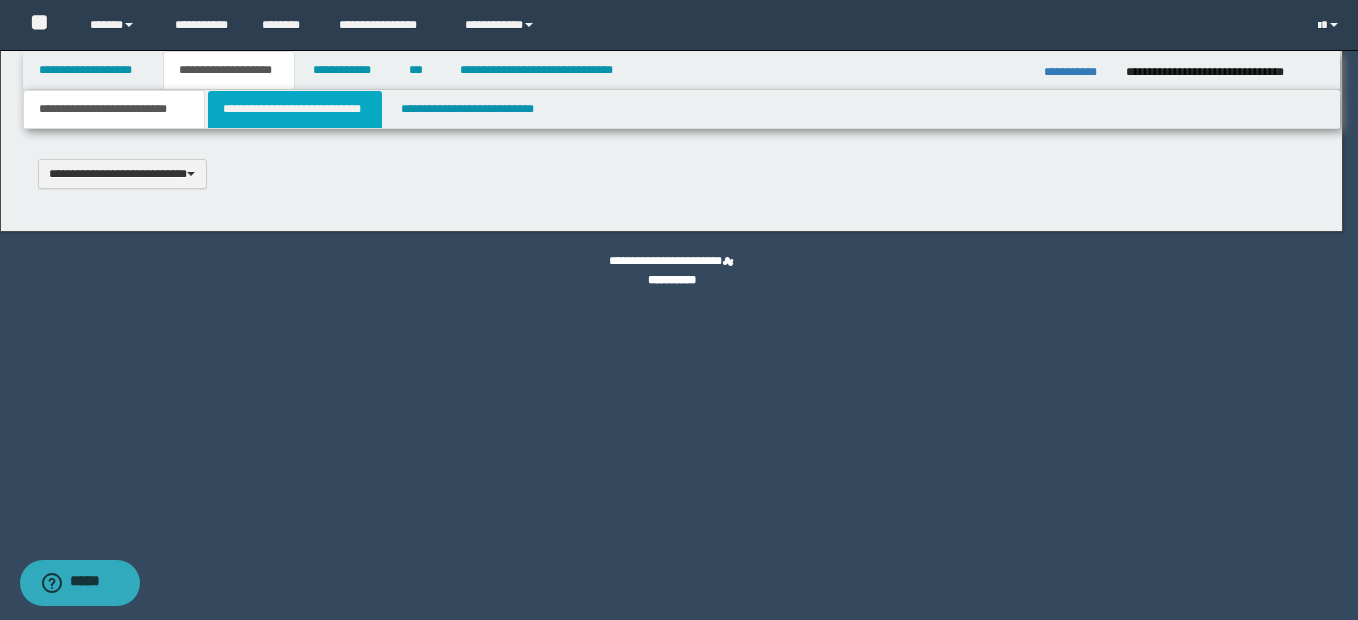 scroll, scrollTop: 0, scrollLeft: 0, axis: both 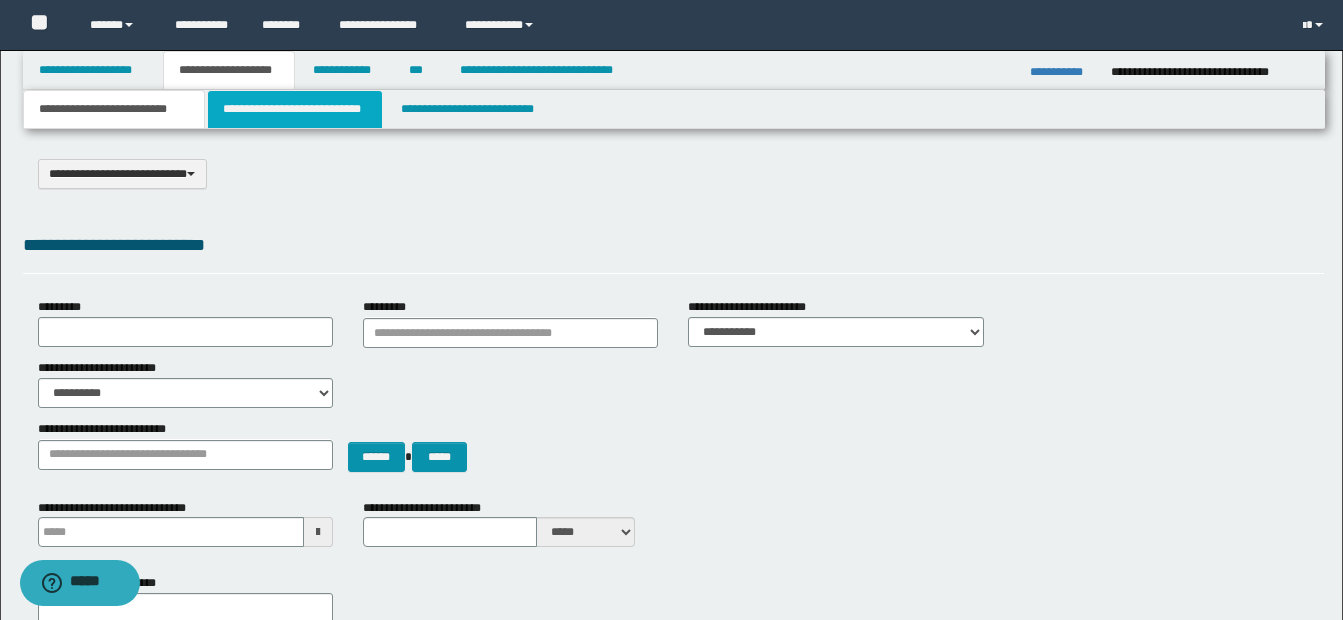 click on "**********" at bounding box center [295, 109] 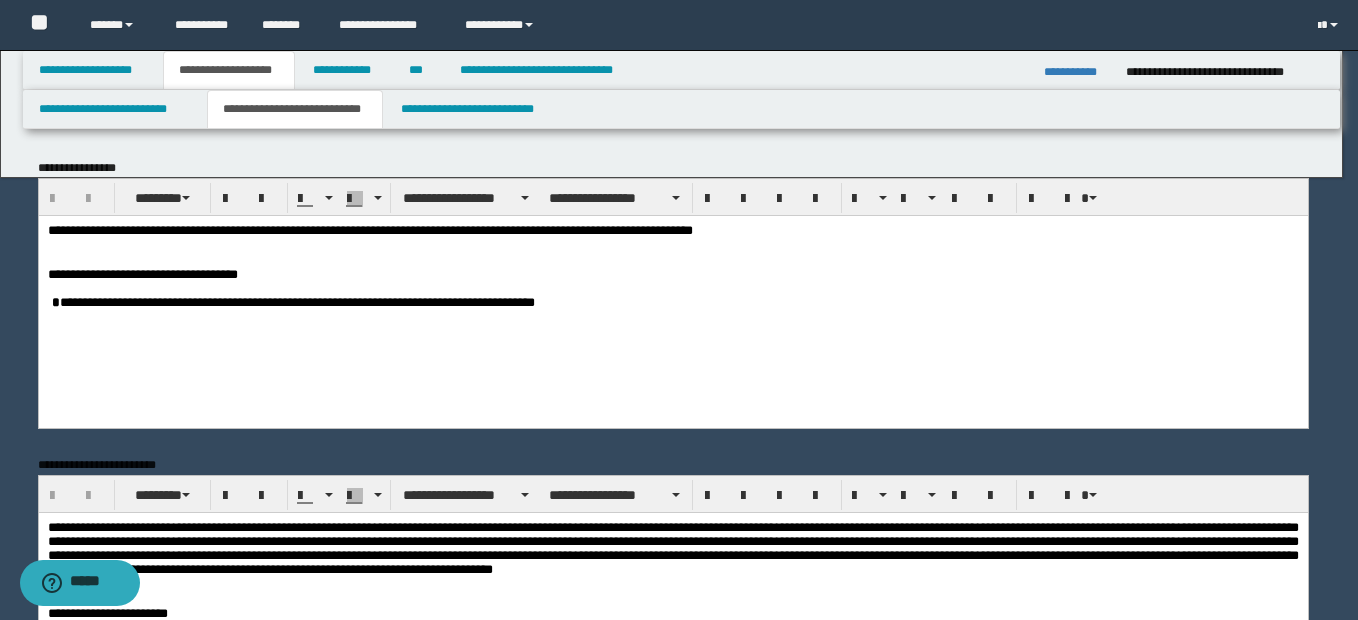 scroll, scrollTop: 0, scrollLeft: 0, axis: both 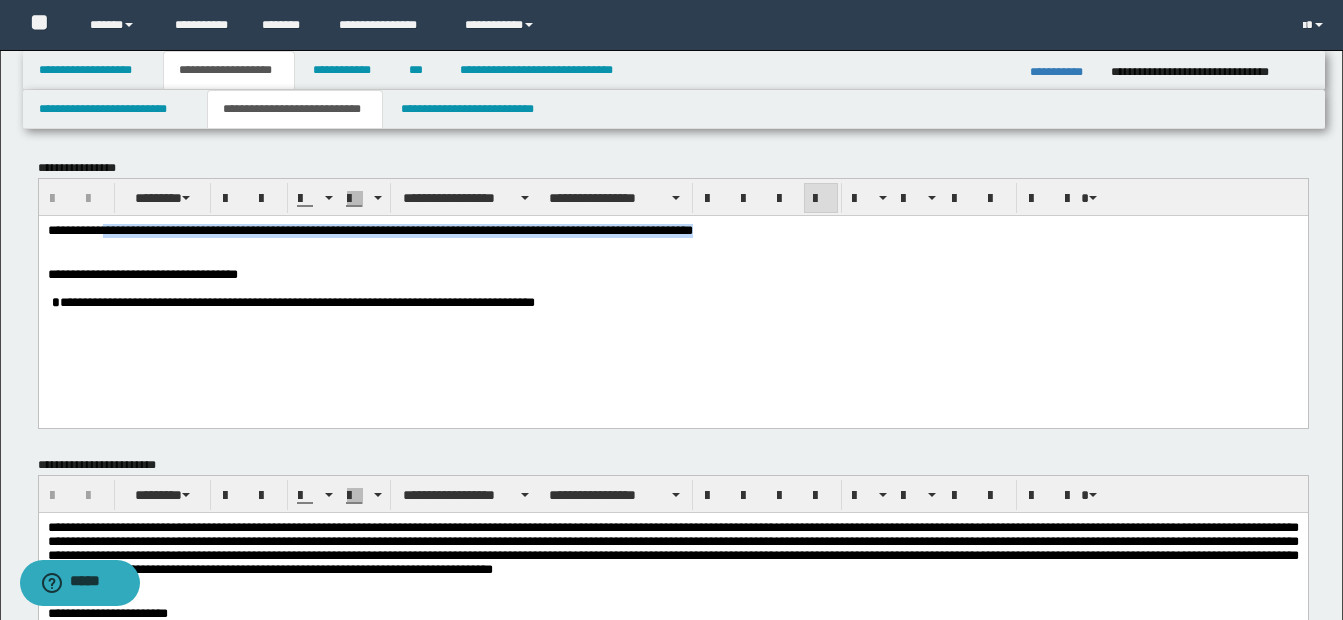 drag, startPoint x: 104, startPoint y: 228, endPoint x: 816, endPoint y: 234, distance: 712.02527 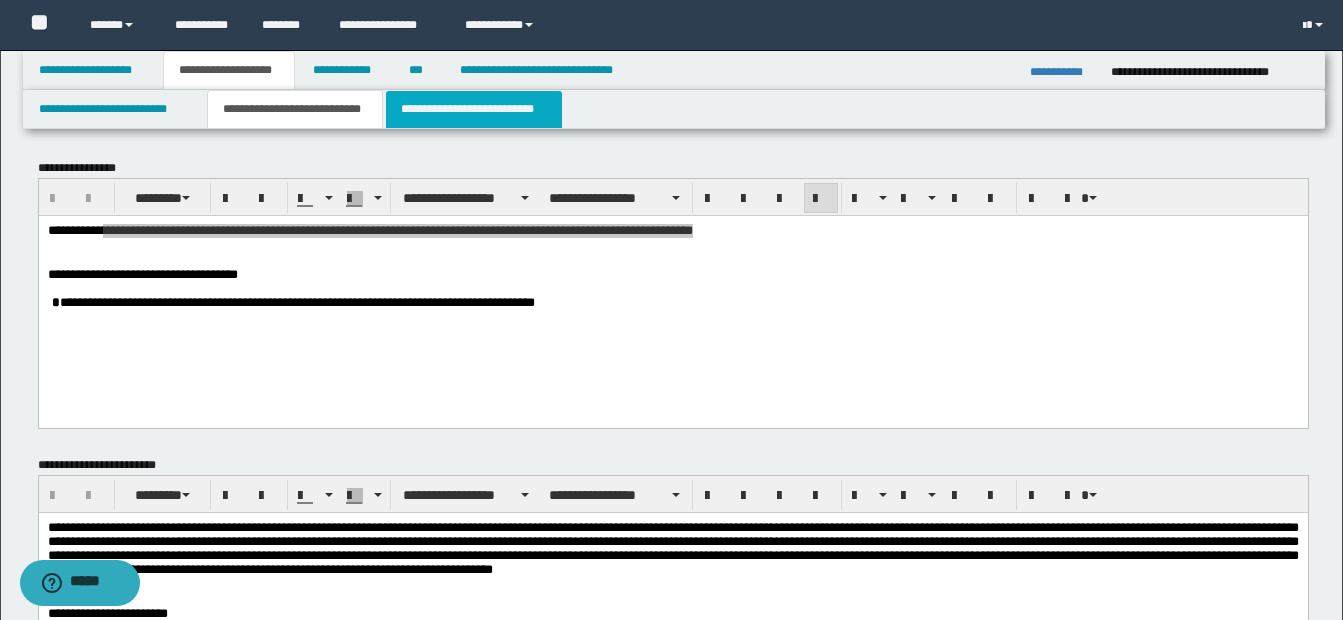 click on "**********" at bounding box center [474, 109] 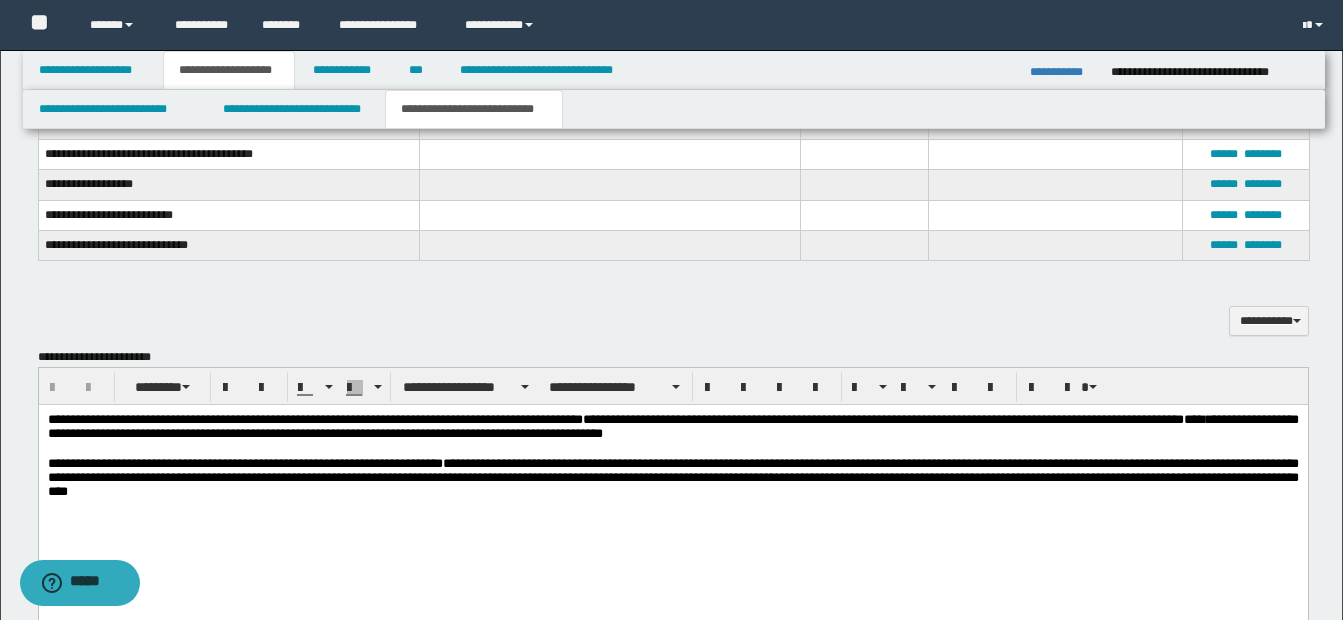scroll, scrollTop: 1100, scrollLeft: 0, axis: vertical 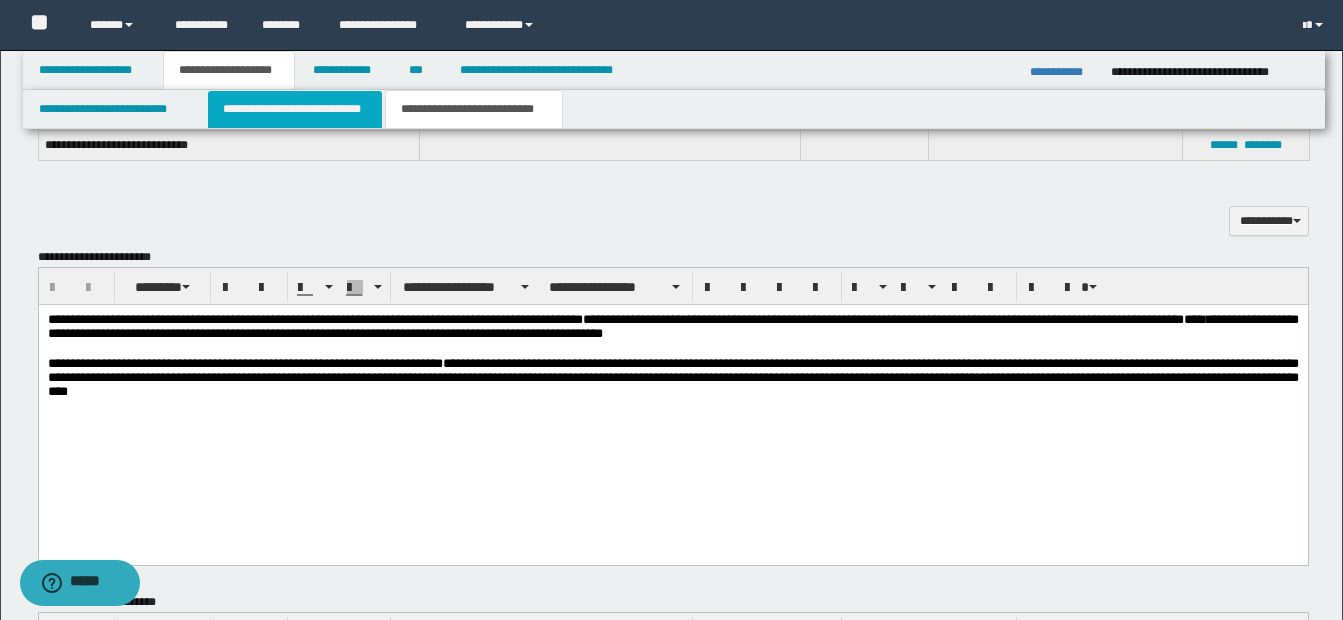 click on "**********" at bounding box center (295, 109) 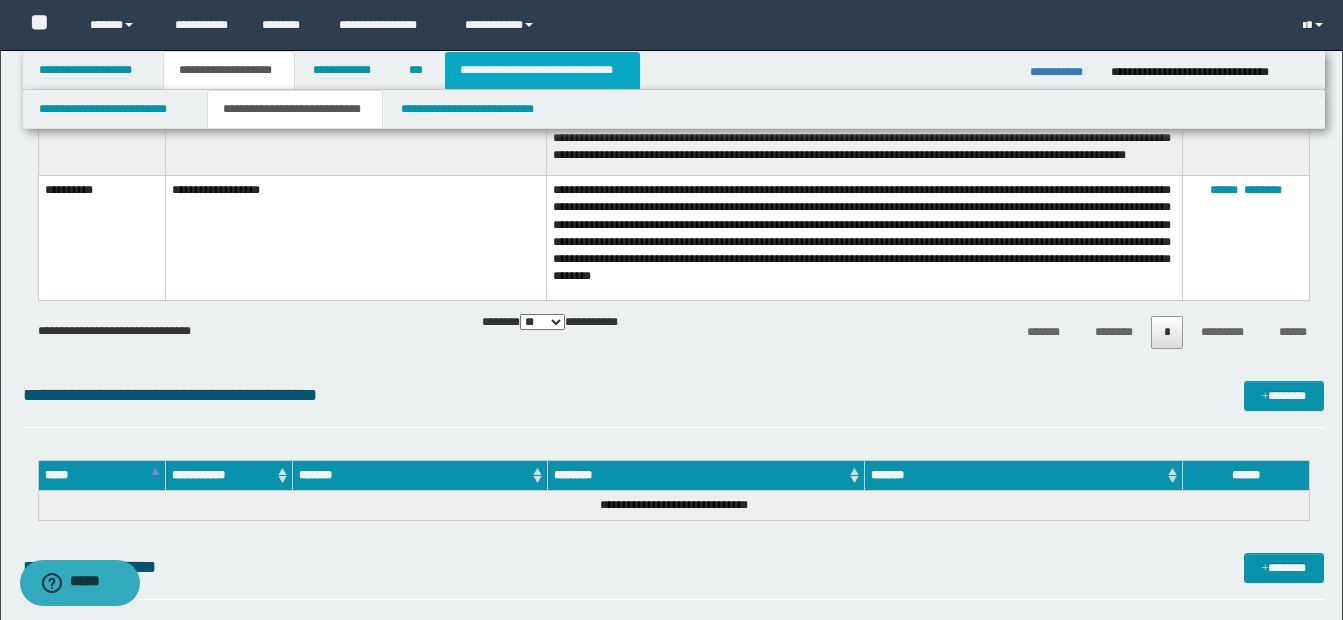 click on "**********" at bounding box center (542, 70) 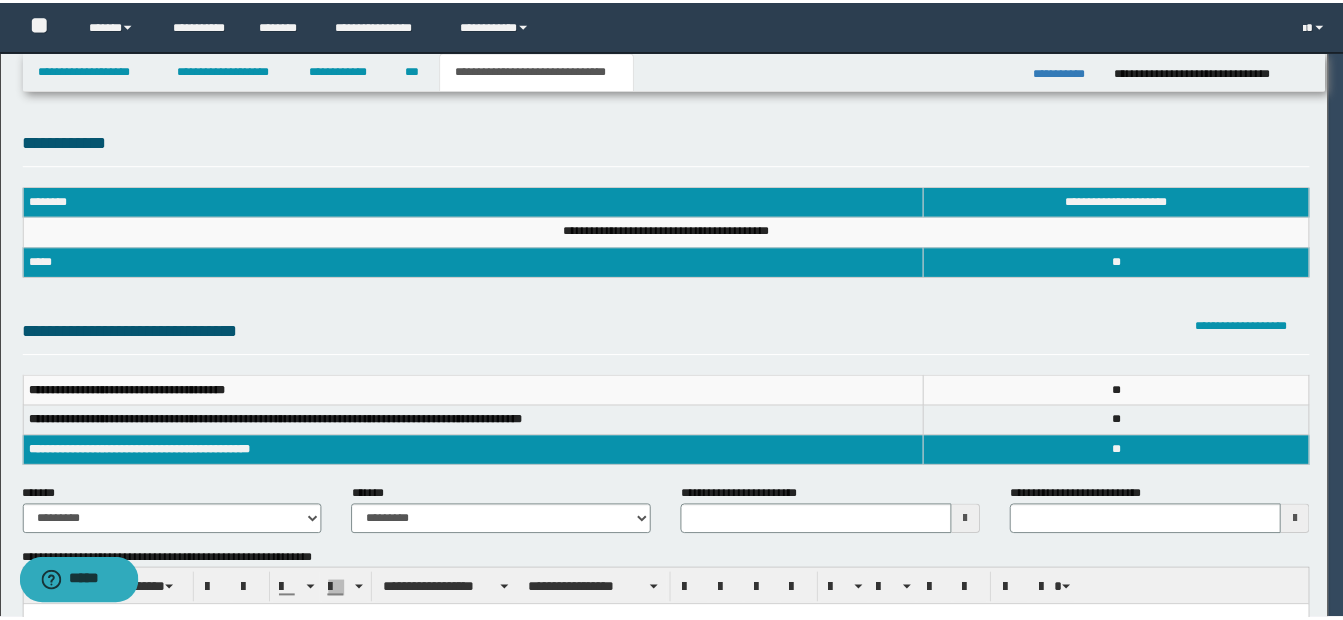 scroll, scrollTop: 0, scrollLeft: 0, axis: both 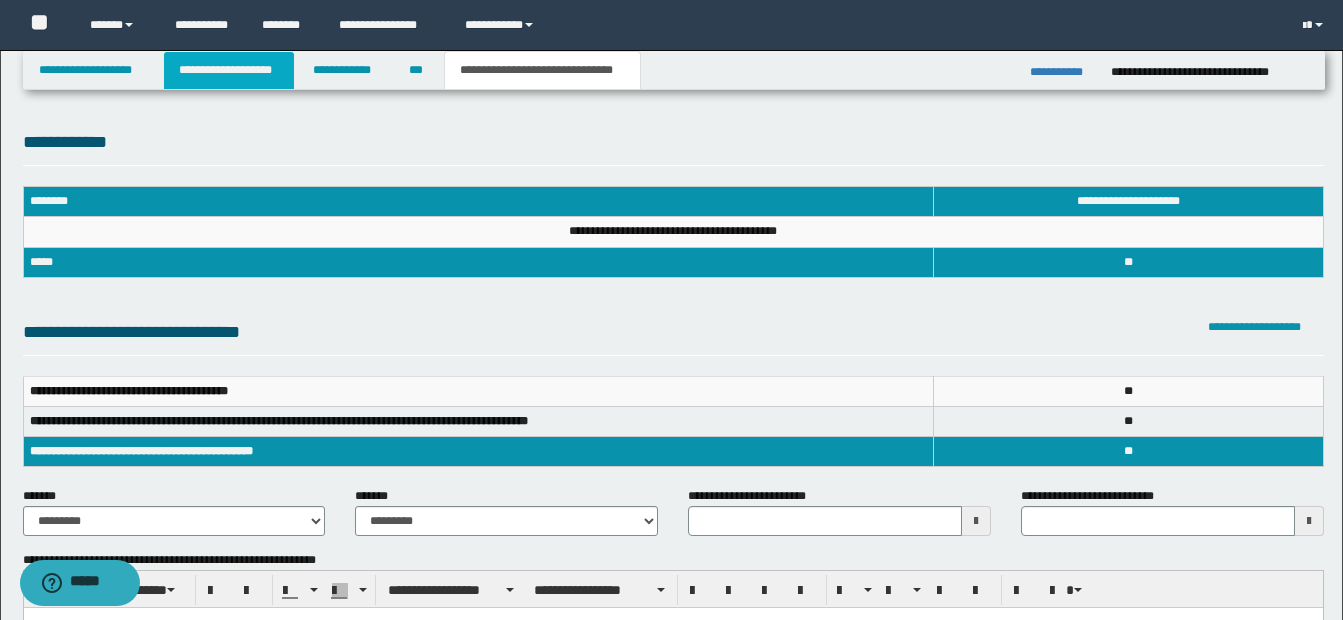 click on "**********" at bounding box center (229, 70) 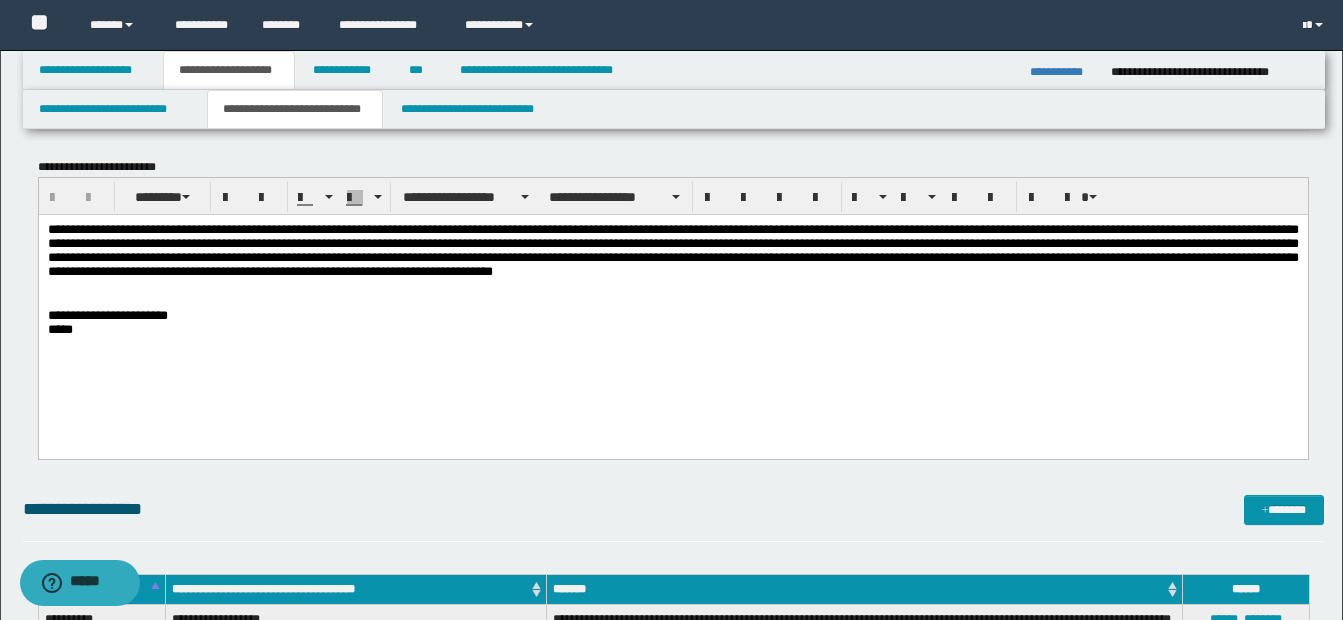 scroll, scrollTop: 300, scrollLeft: 0, axis: vertical 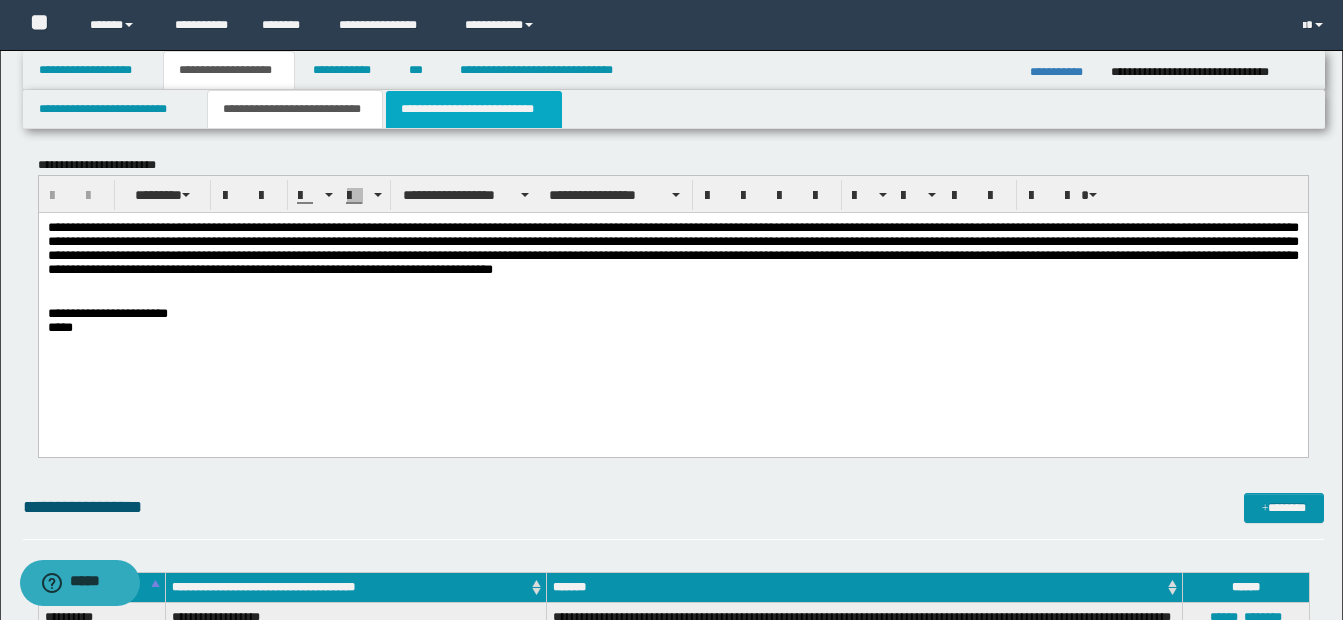 click on "**********" at bounding box center (474, 109) 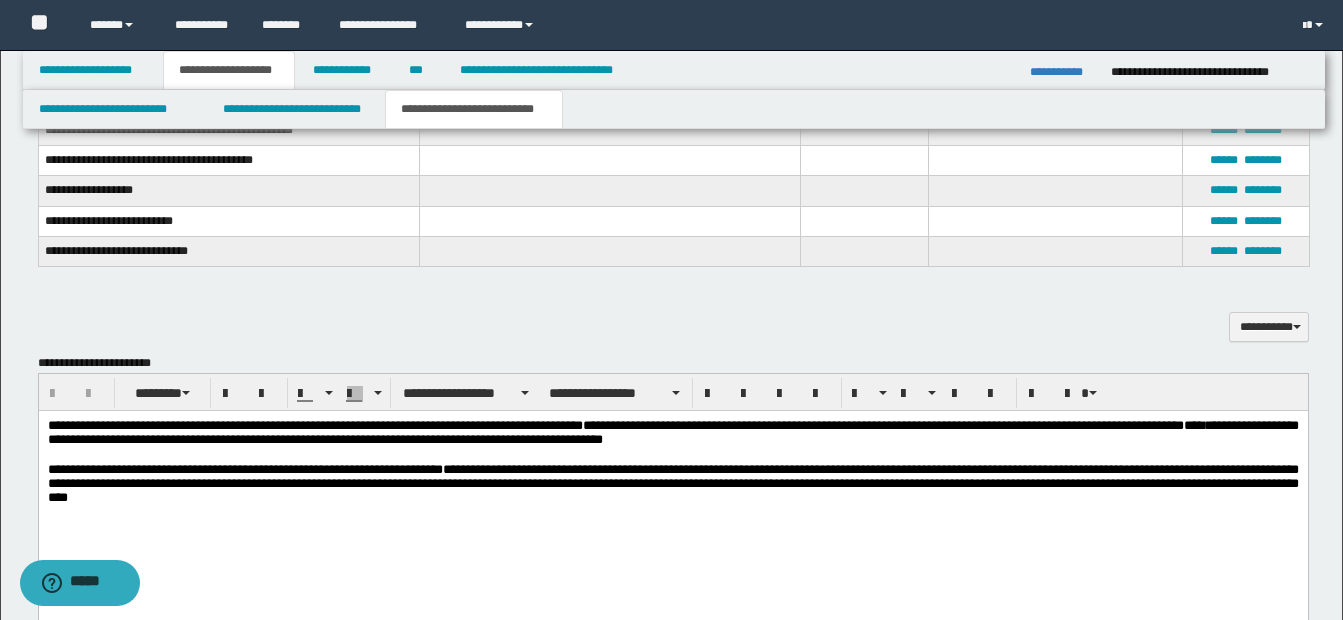 scroll, scrollTop: 1000, scrollLeft: 0, axis: vertical 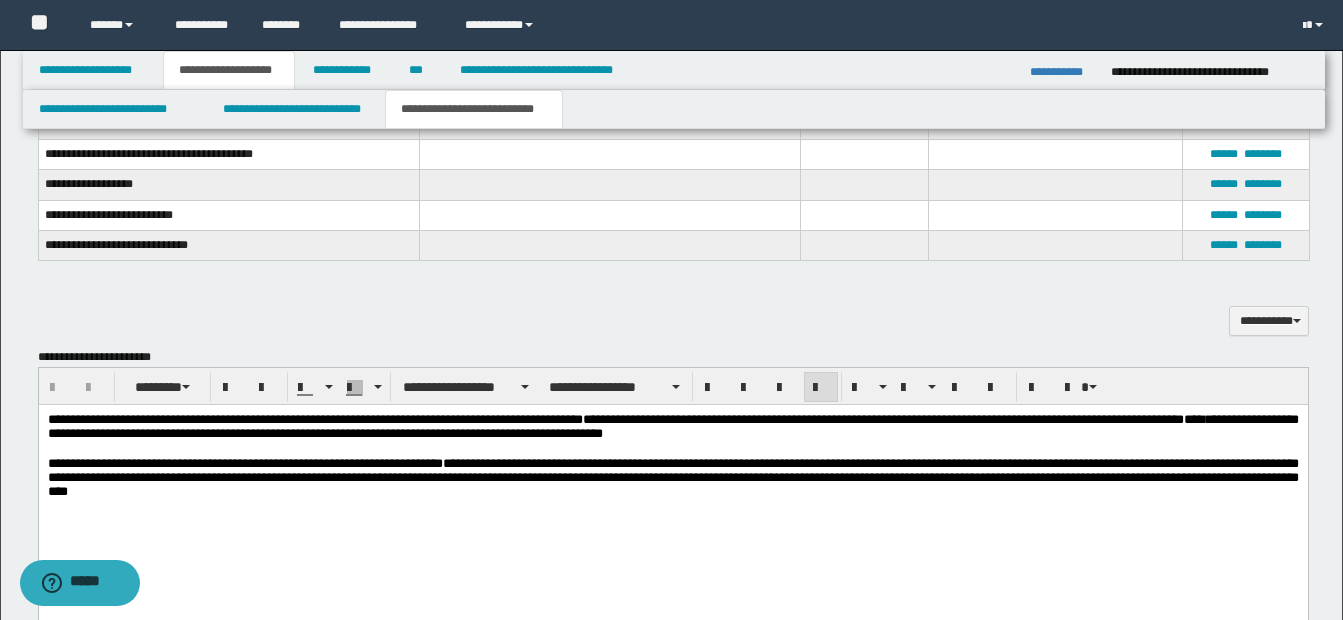 click on "**********" at bounding box center (672, 477) 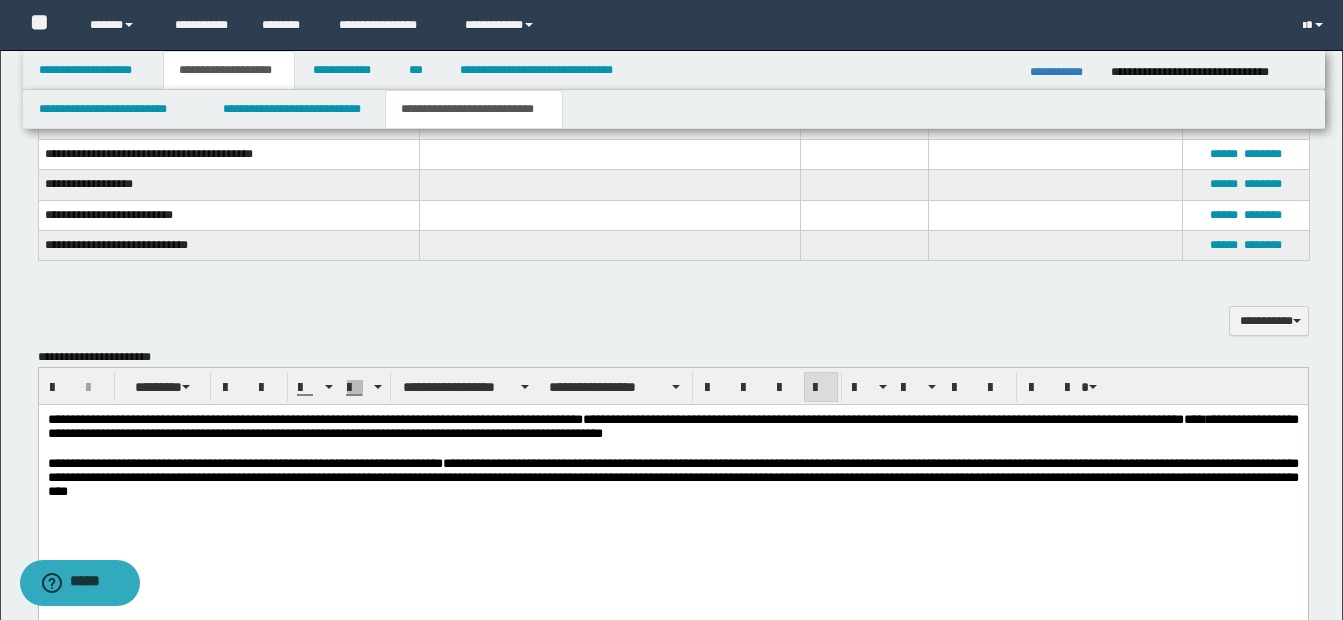 click on "**********" at bounding box center (672, 477) 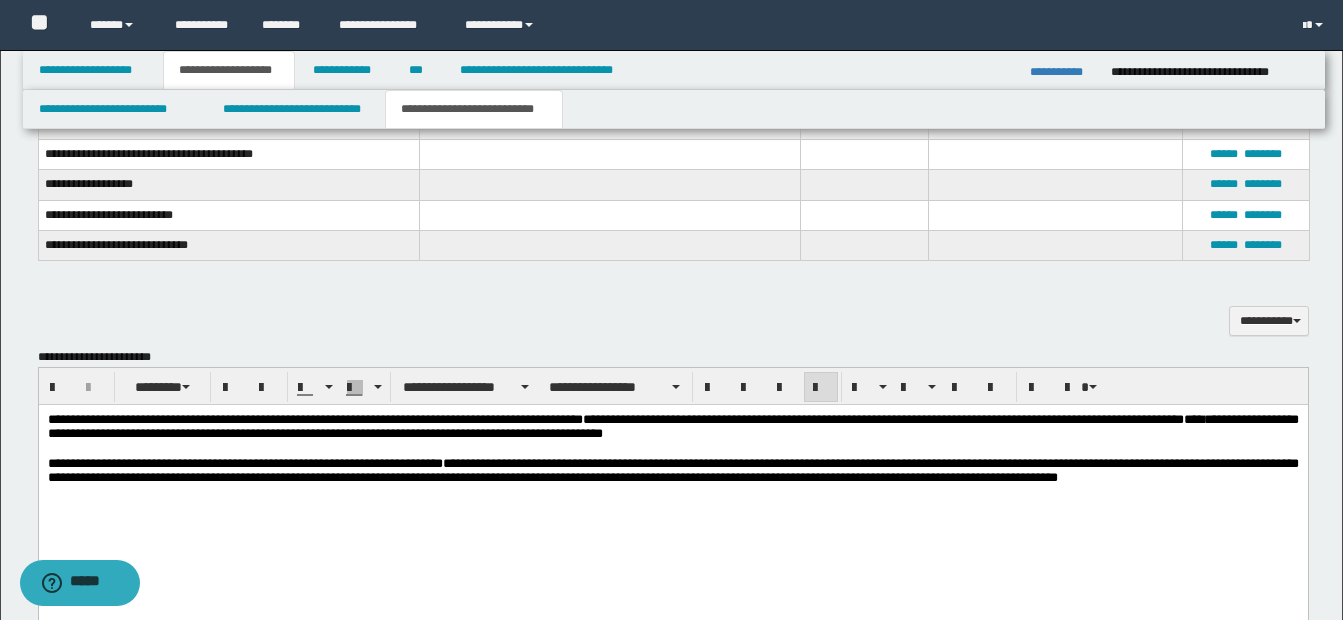 click on "**********" at bounding box center (672, 470) 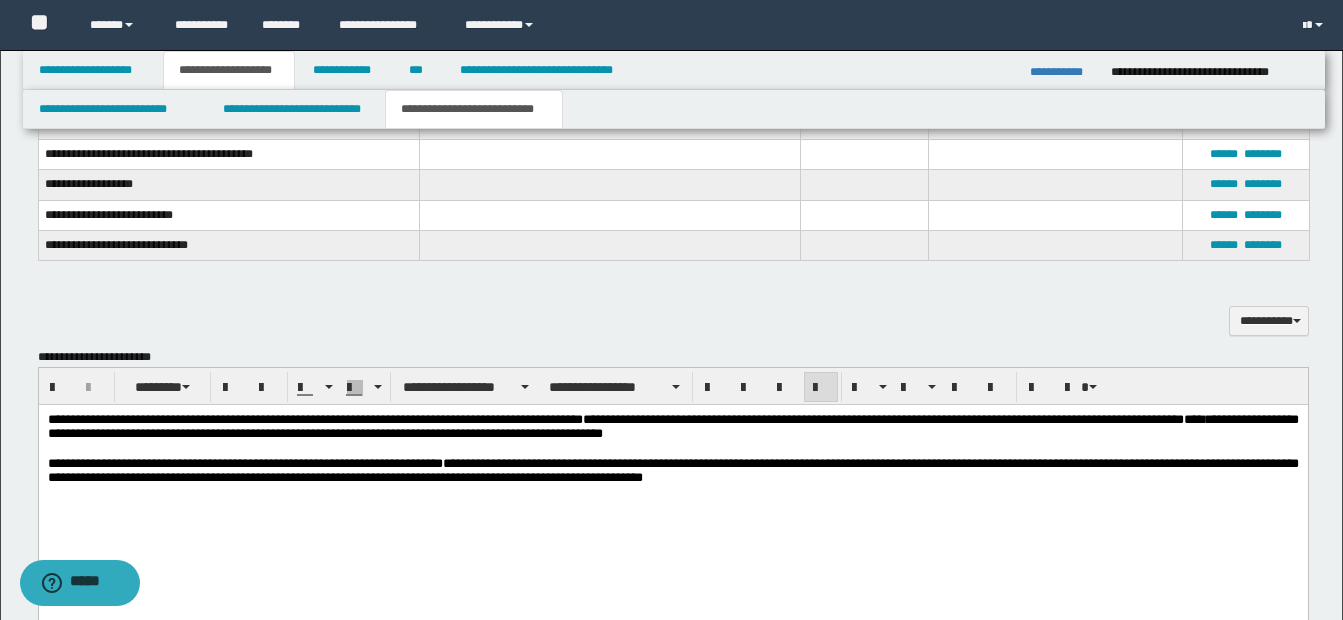 click on "**********" at bounding box center [672, 470] 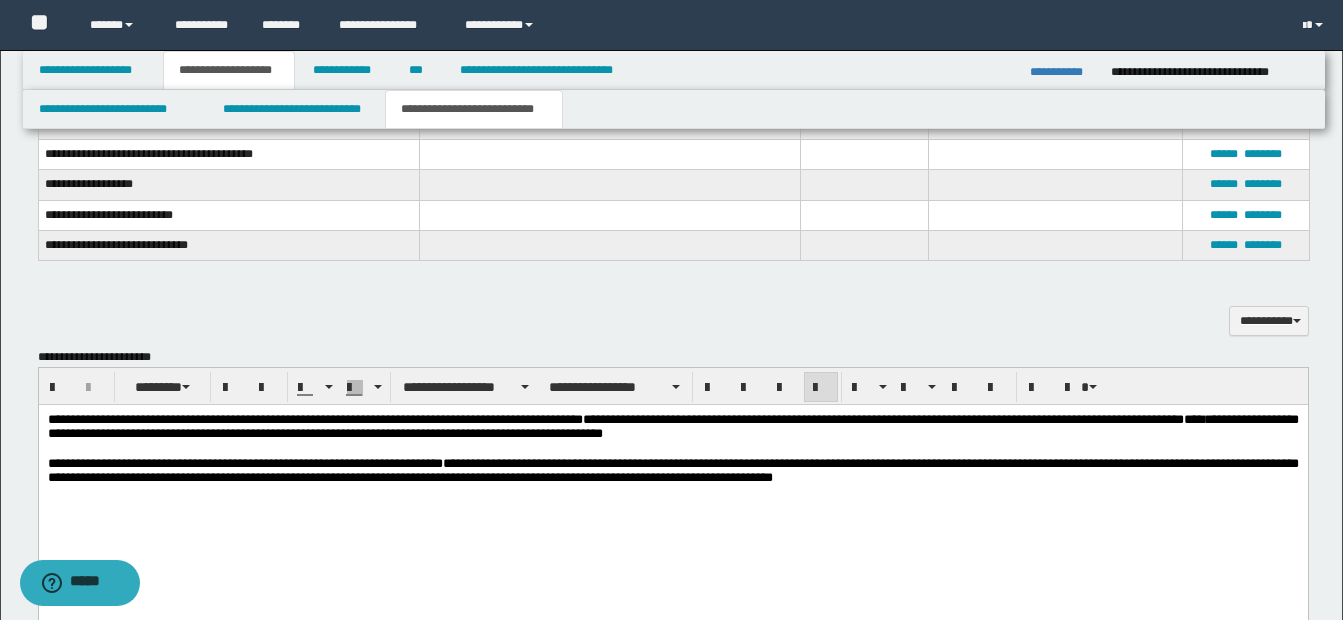 click on "**********" at bounding box center (672, 470) 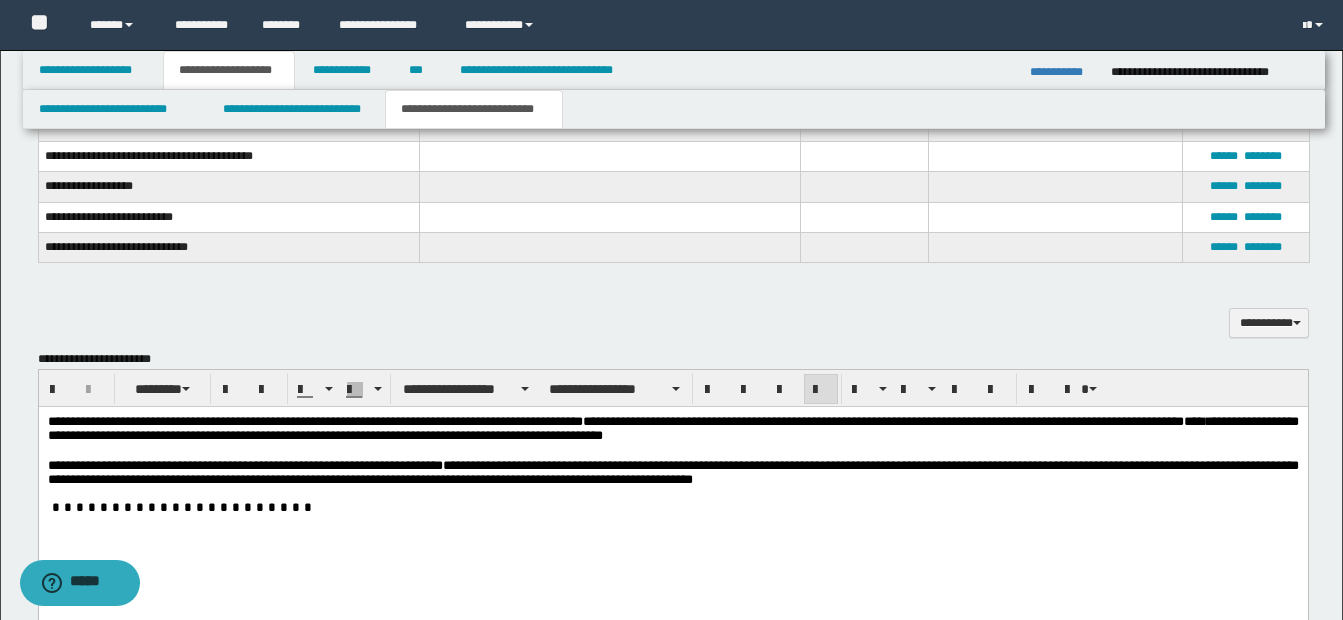 scroll, scrollTop: 1000, scrollLeft: 0, axis: vertical 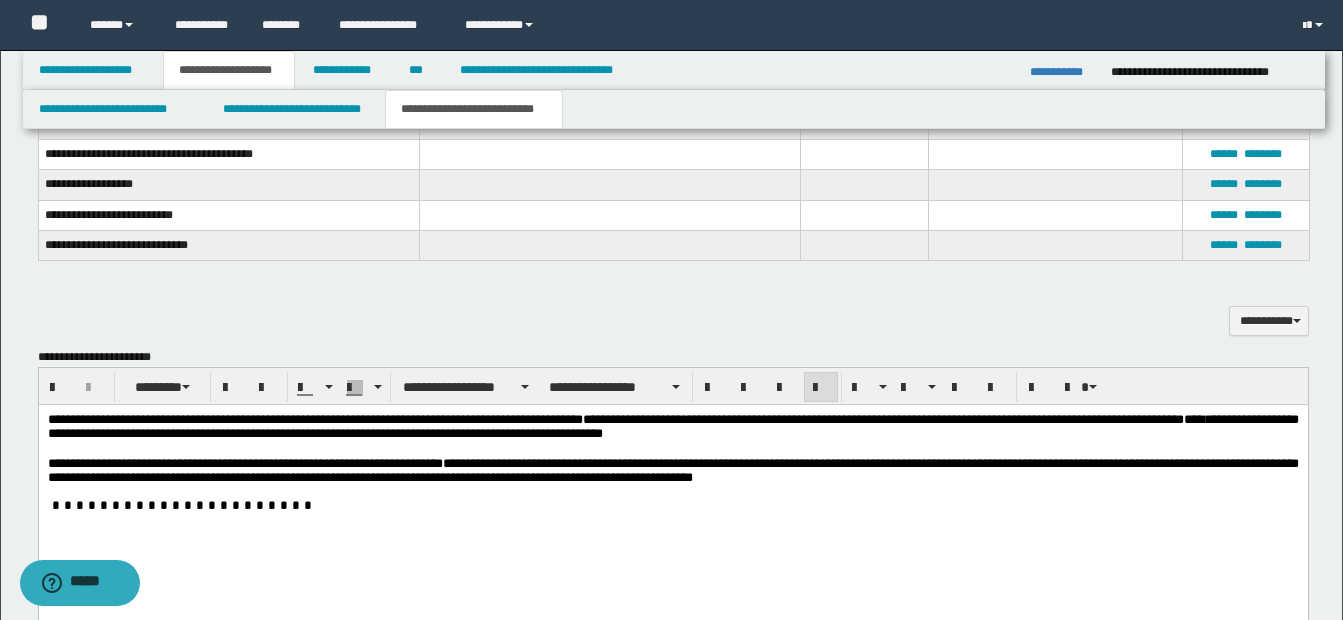 click on "**********" at bounding box center (244, 463) 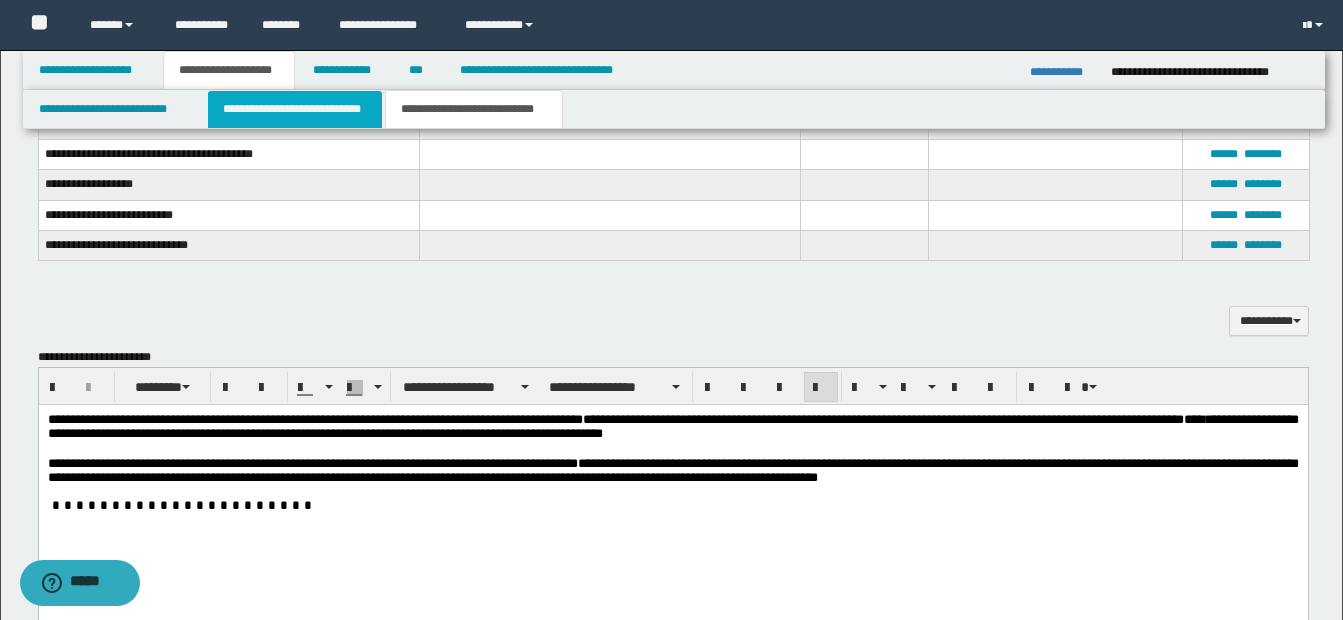 click on "**********" at bounding box center [295, 109] 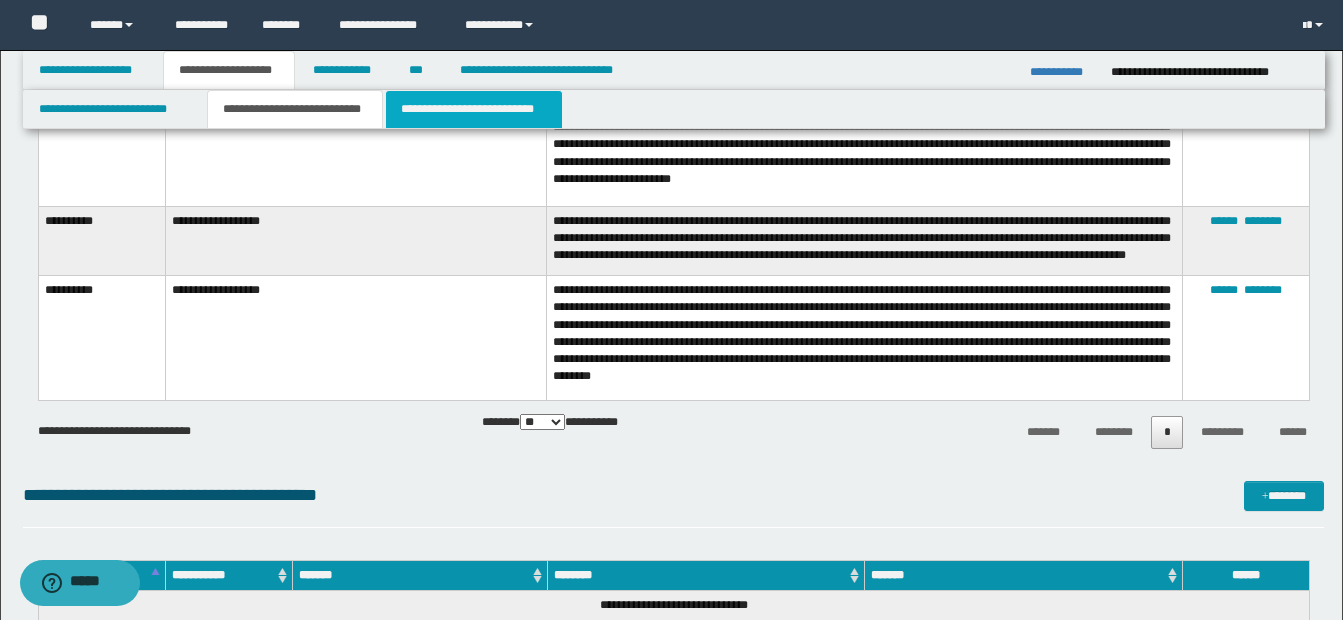 click on "**********" at bounding box center [474, 109] 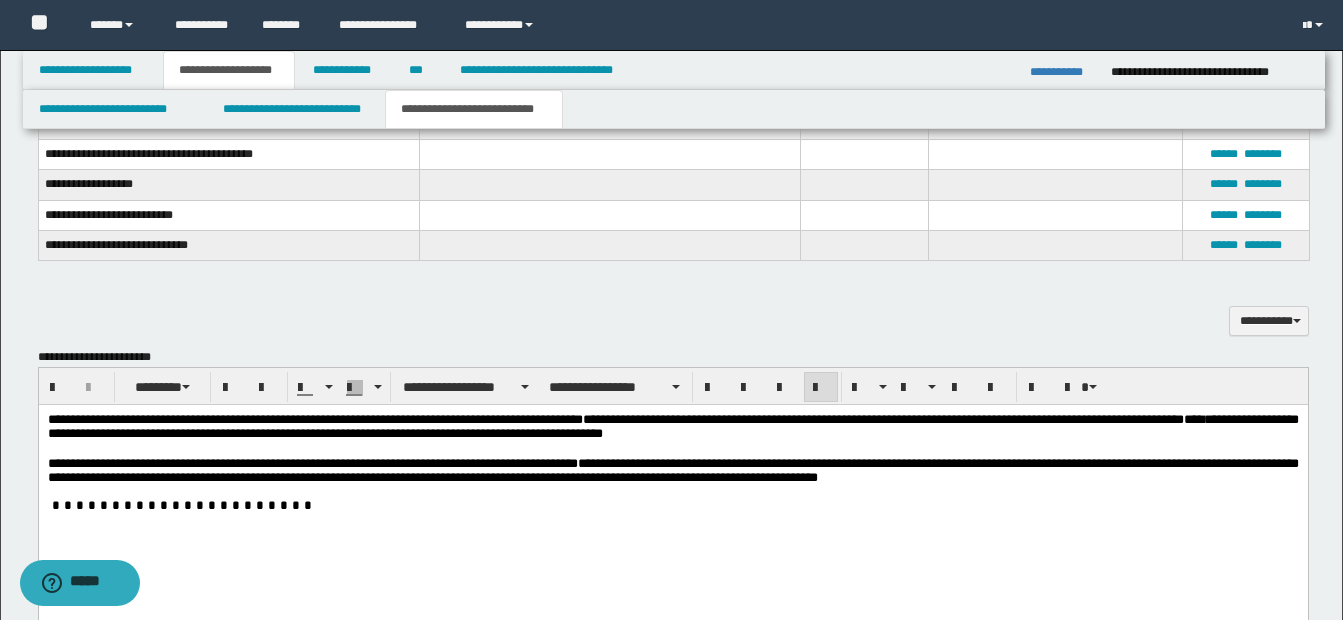 click at bounding box center (672, 449) 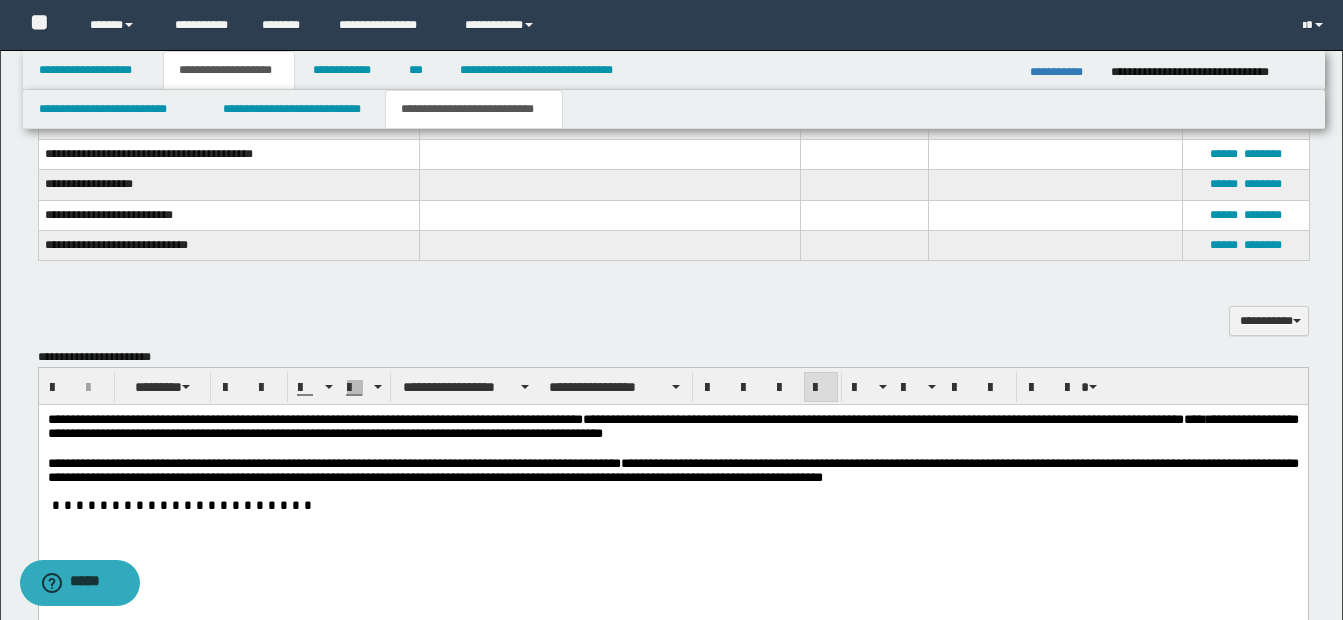 click on "**********" at bounding box center [672, 470] 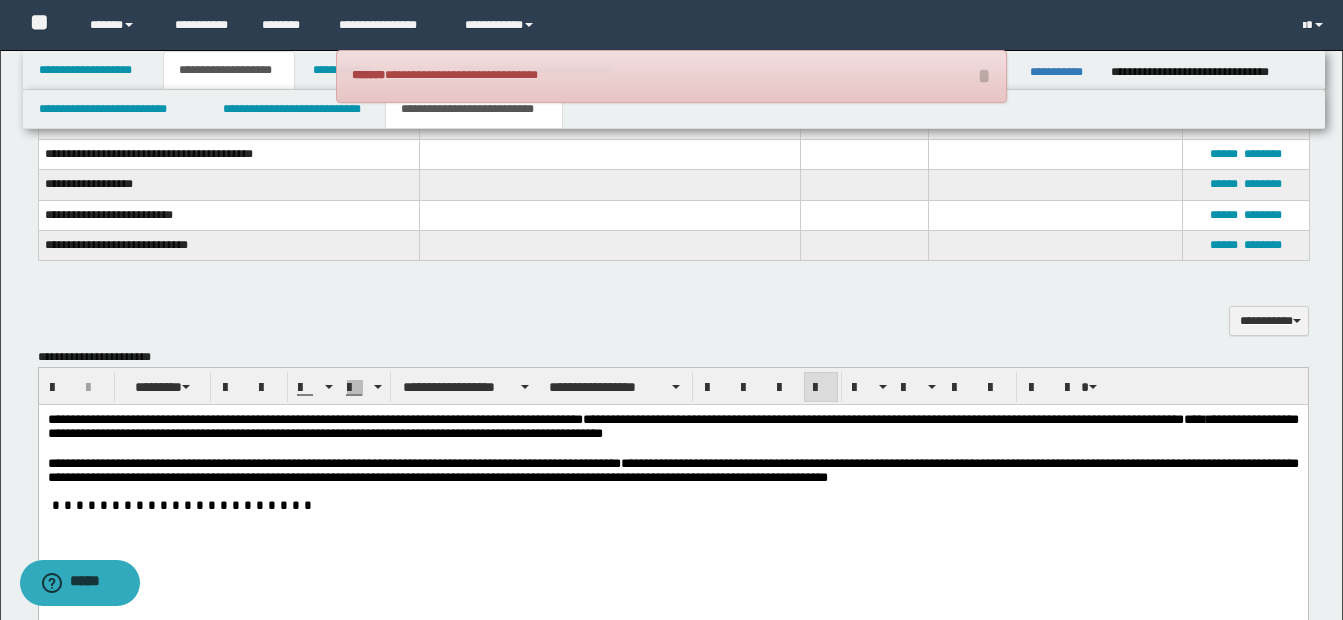 click on "**********" at bounding box center [672, 471] 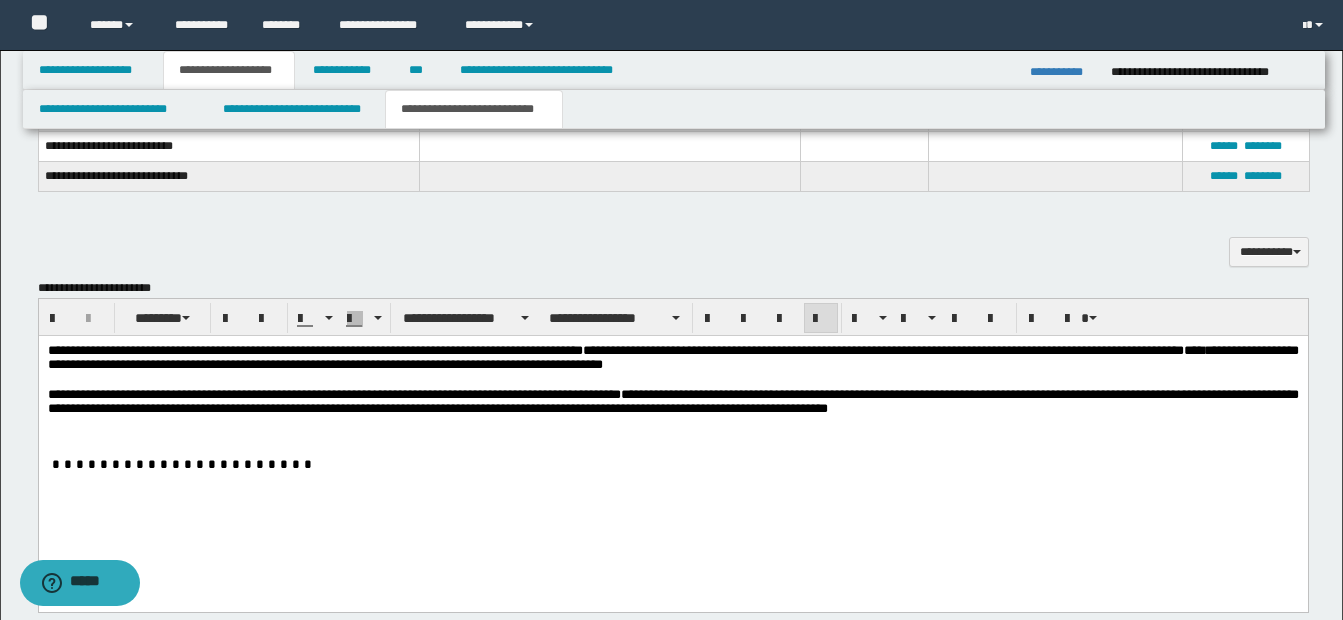 scroll, scrollTop: 1104, scrollLeft: 0, axis: vertical 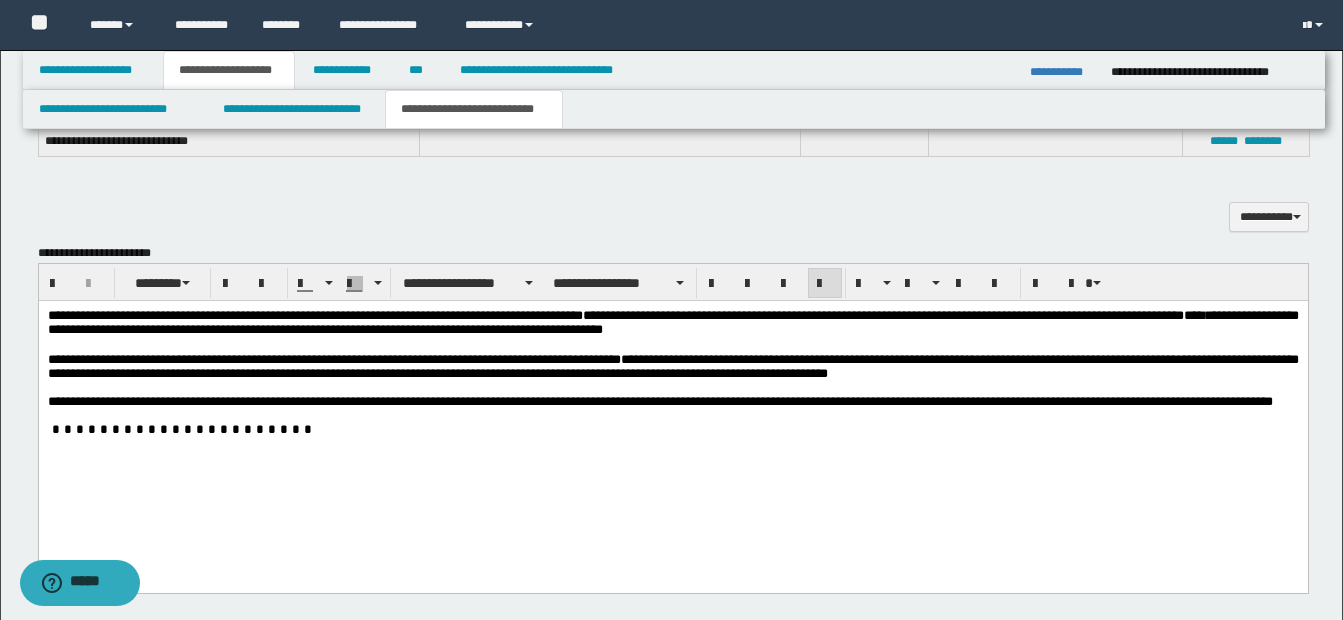 click at bounding box center [672, 430] 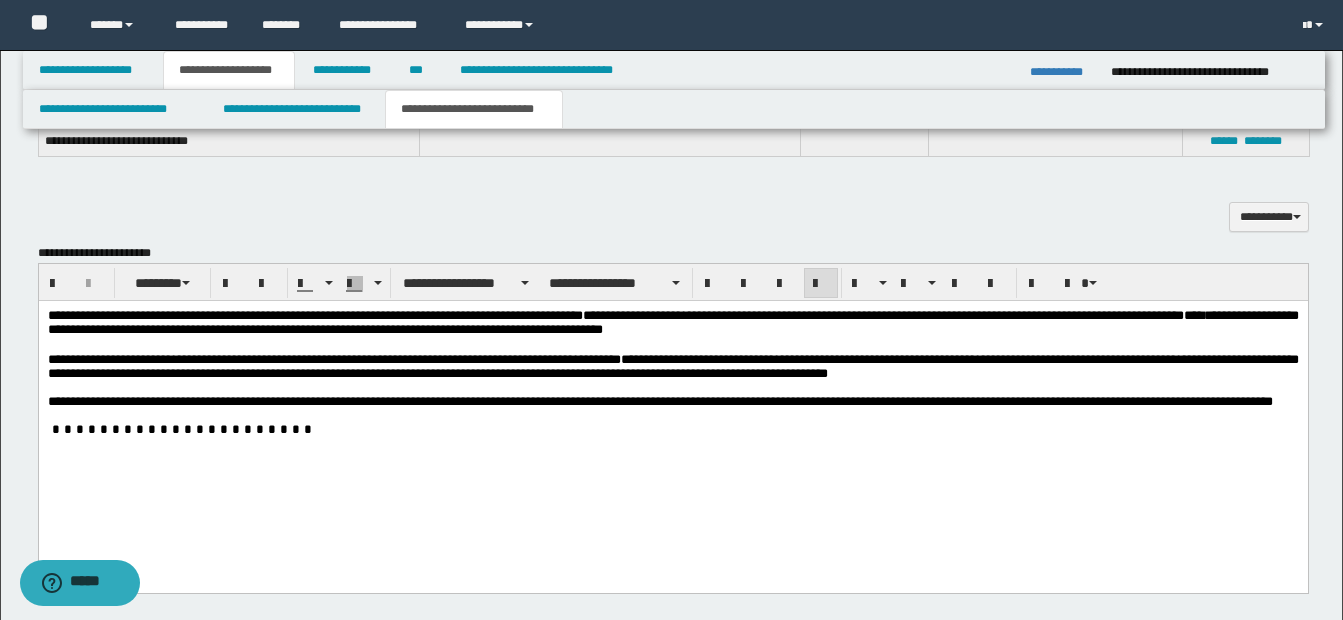click on "**********" at bounding box center [672, 402] 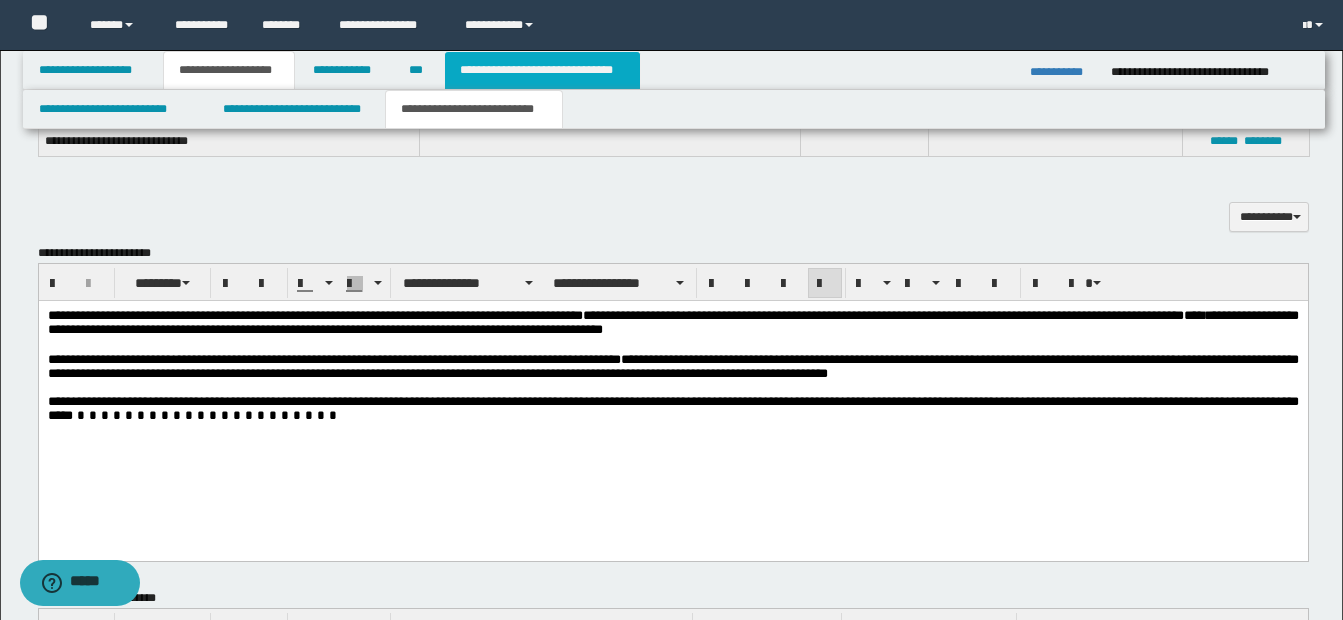 click on "**********" at bounding box center (542, 70) 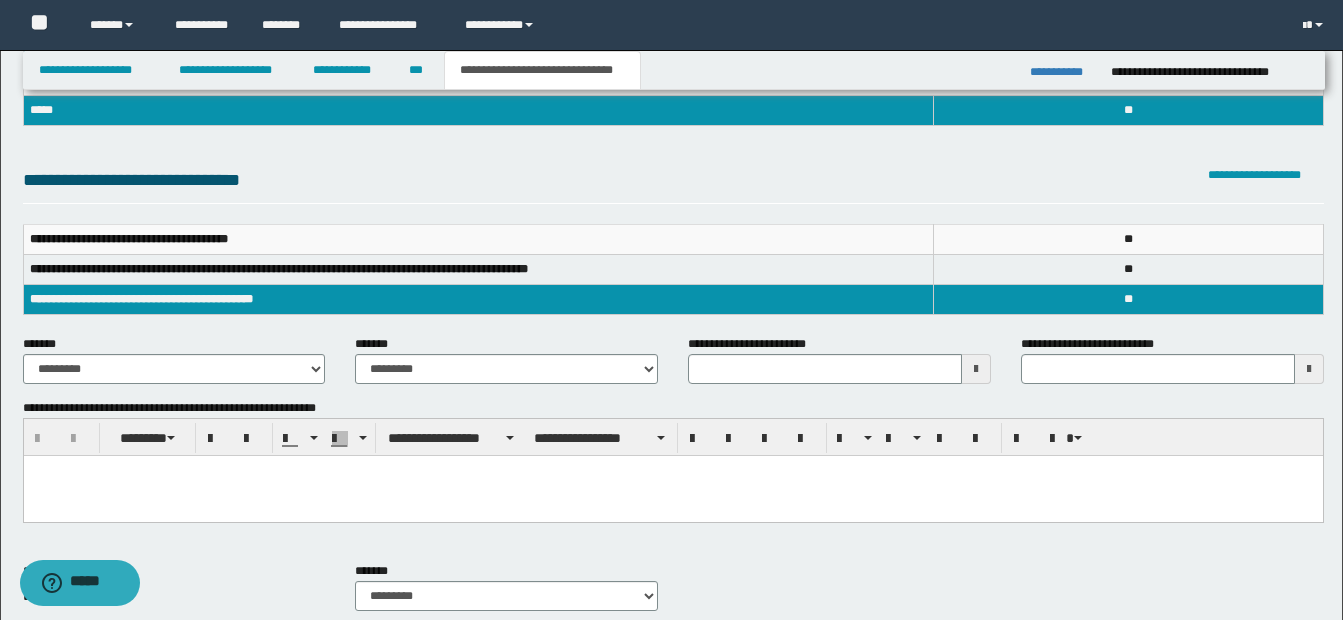 scroll, scrollTop: 0, scrollLeft: 0, axis: both 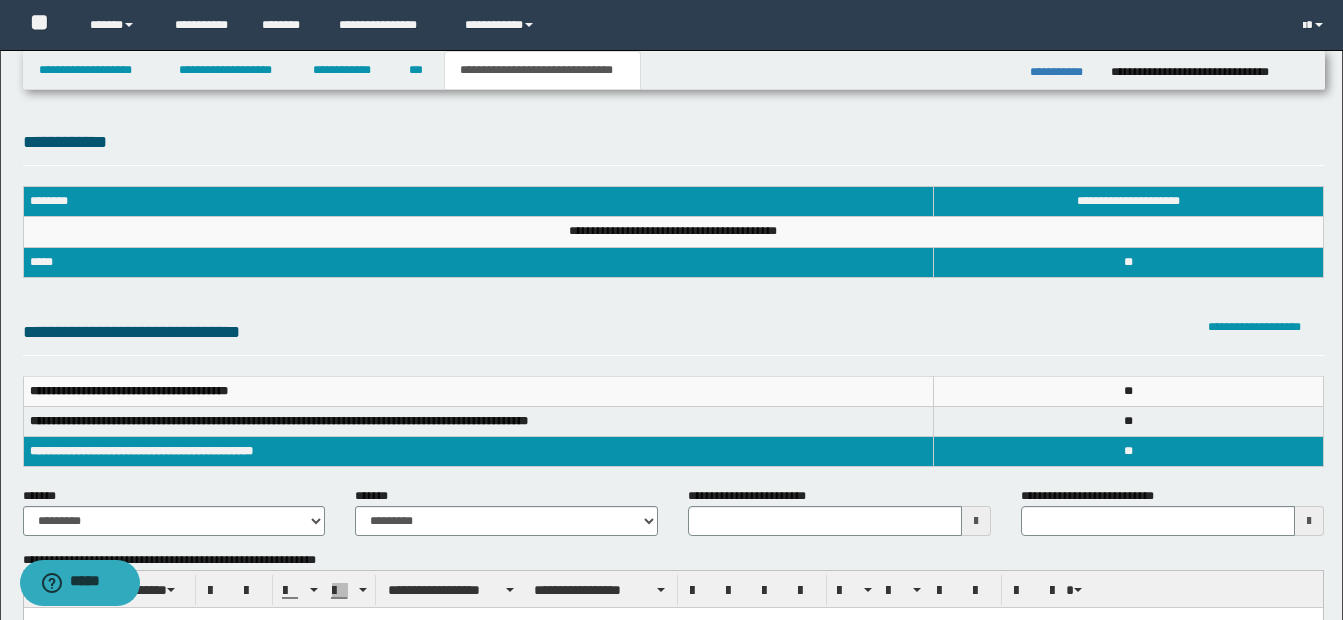type 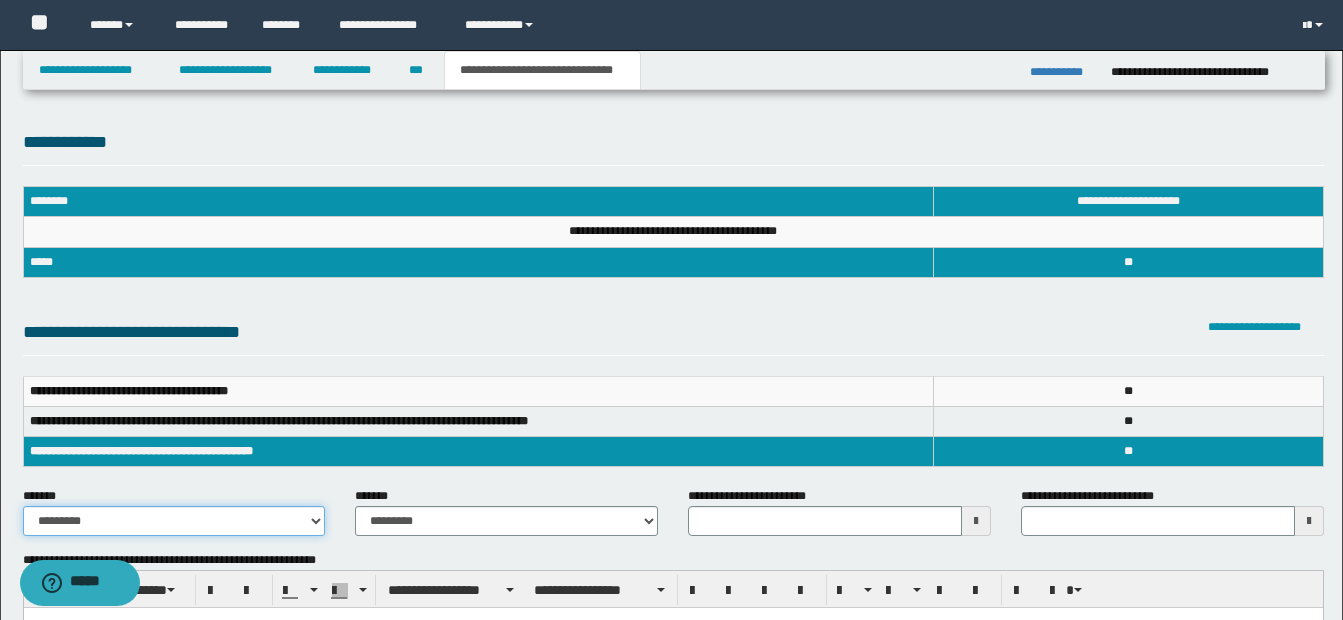 click on "**********" at bounding box center [174, 521] 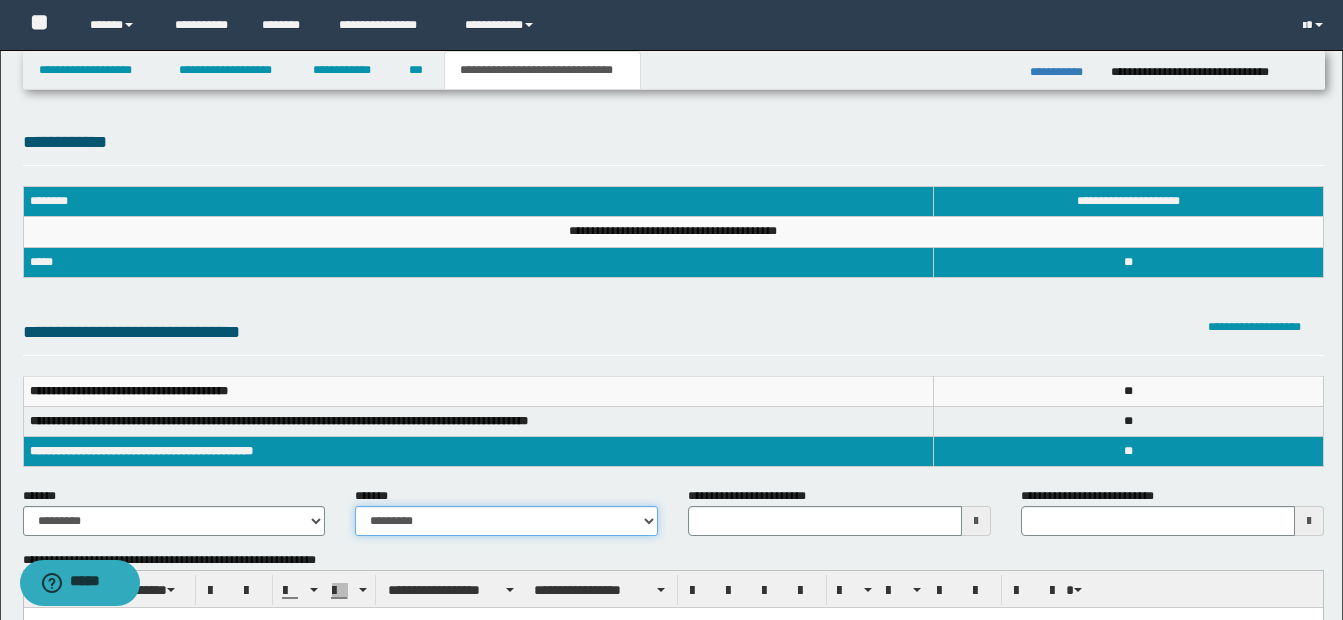 click on "**********" at bounding box center (506, 521) 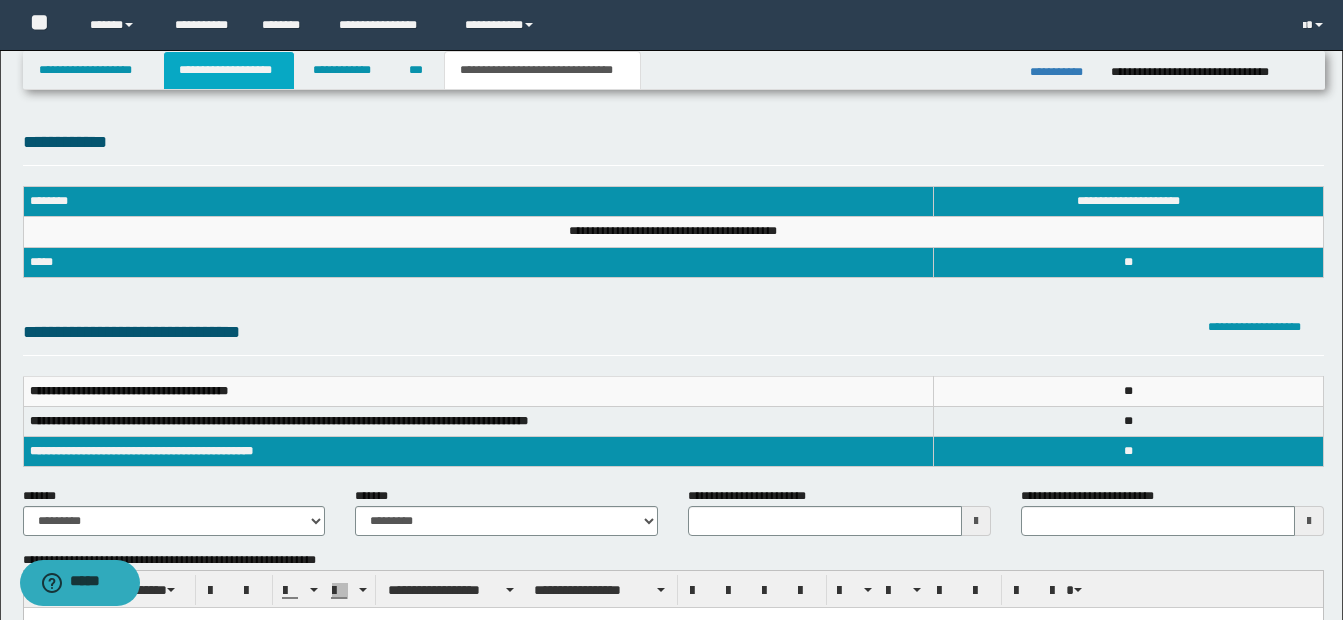 drag, startPoint x: 266, startPoint y: 72, endPoint x: 387, endPoint y: 178, distance: 160.8633 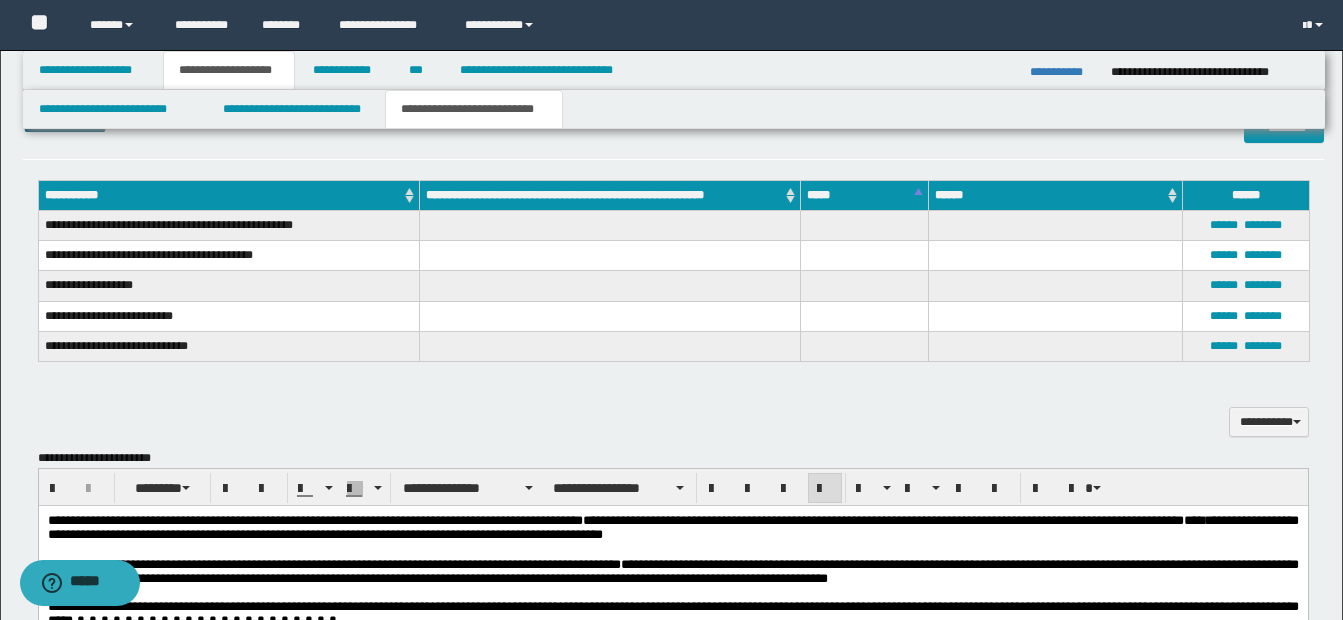 scroll, scrollTop: 900, scrollLeft: 0, axis: vertical 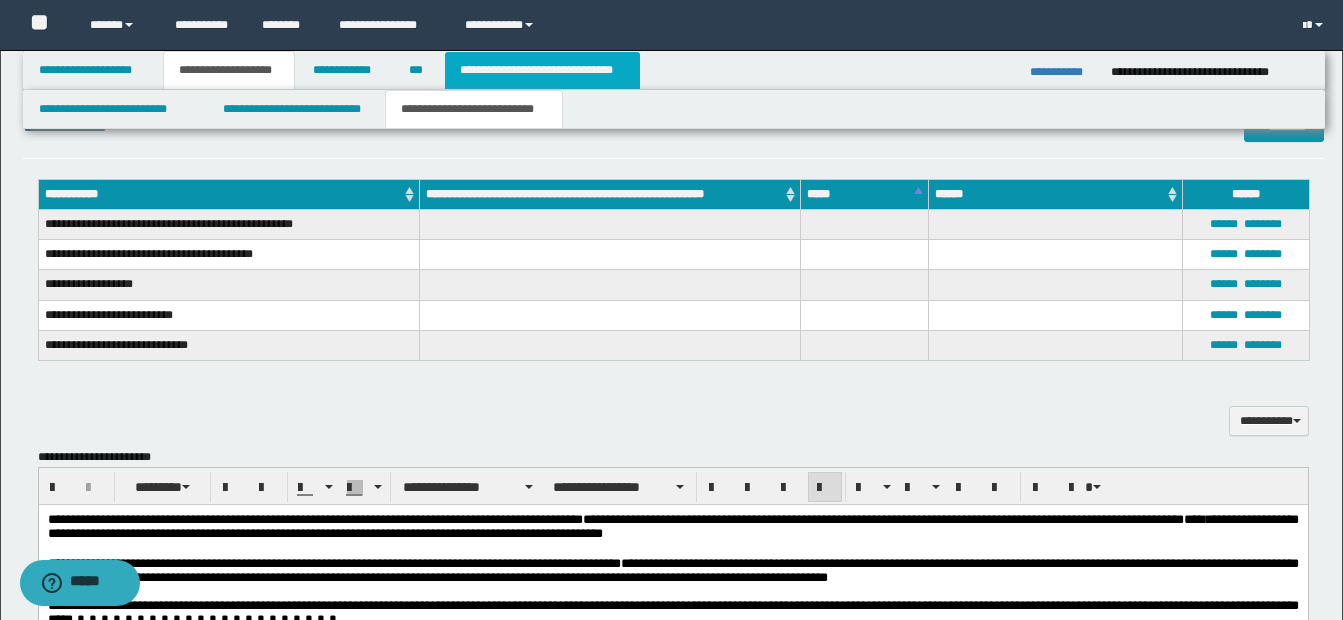 click on "**********" at bounding box center [542, 70] 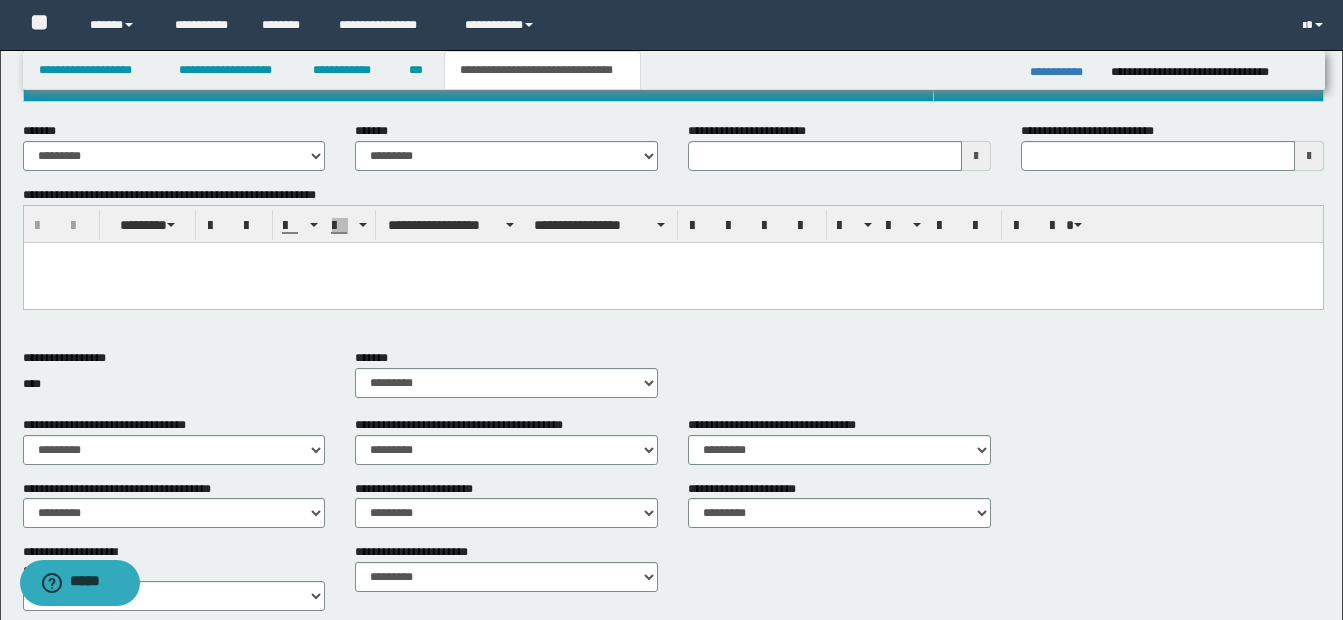 scroll, scrollTop: 42, scrollLeft: 0, axis: vertical 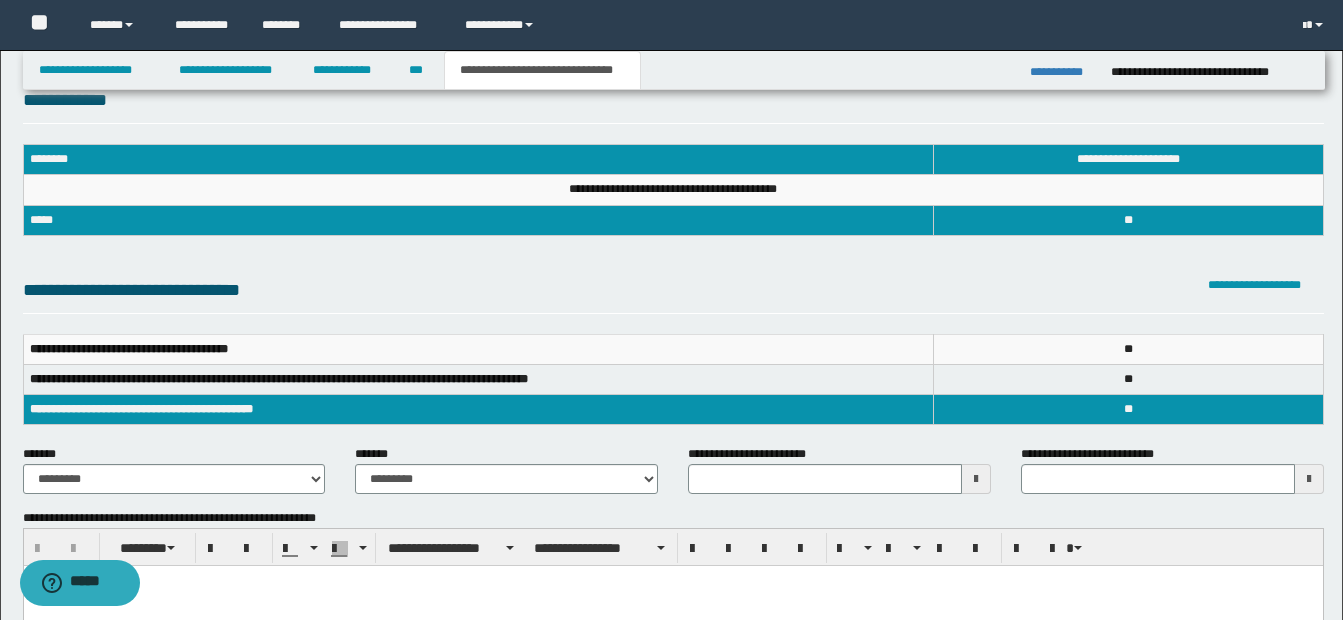 type 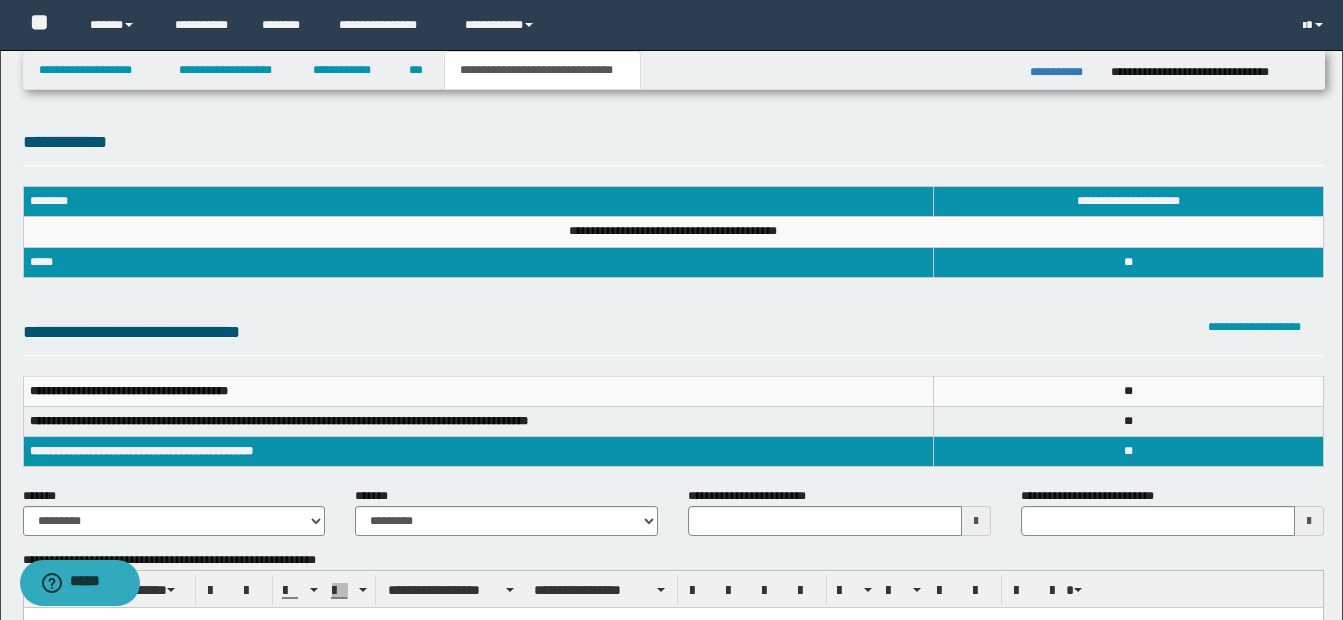 type 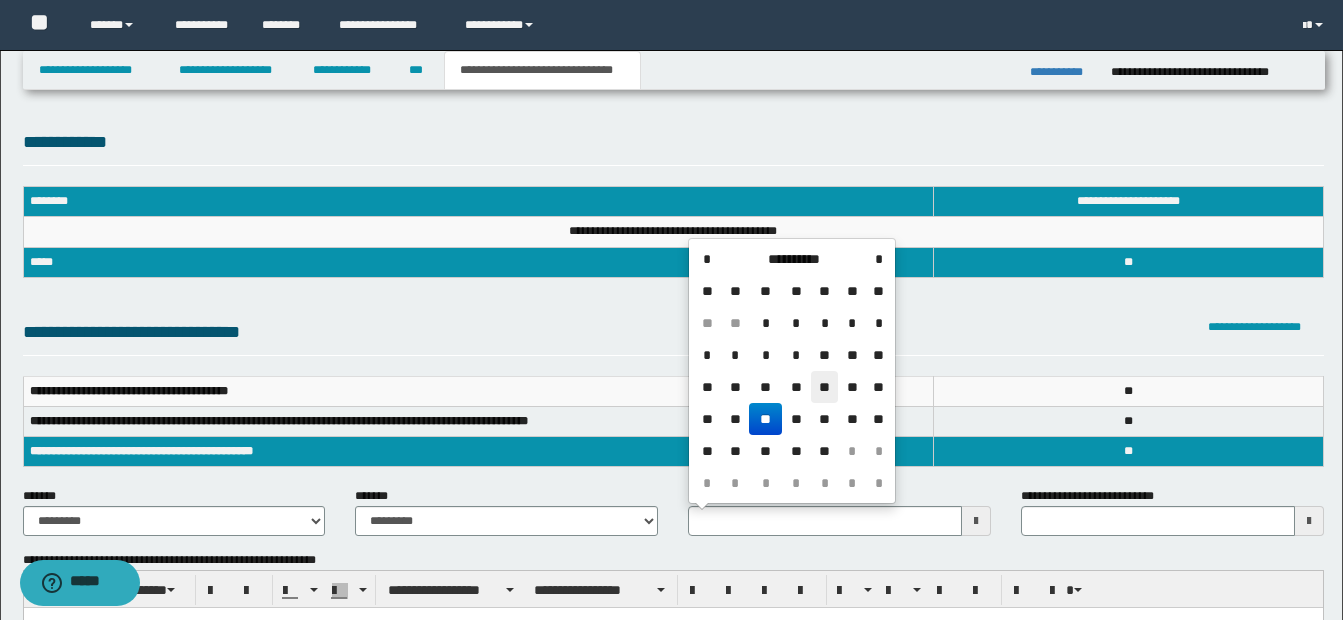 click on "**" at bounding box center [825, 387] 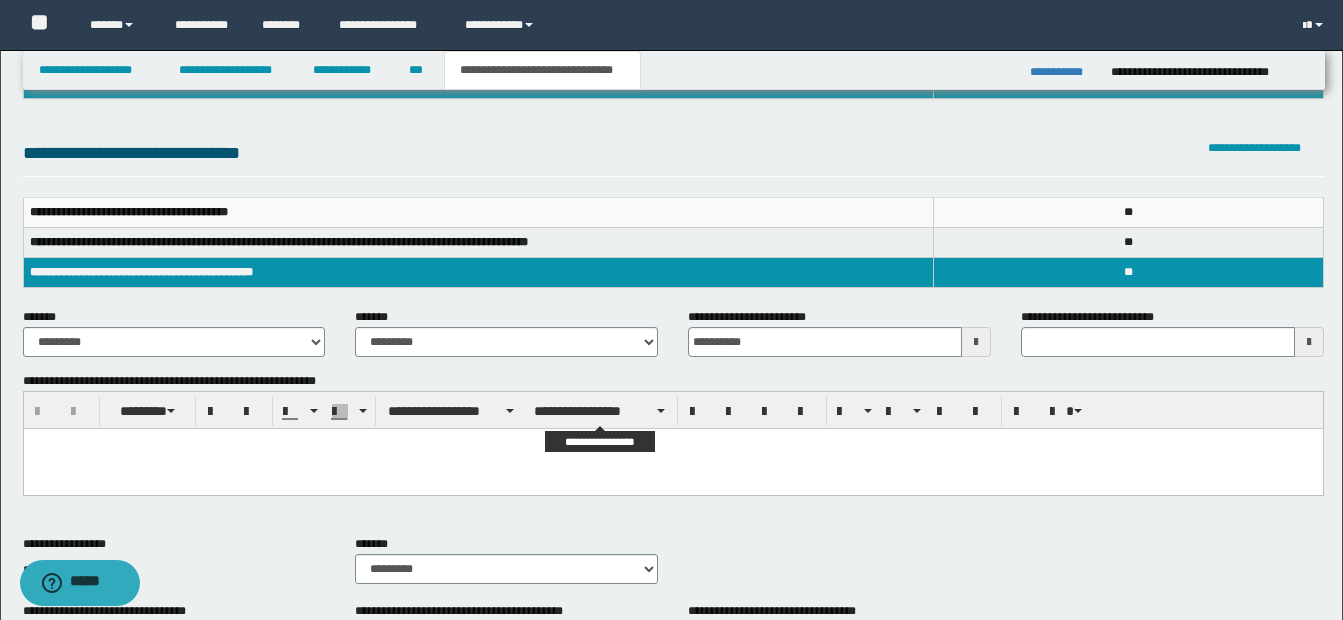 scroll, scrollTop: 200, scrollLeft: 0, axis: vertical 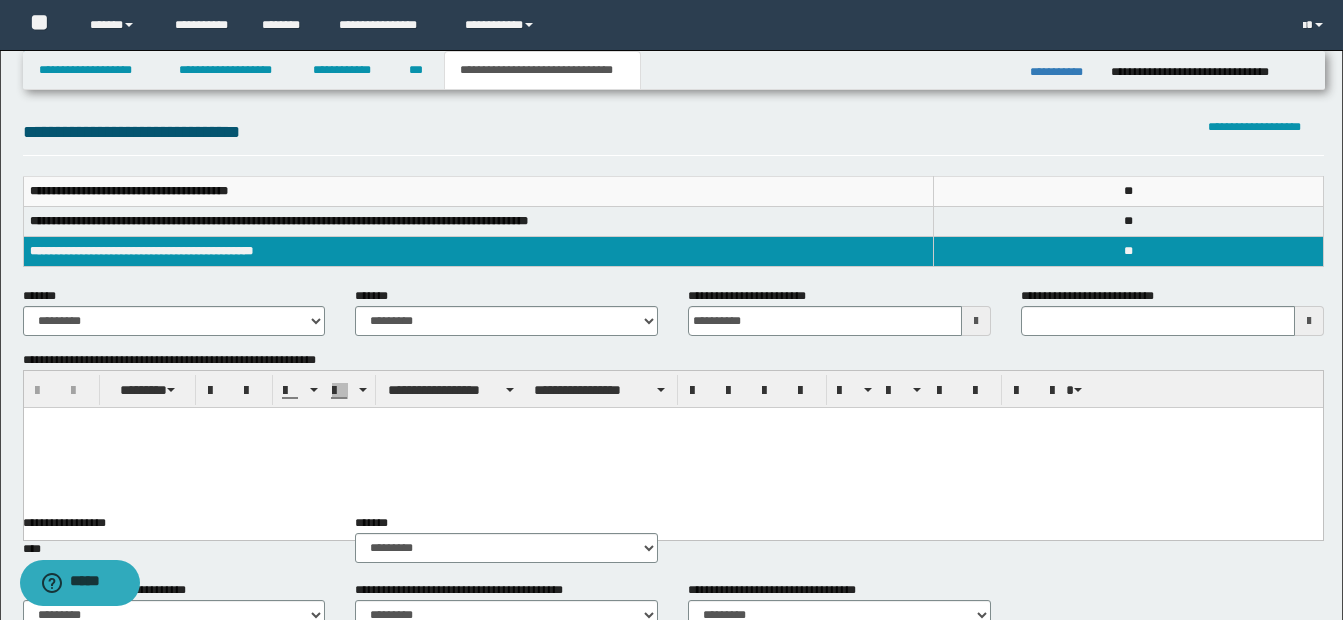 click at bounding box center (672, 448) 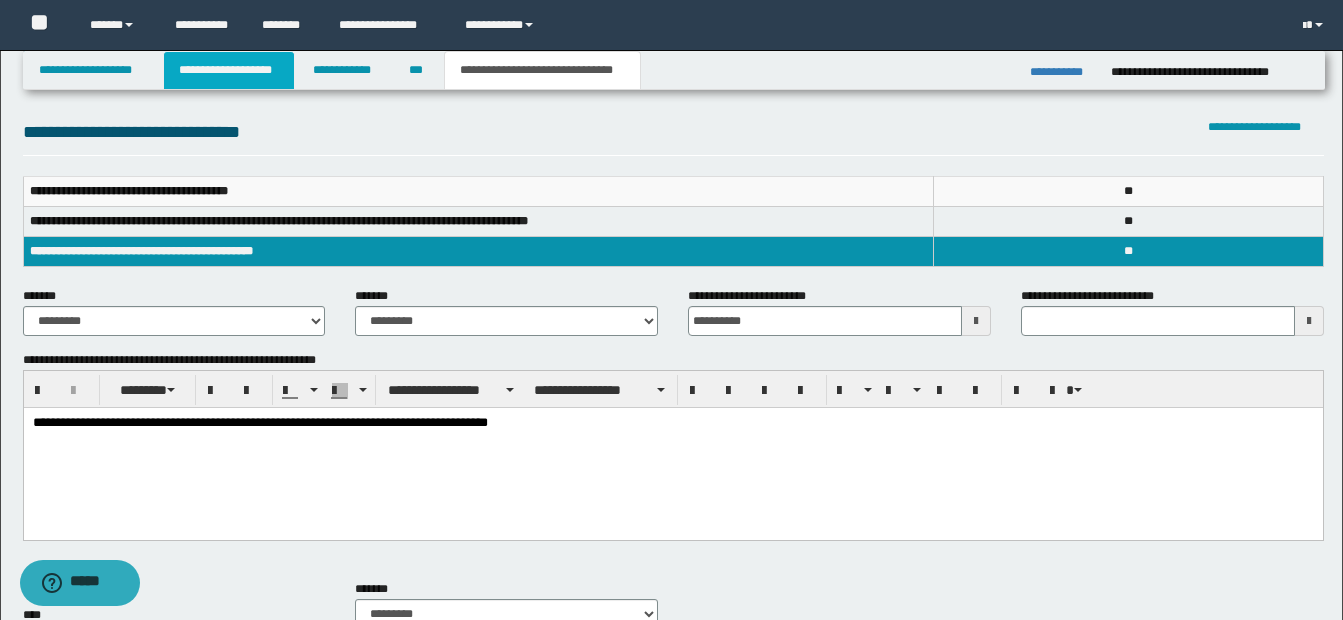 click on "**********" at bounding box center [229, 70] 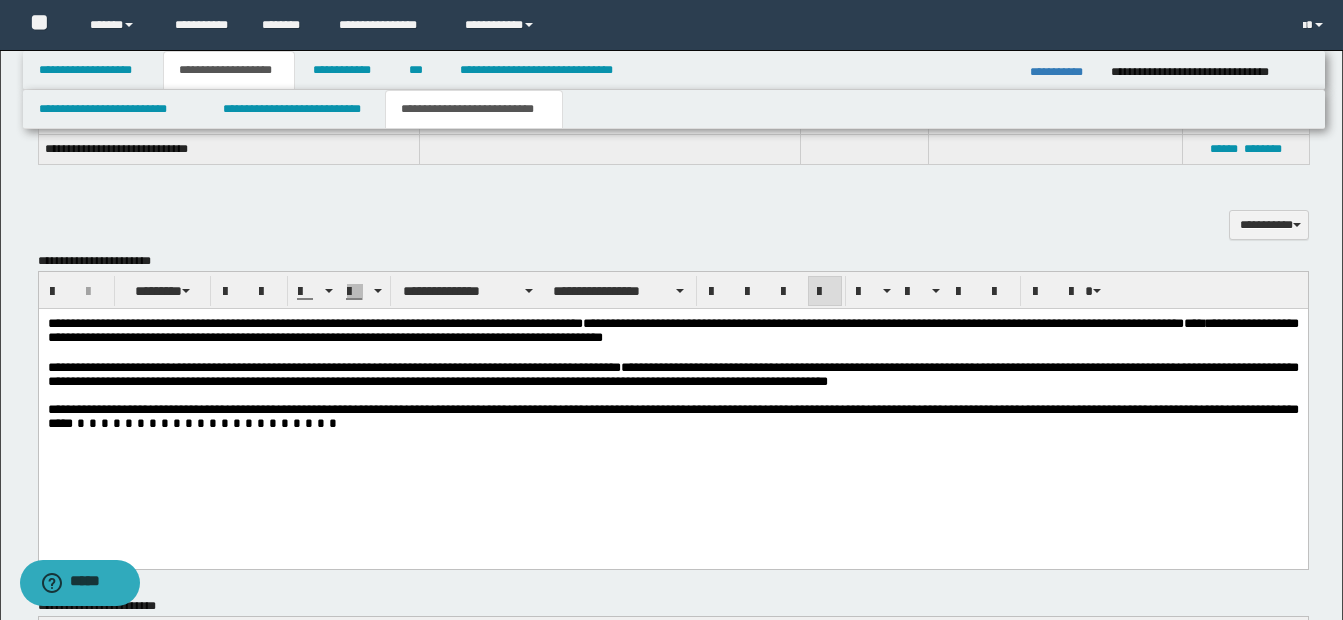 scroll, scrollTop: 1131, scrollLeft: 0, axis: vertical 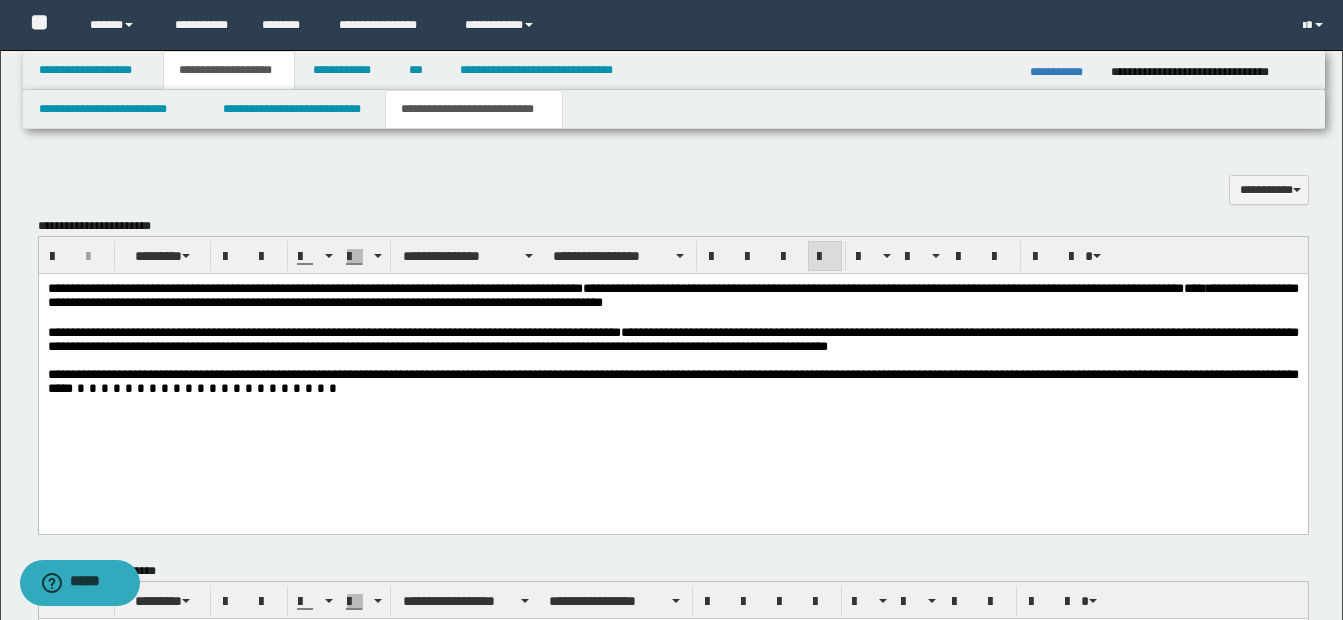 drag, startPoint x: 772, startPoint y: 432, endPoint x: 648, endPoint y: 290, distance: 188.52055 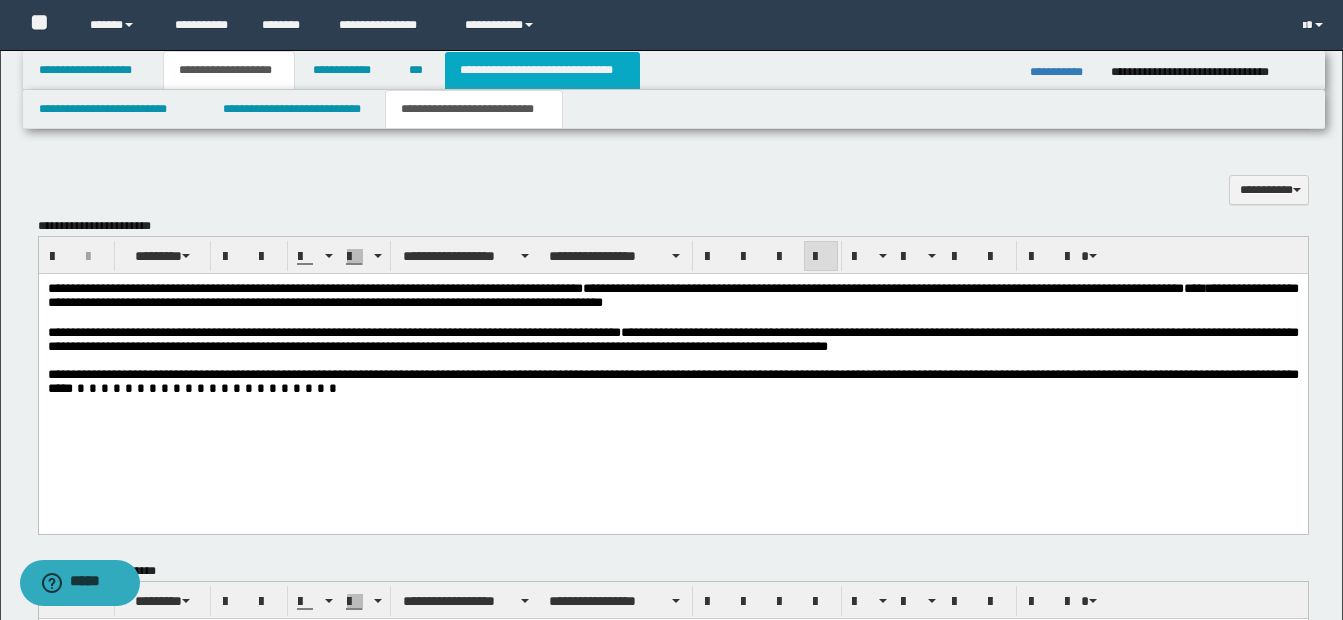 click on "**********" at bounding box center [542, 70] 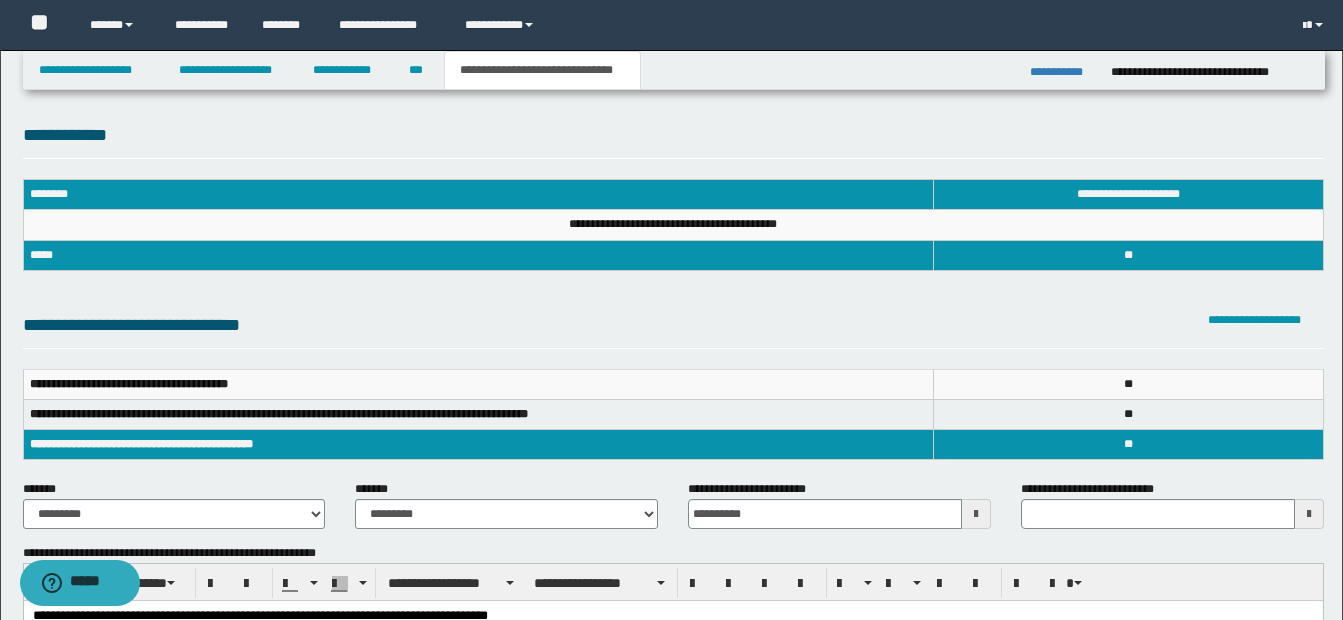 scroll, scrollTop: 0, scrollLeft: 0, axis: both 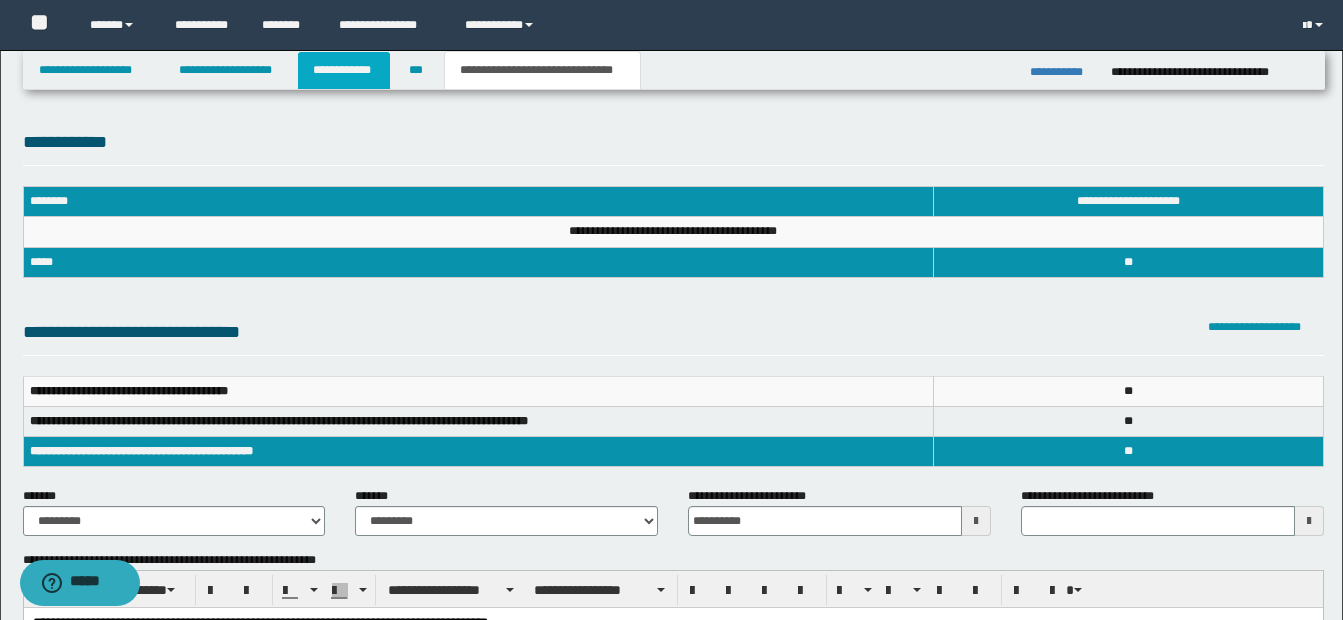 click on "**********" at bounding box center [344, 70] 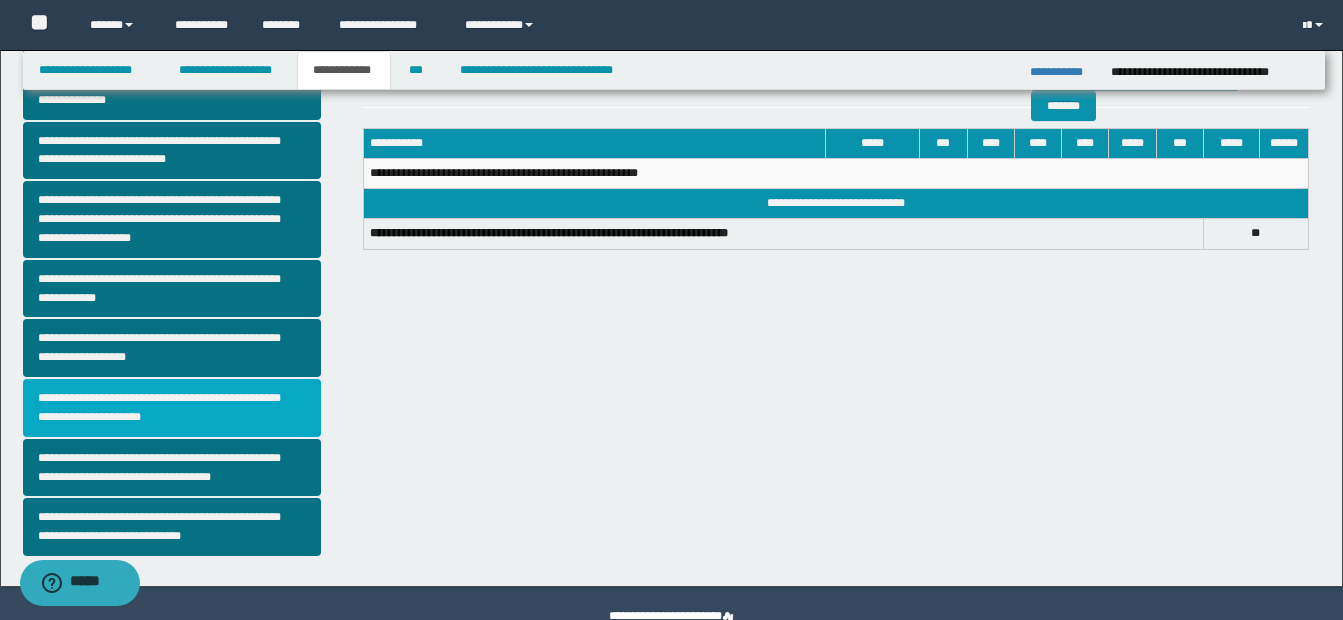 scroll, scrollTop: 500, scrollLeft: 0, axis: vertical 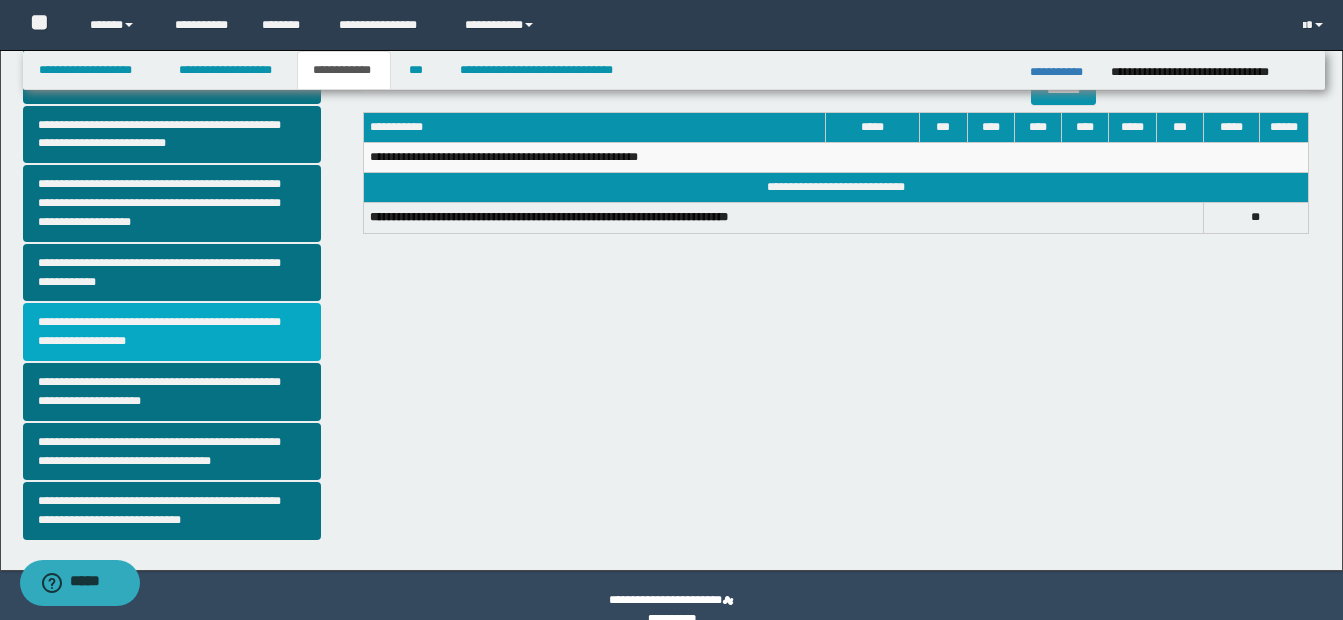 click on "**********" at bounding box center [172, 332] 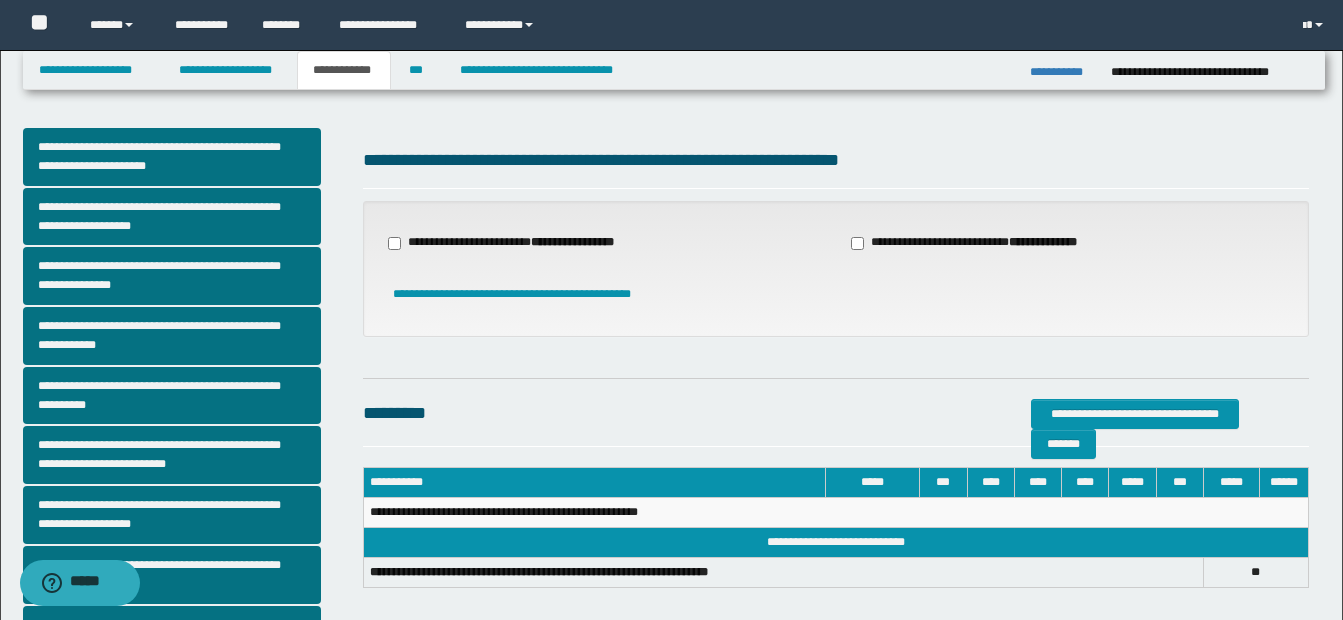 click on "**********" at bounding box center [513, 243] 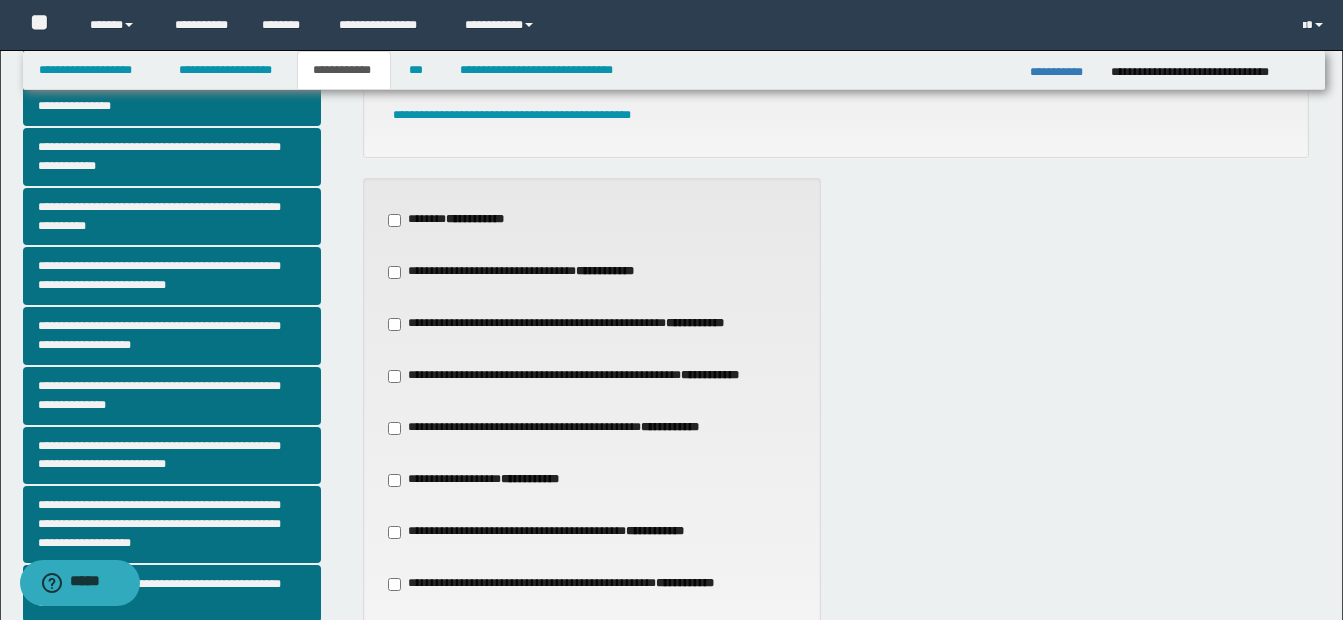 scroll, scrollTop: 400, scrollLeft: 0, axis: vertical 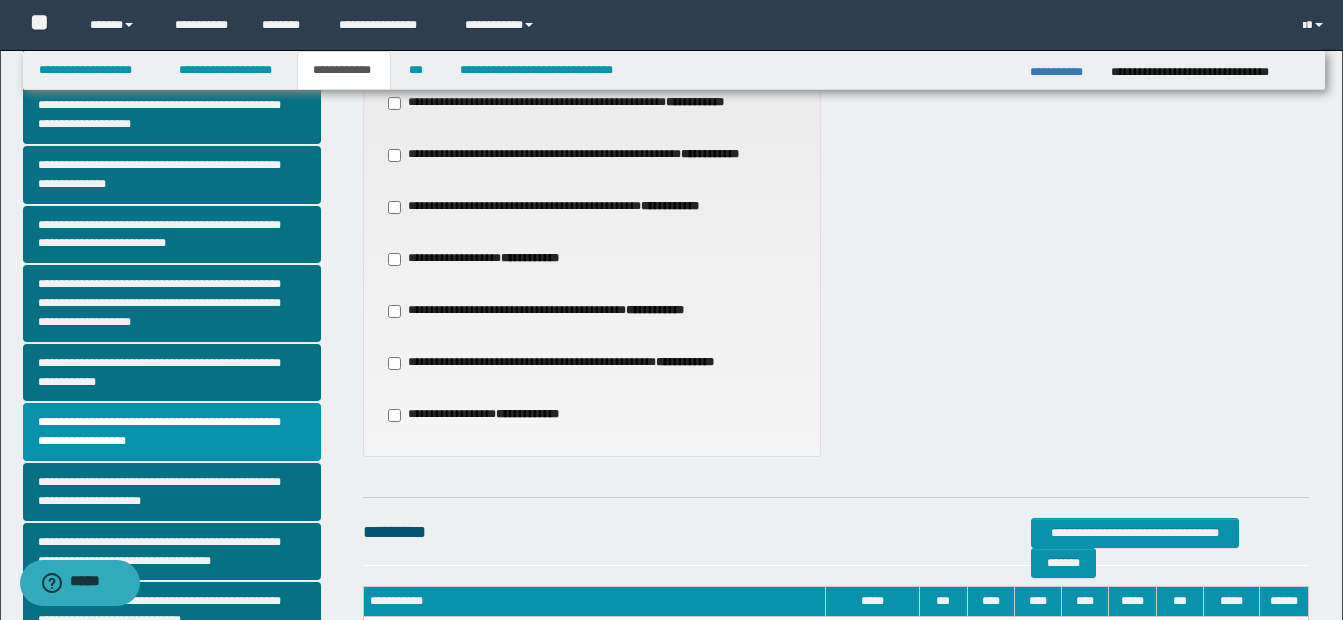 click on "**********" at bounding box center [670, 206] 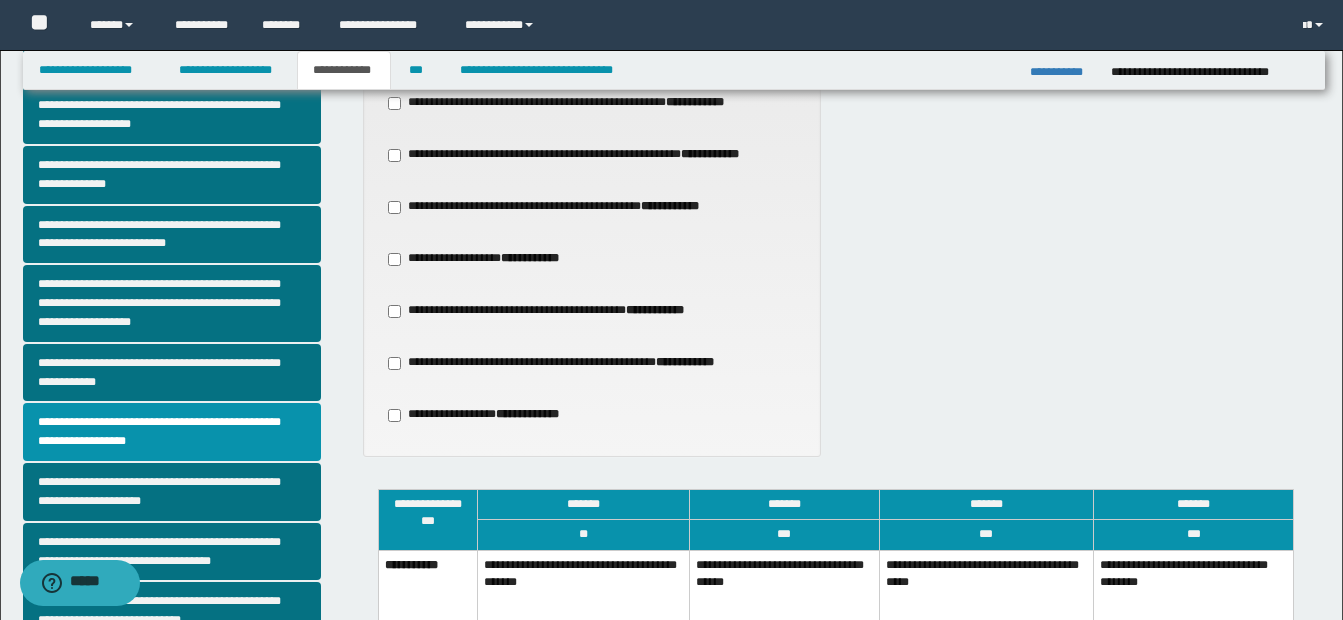 click on "**********" at bounding box center (784, 589) 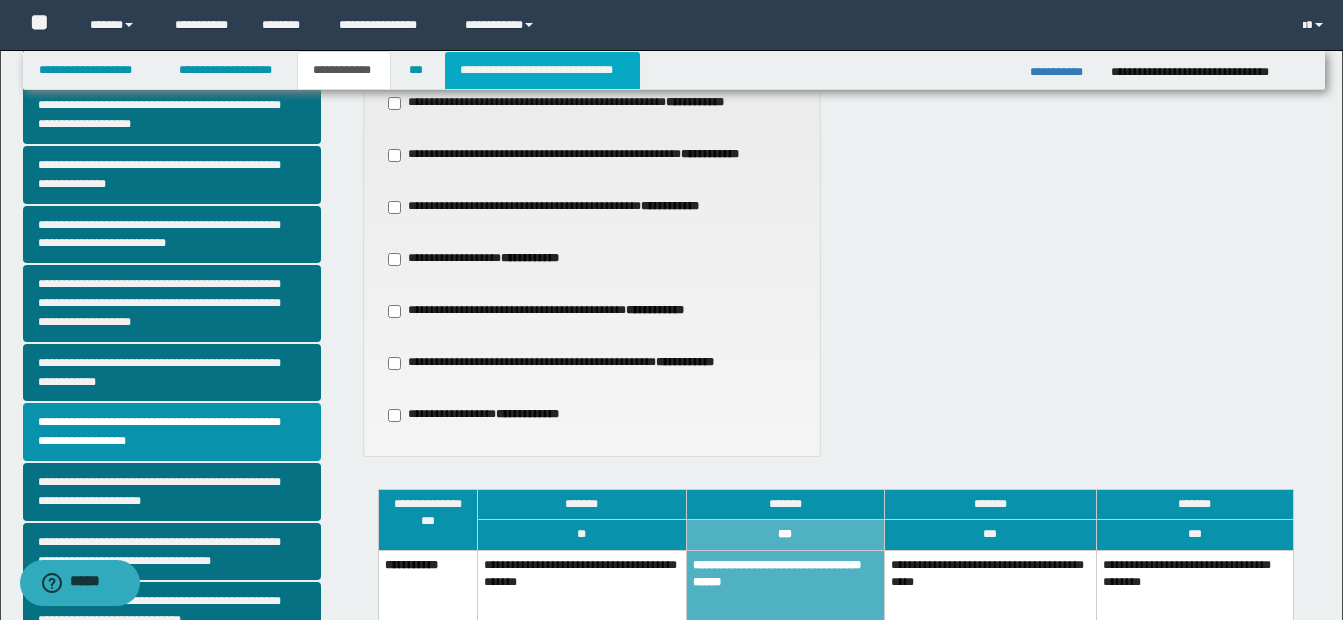 click on "**********" at bounding box center (542, 70) 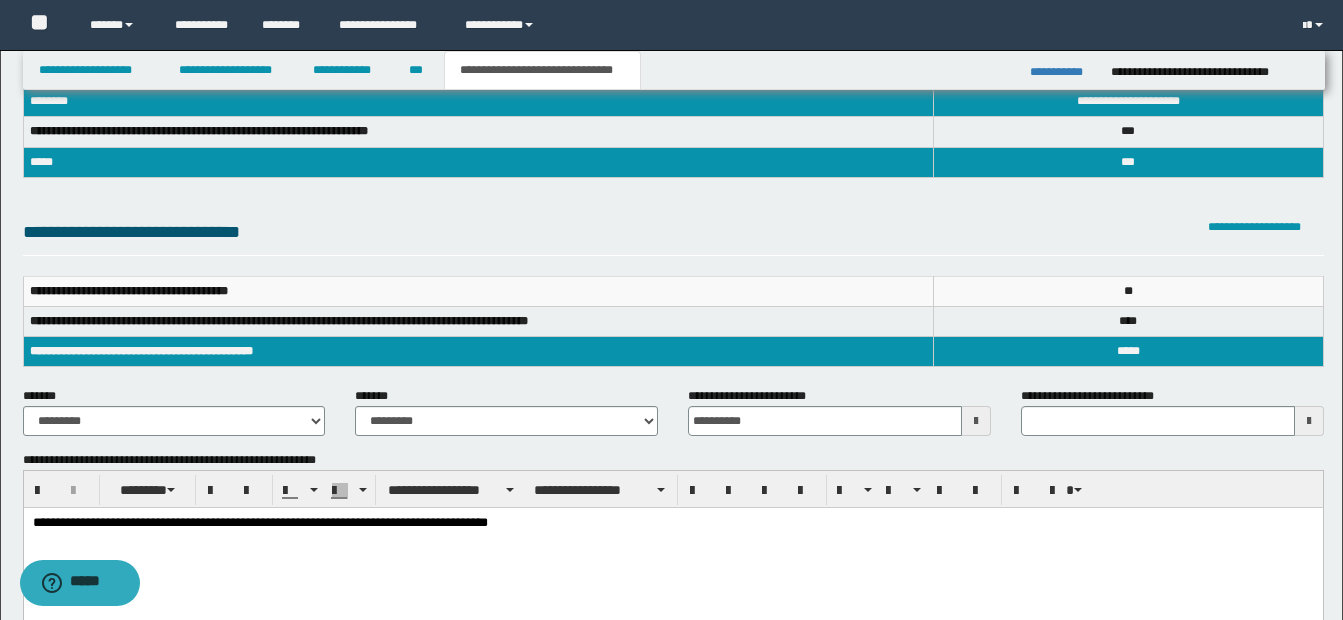 scroll, scrollTop: 0, scrollLeft: 0, axis: both 